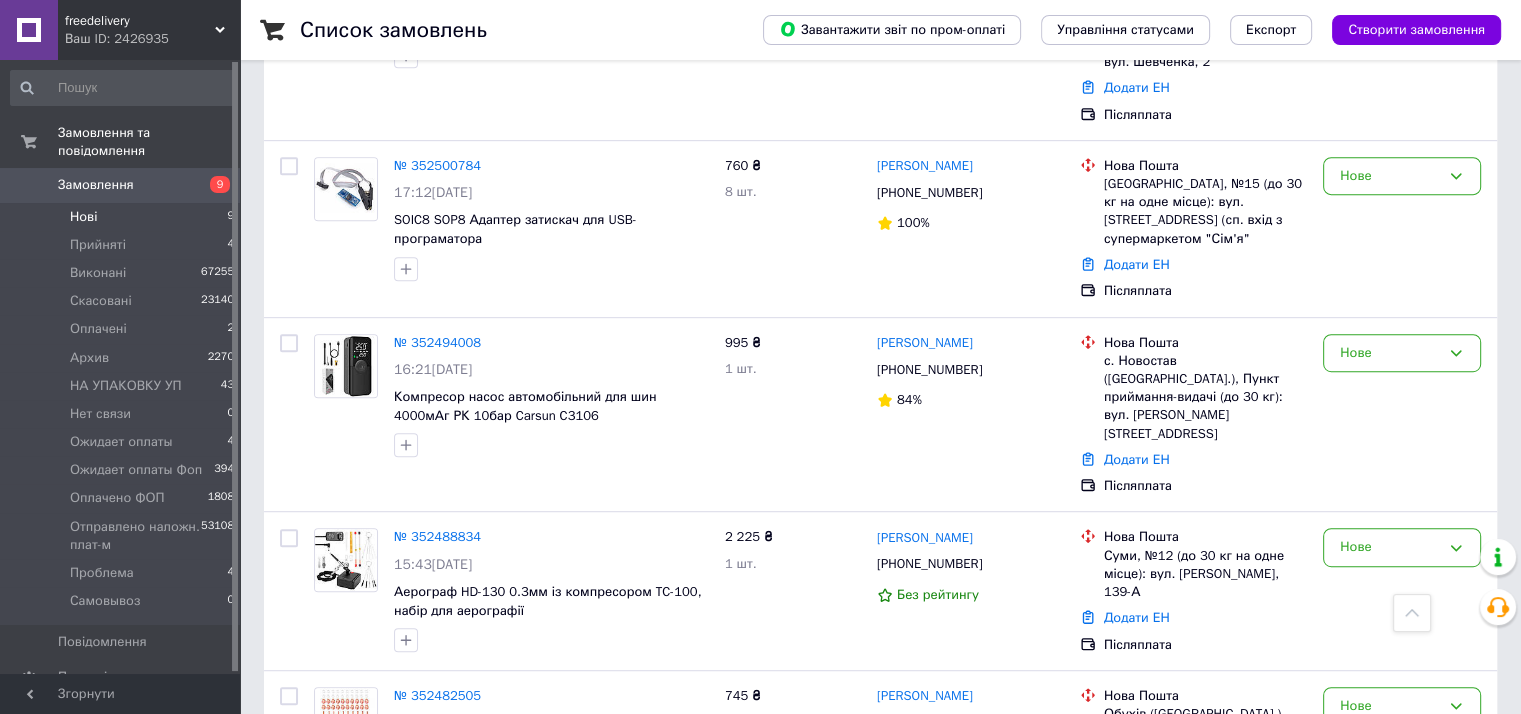 scroll, scrollTop: 1073, scrollLeft: 0, axis: vertical 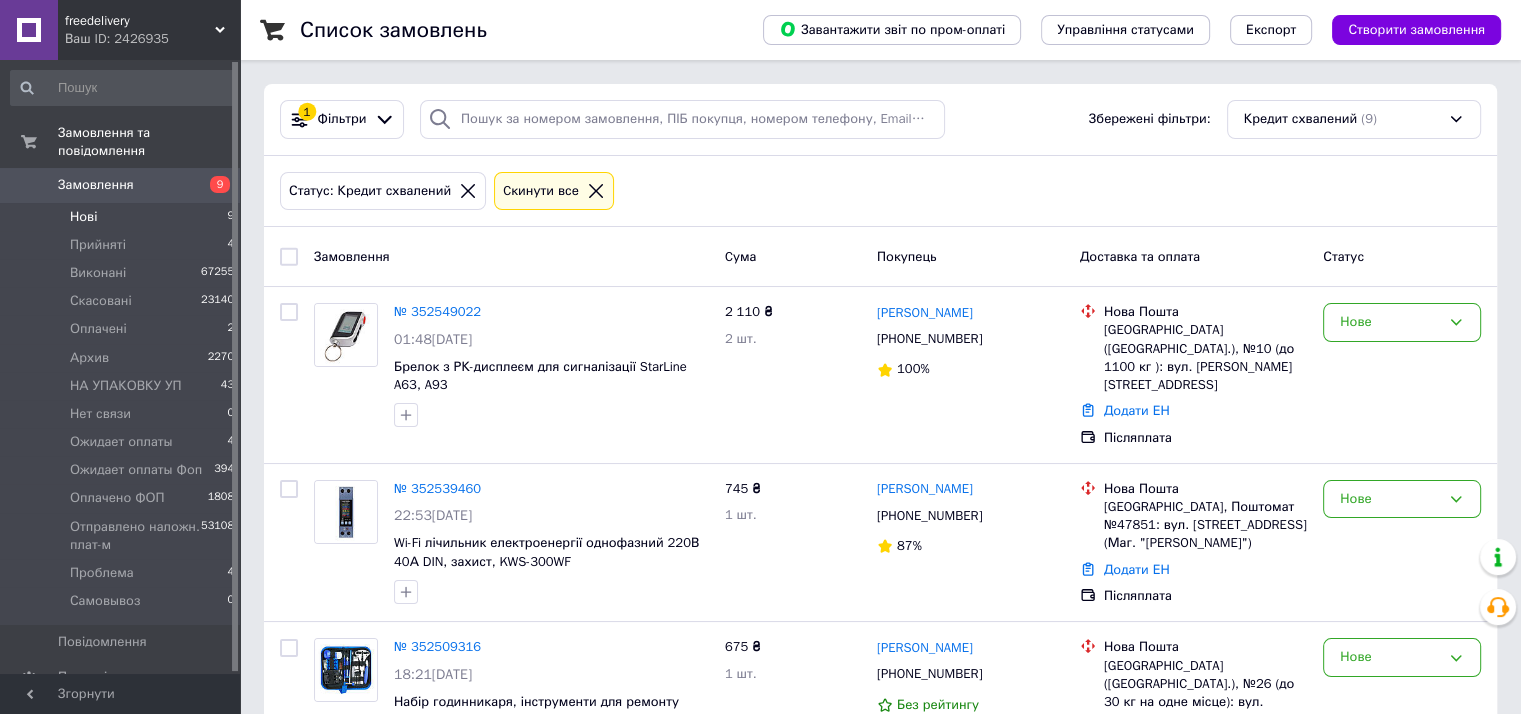 click on "Cкинути все" at bounding box center [541, 191] 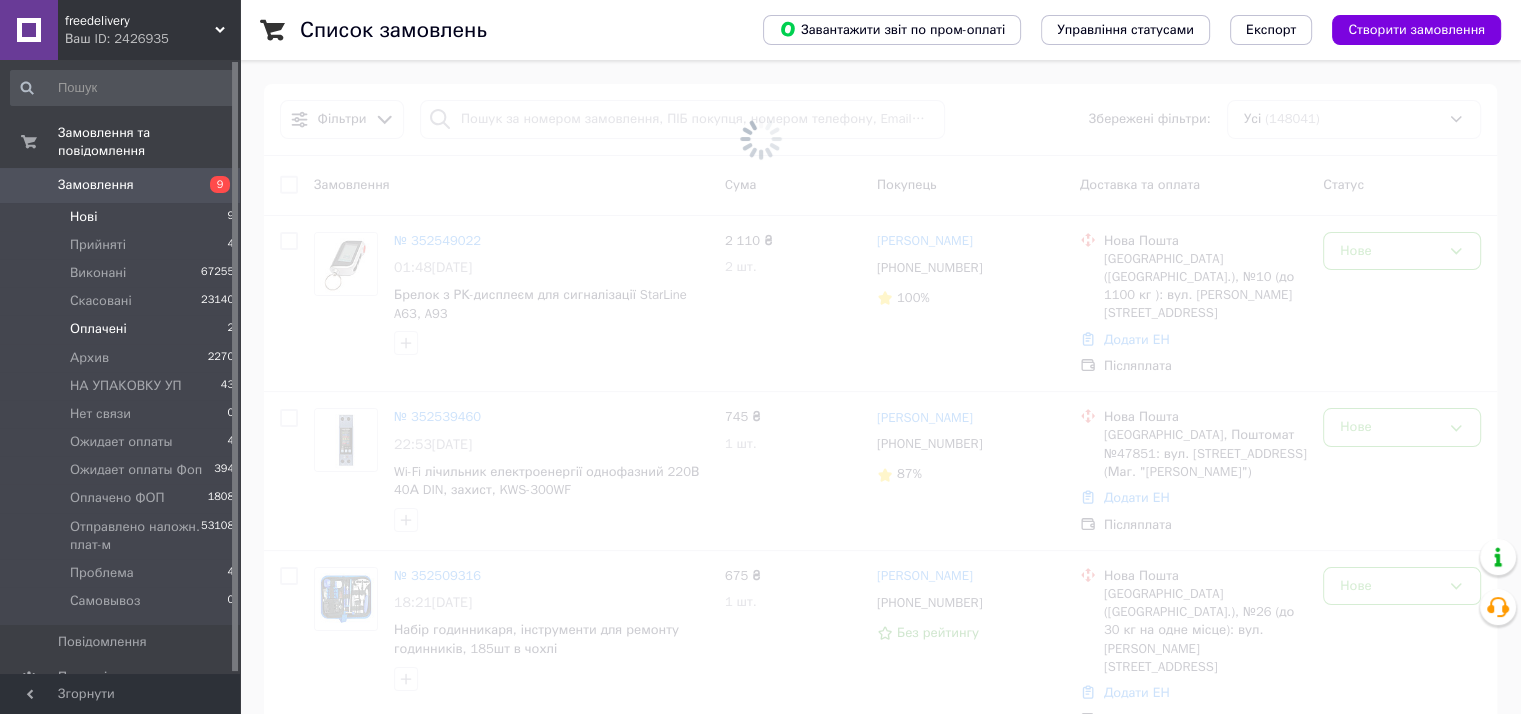 click on "Оплачені 2" at bounding box center (123, 329) 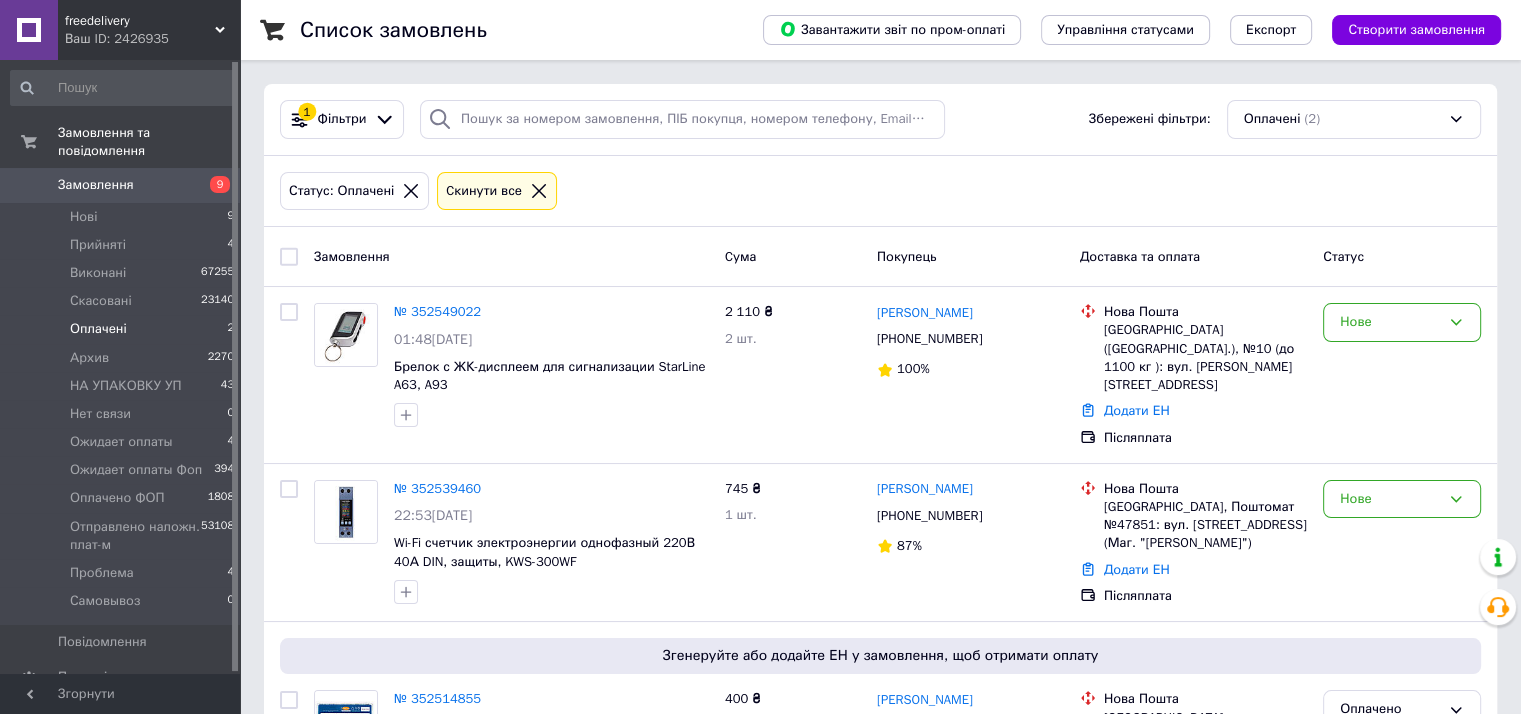 click on "Оплачені 2" at bounding box center [123, 329] 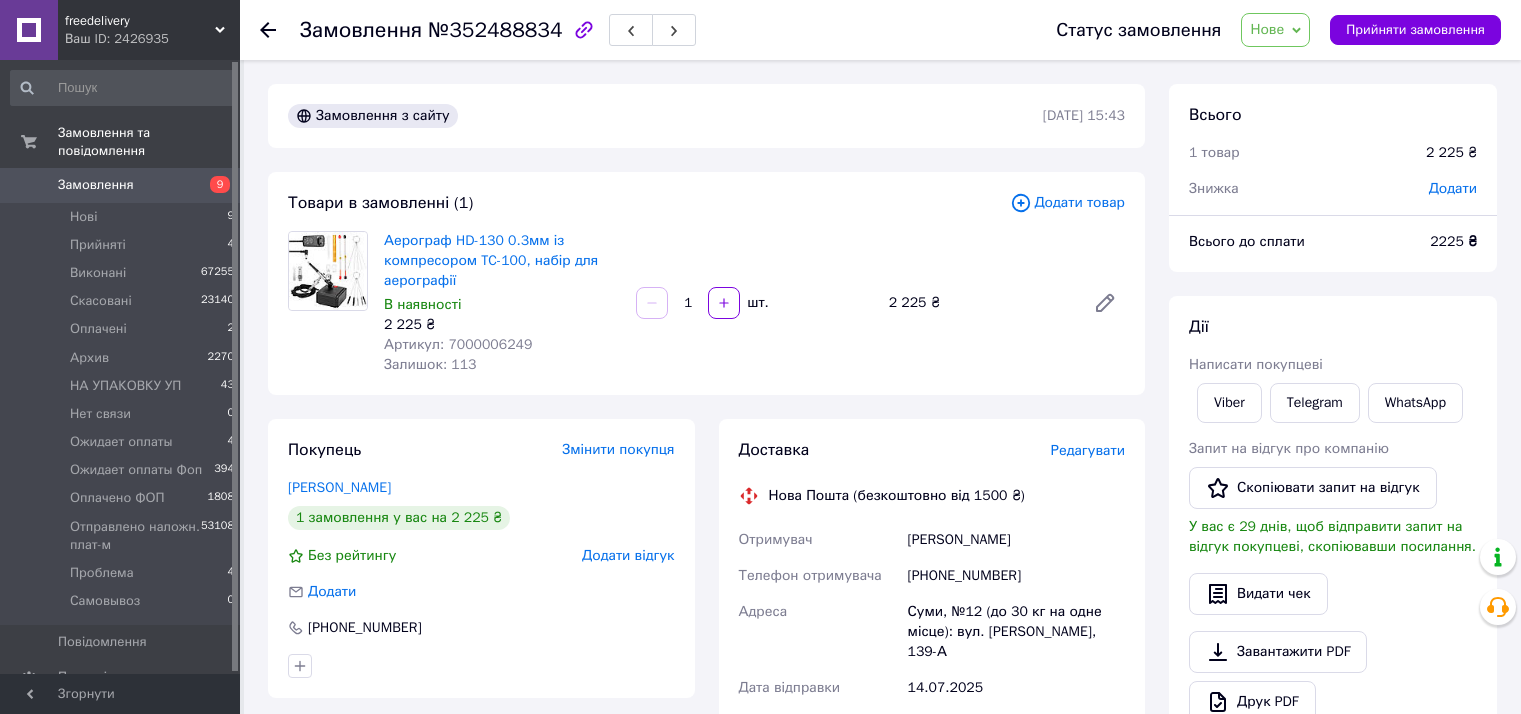 scroll, scrollTop: 0, scrollLeft: 0, axis: both 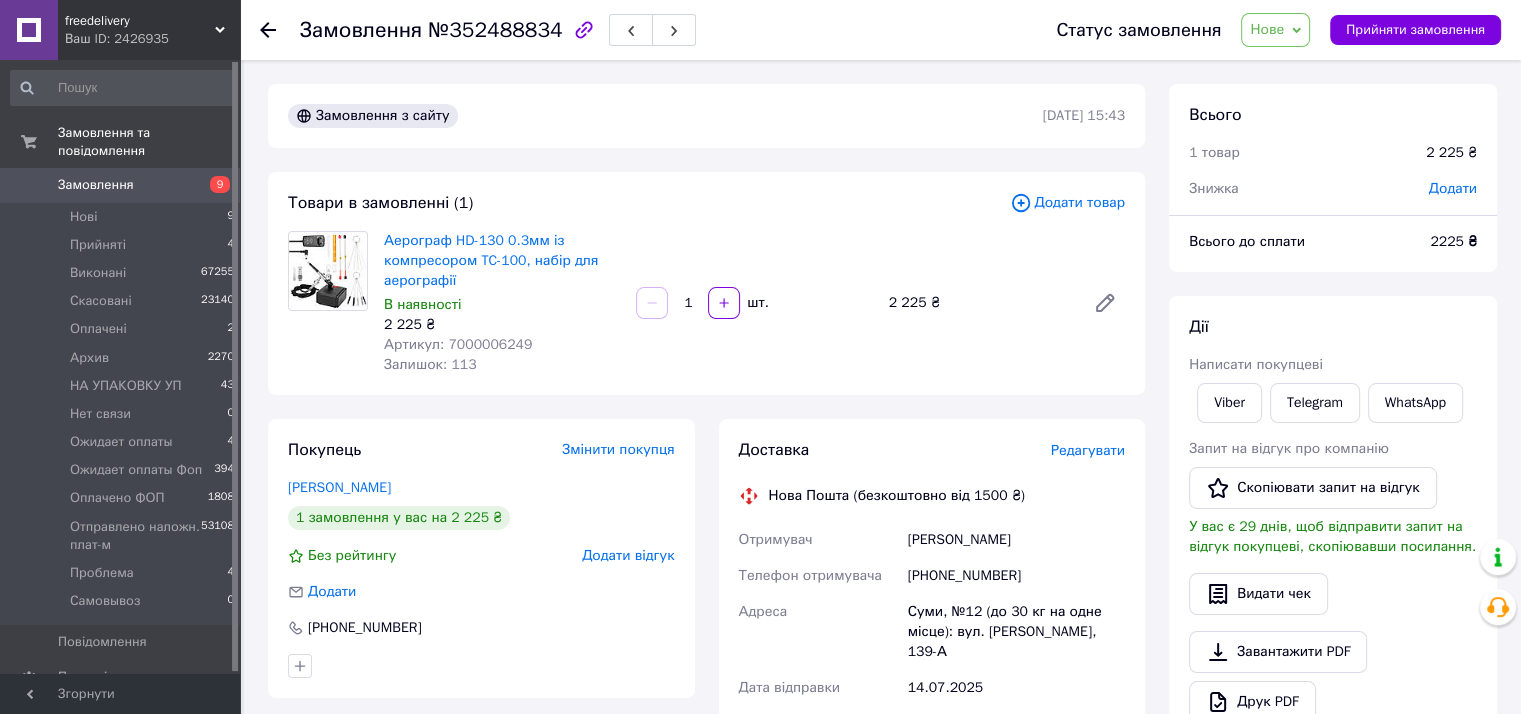drag, startPoint x: 1377, startPoint y: 31, endPoint x: 1317, endPoint y: 19, distance: 61.188232 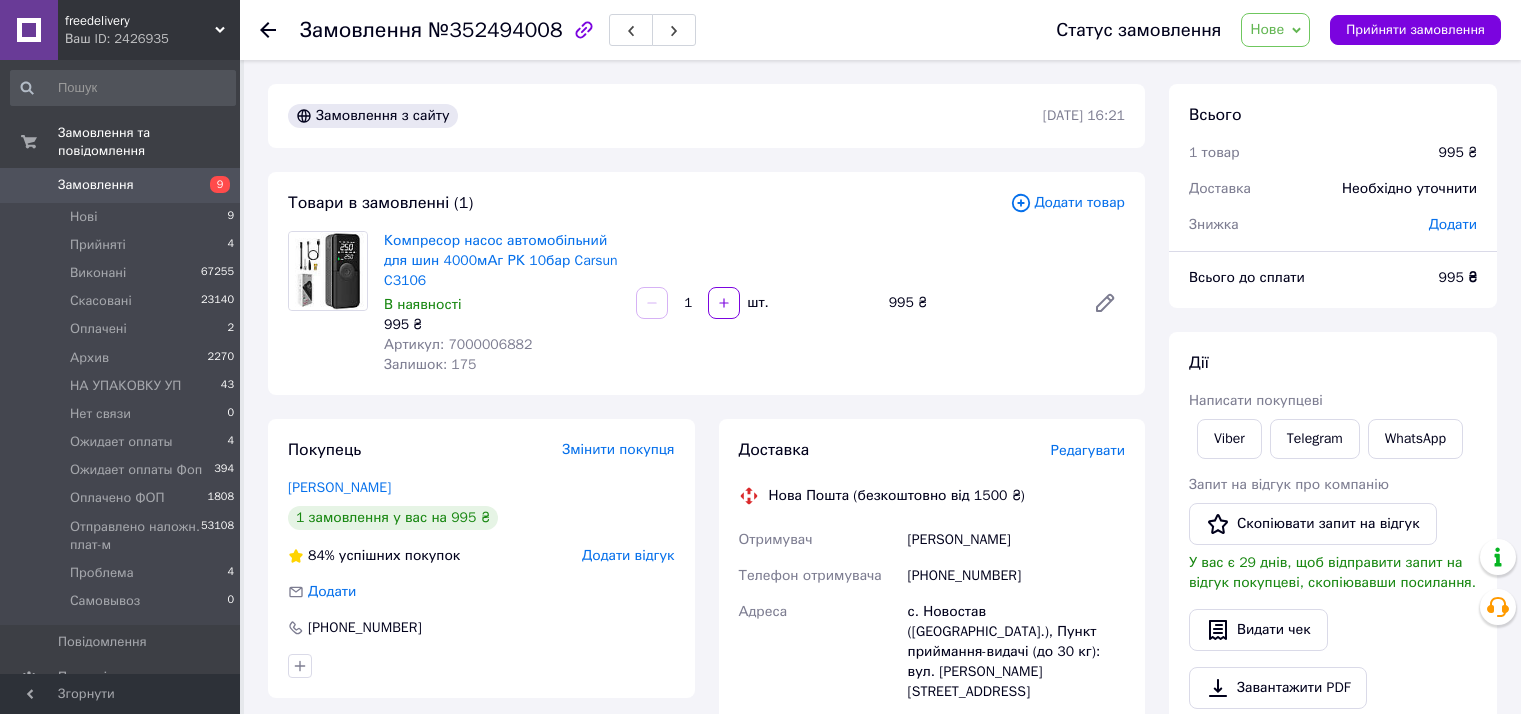 scroll, scrollTop: 0, scrollLeft: 0, axis: both 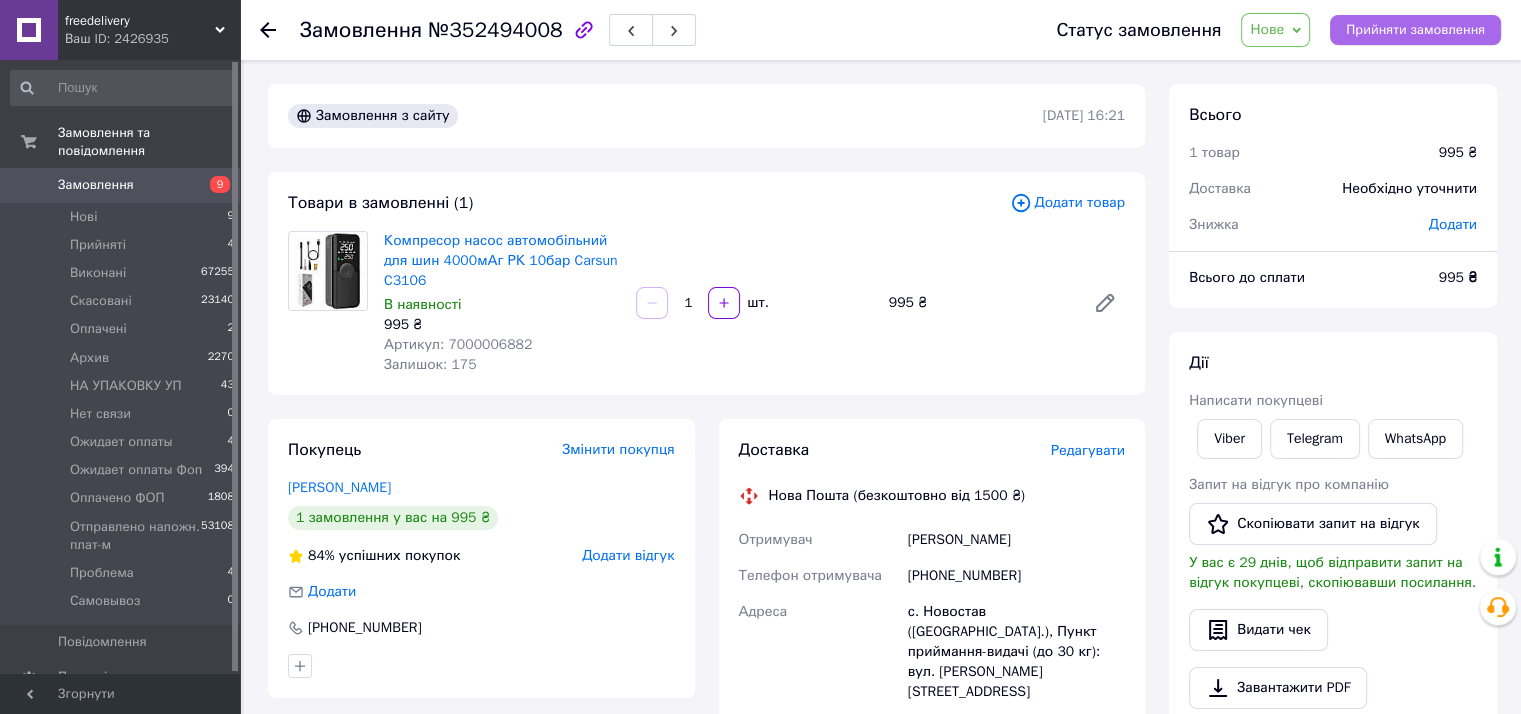 click on "Прийняти замовлення" at bounding box center [1415, 30] 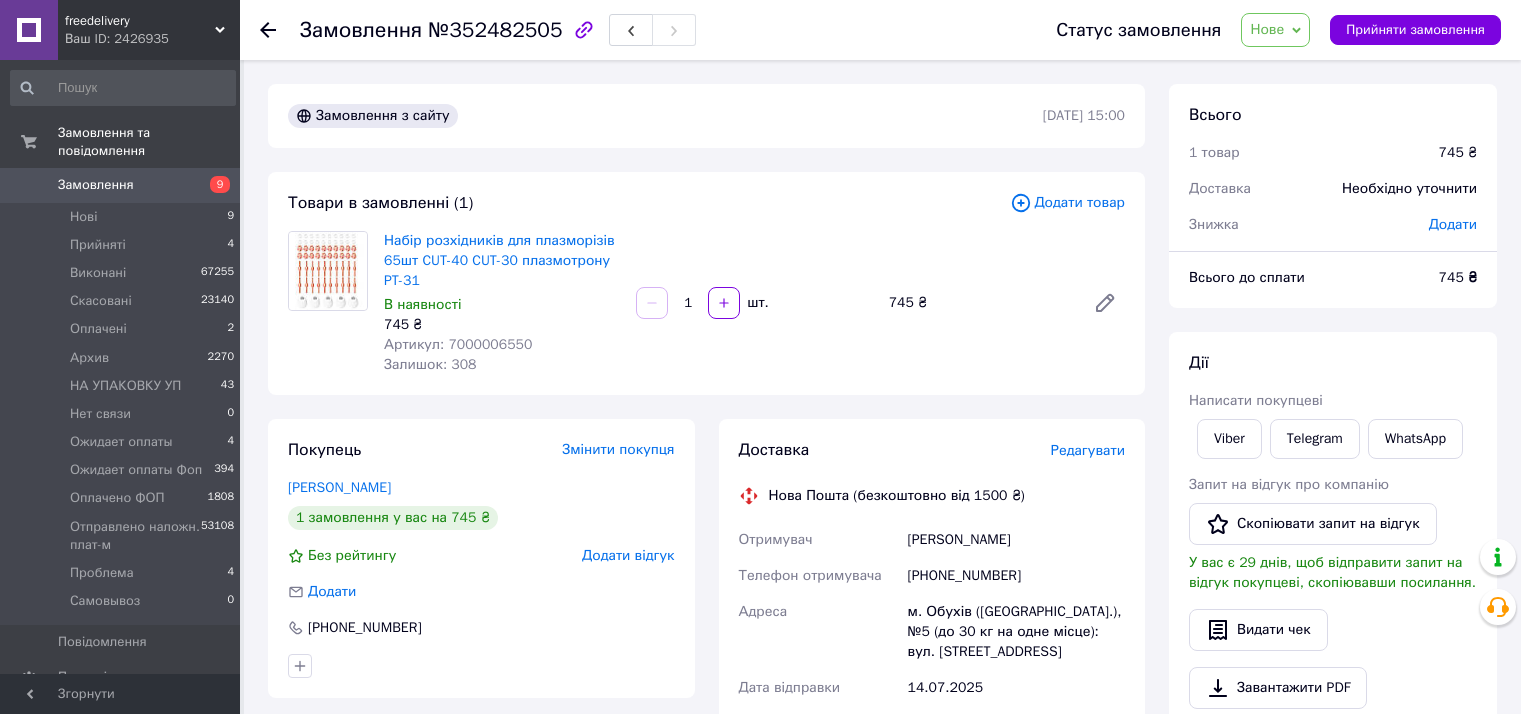 scroll, scrollTop: 0, scrollLeft: 0, axis: both 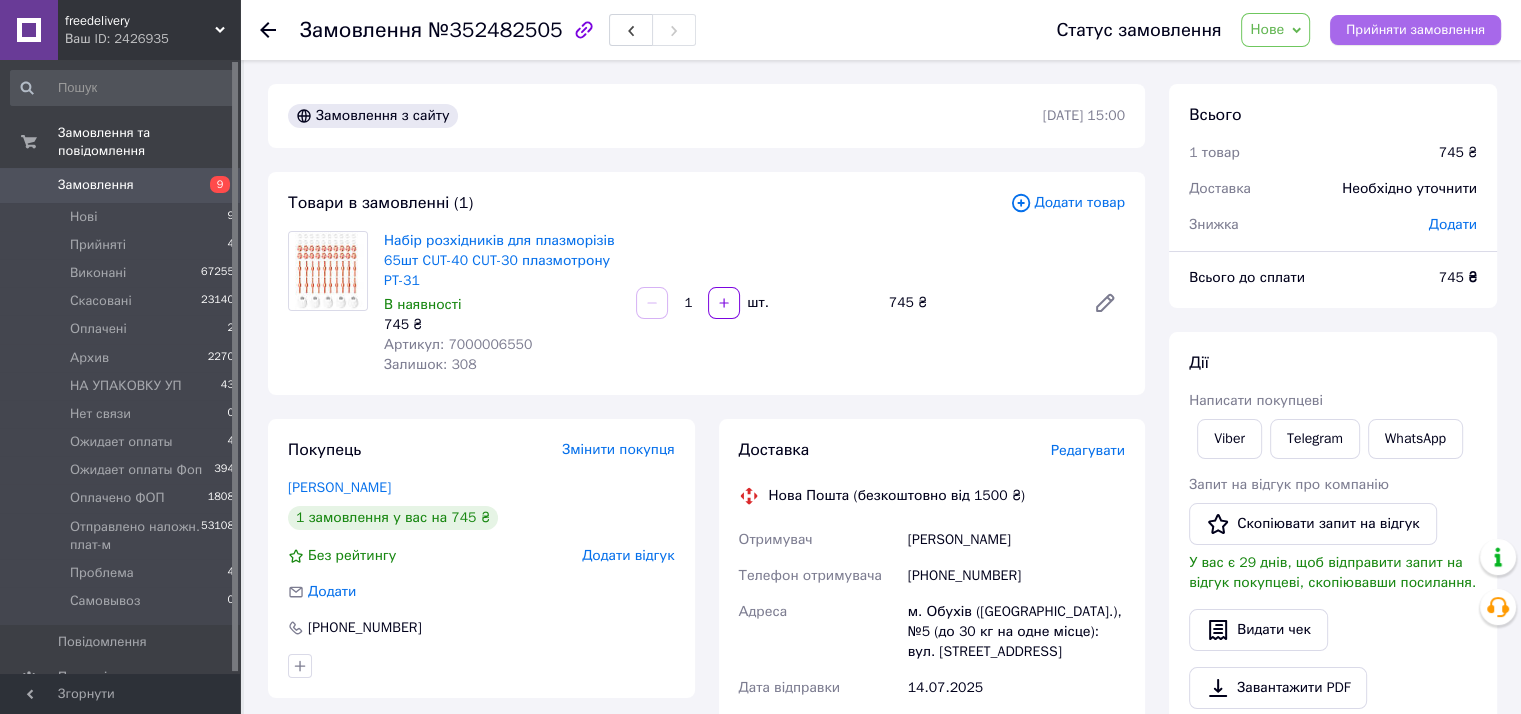 click on "Прийняти замовлення" at bounding box center [1415, 30] 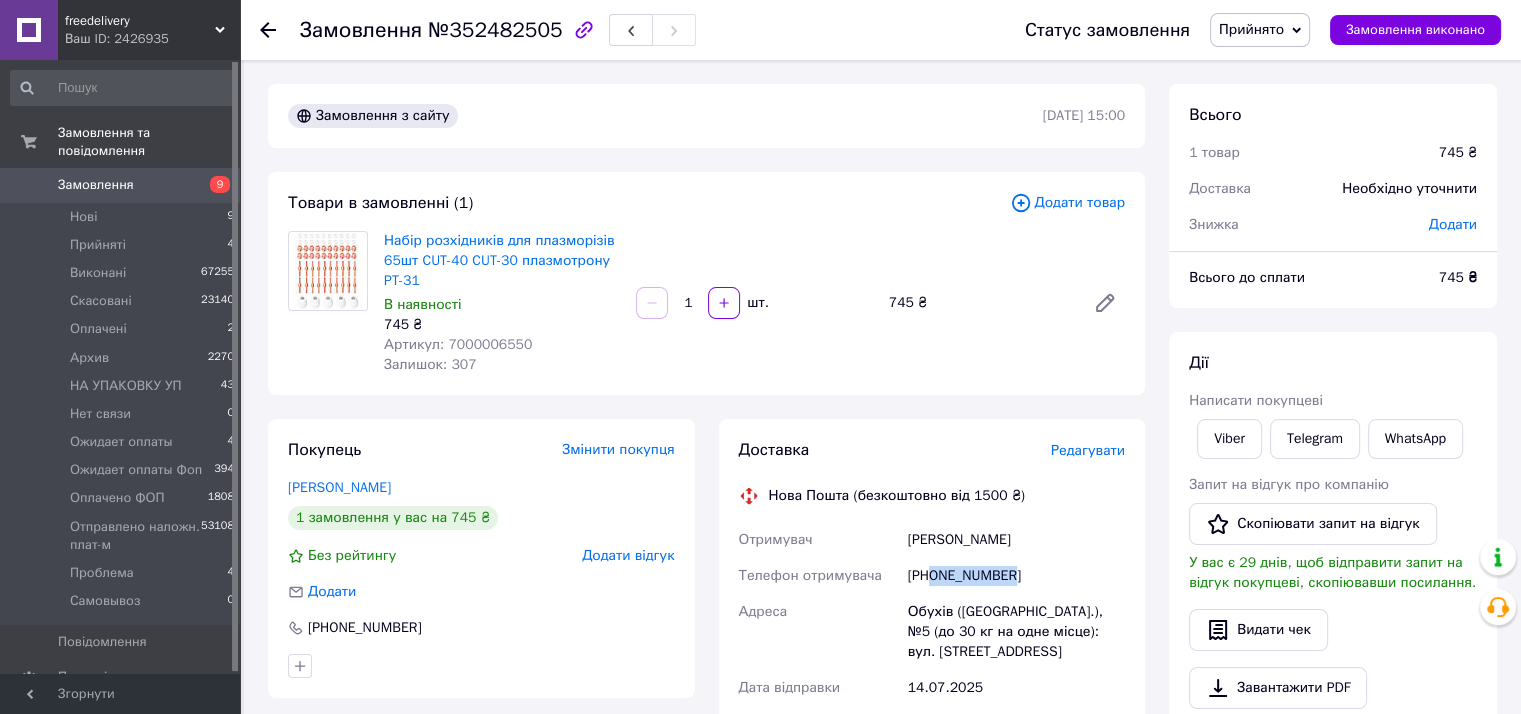 drag, startPoint x: 935, startPoint y: 572, endPoint x: 1017, endPoint y: 572, distance: 82 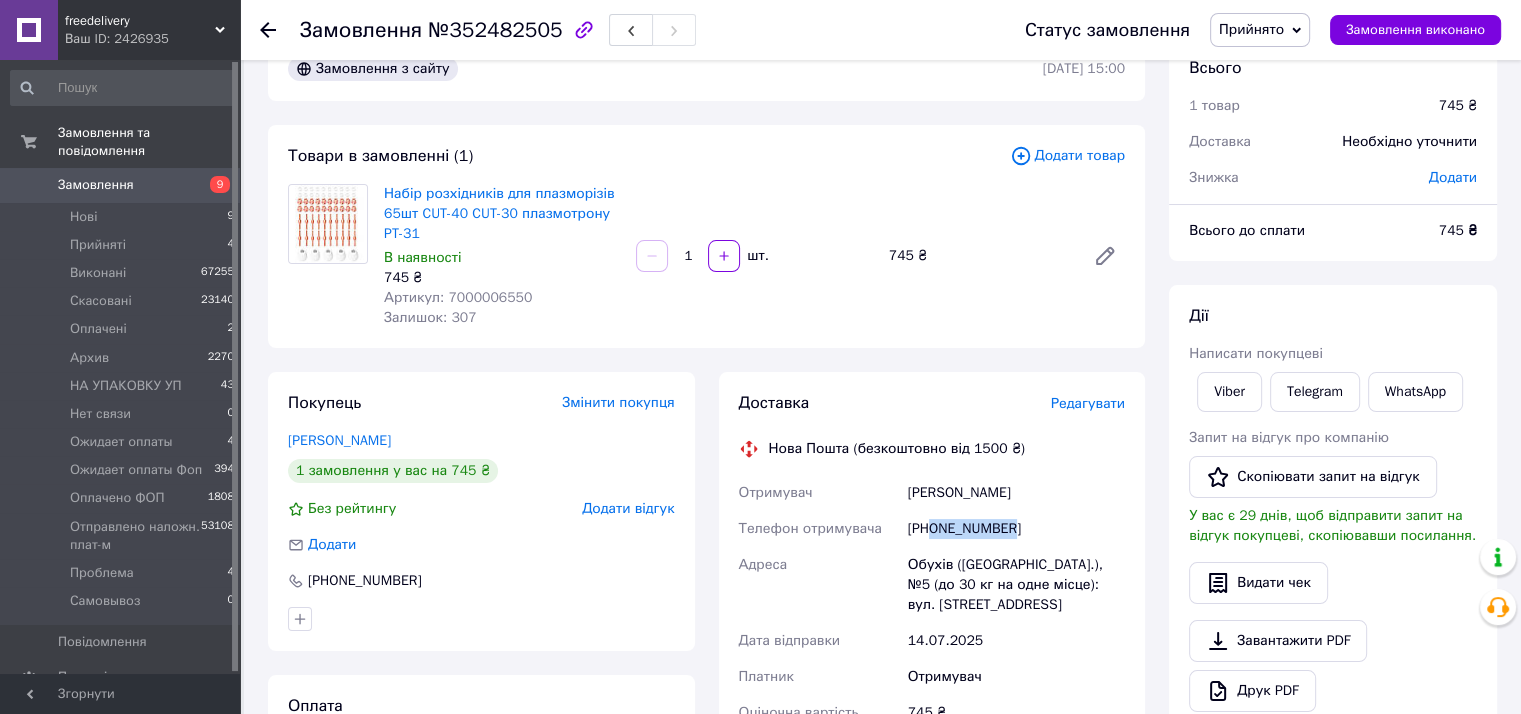 scroll, scrollTop: 0, scrollLeft: 0, axis: both 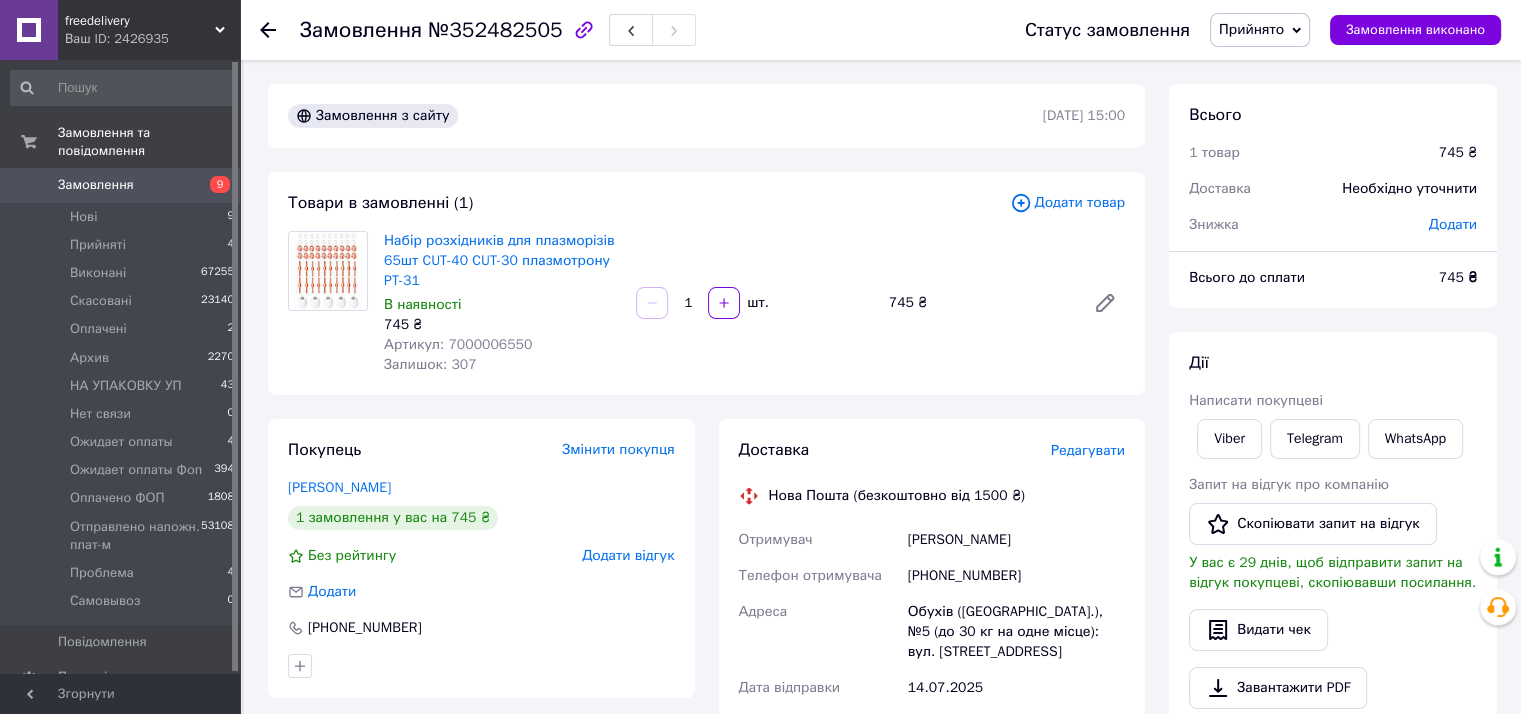 click on "№352482505" at bounding box center [495, 30] 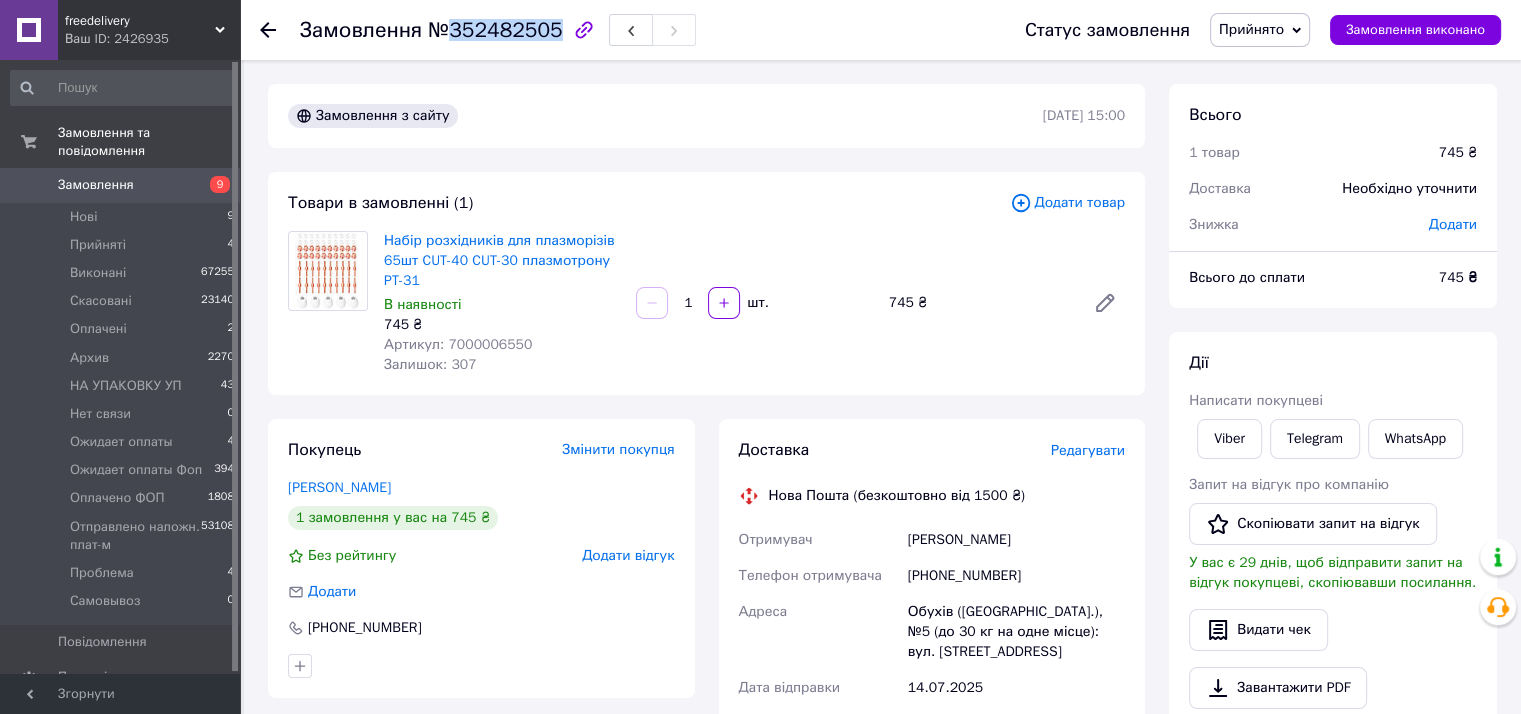 click on "№352482505" at bounding box center [495, 30] 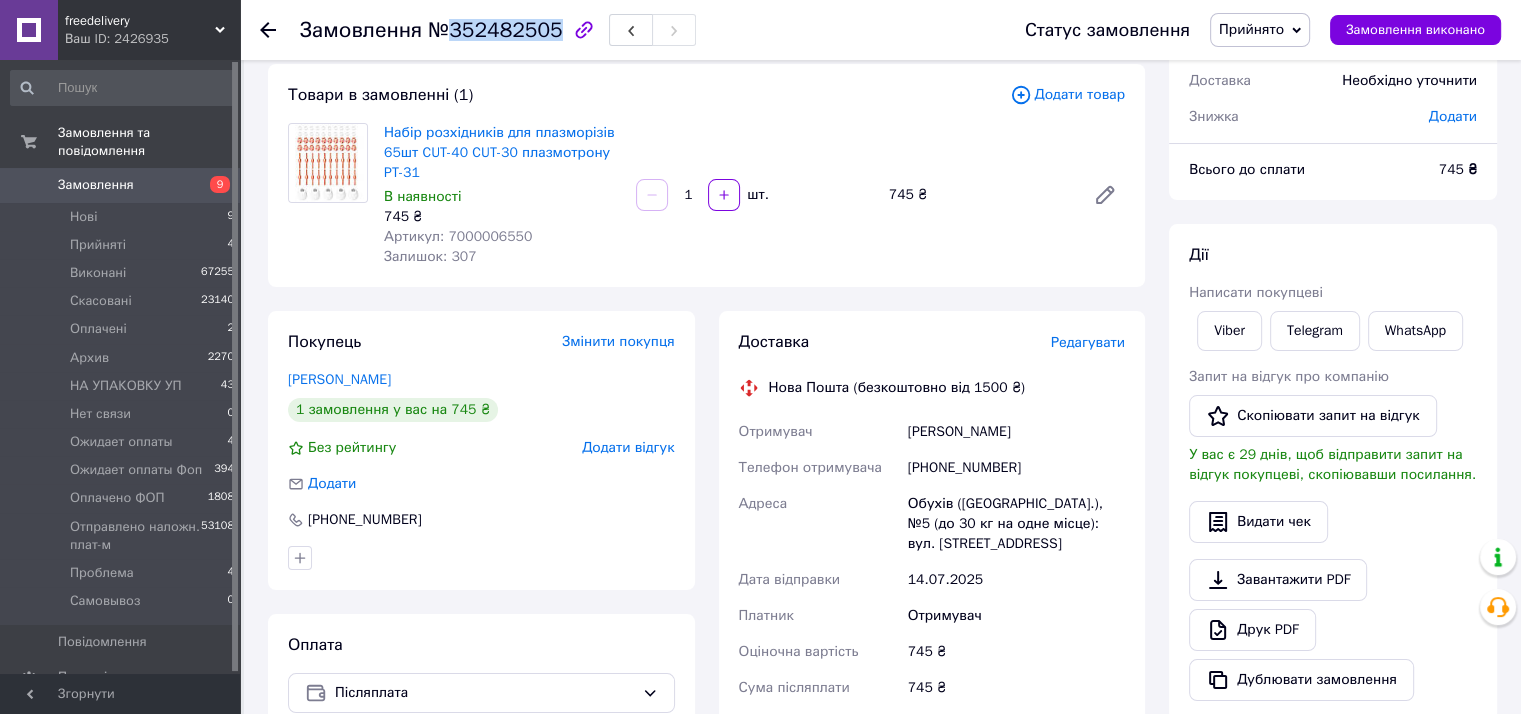 scroll, scrollTop: 100, scrollLeft: 0, axis: vertical 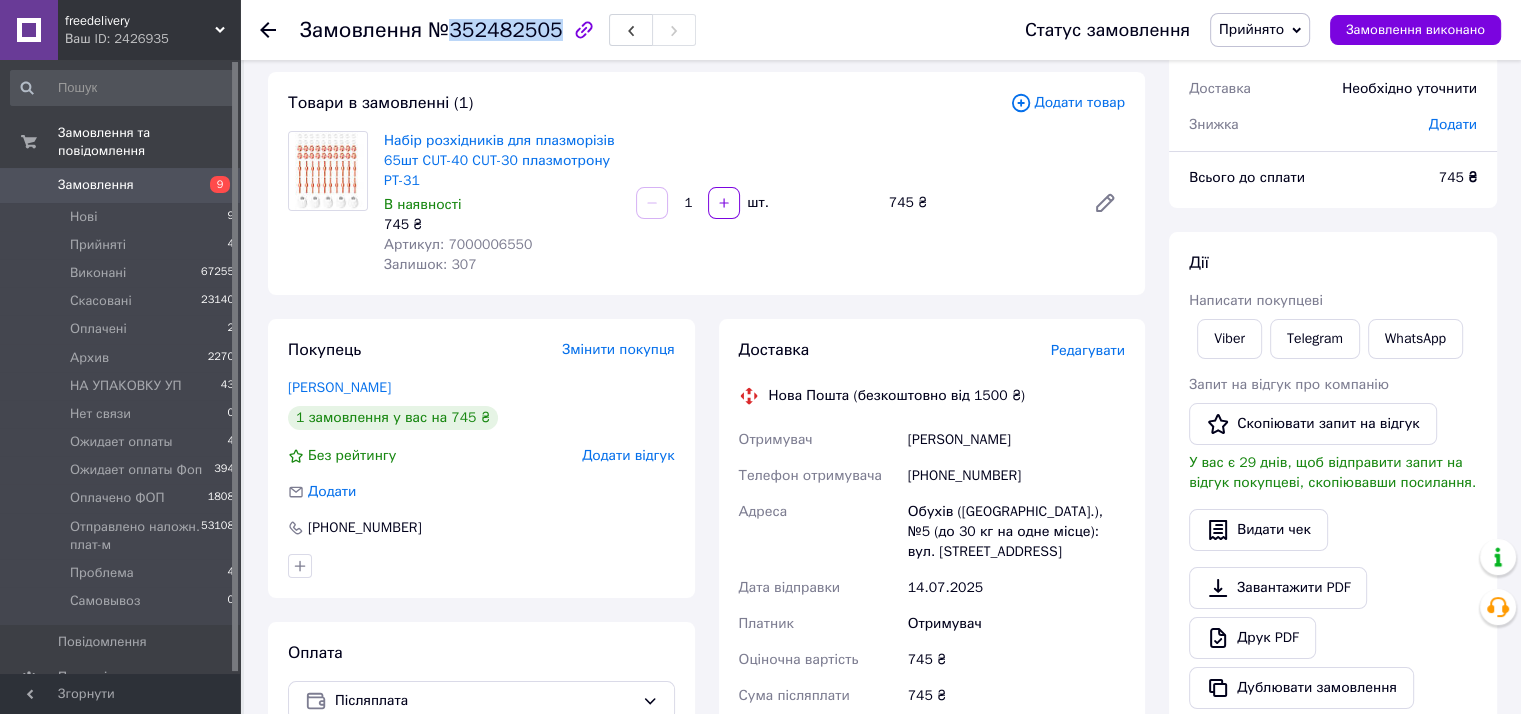 copy on "352482505" 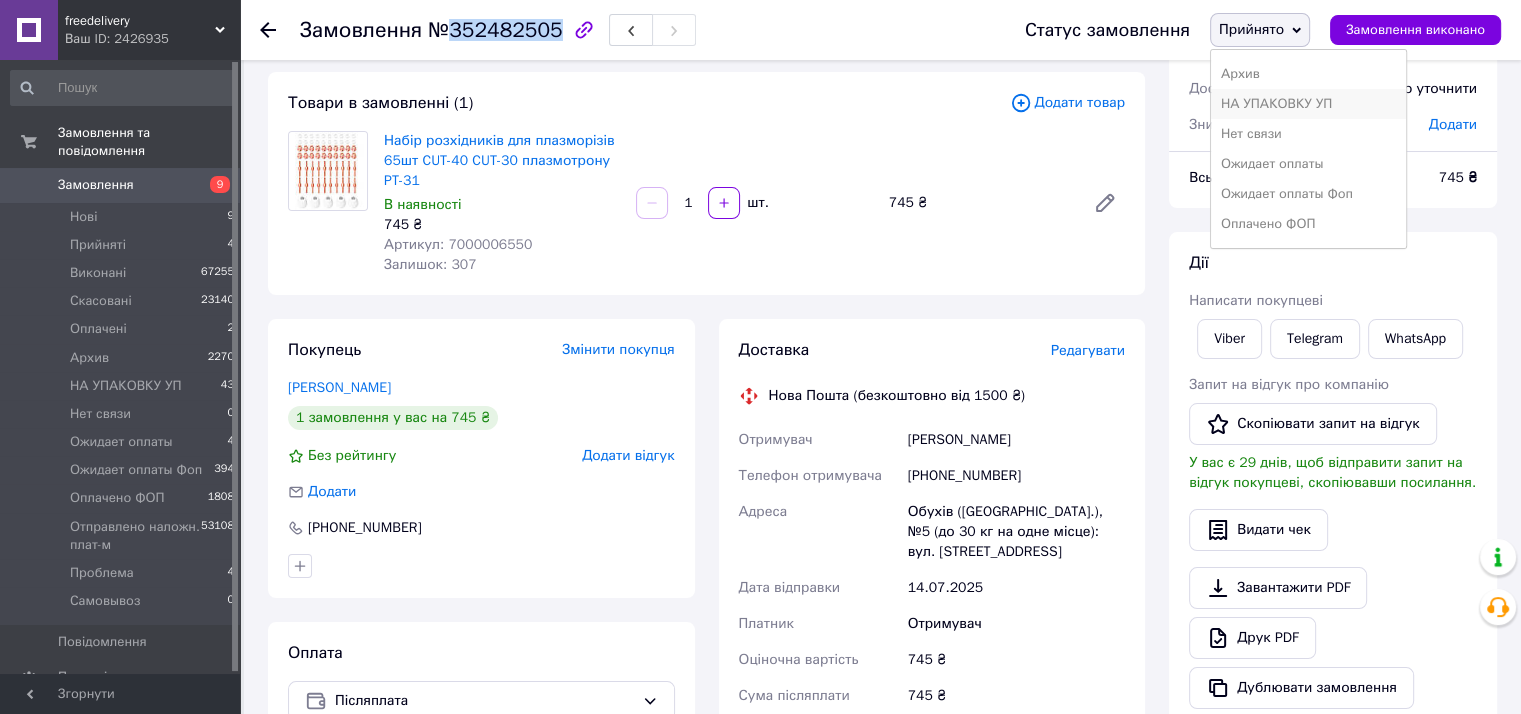 scroll, scrollTop: 172, scrollLeft: 0, axis: vertical 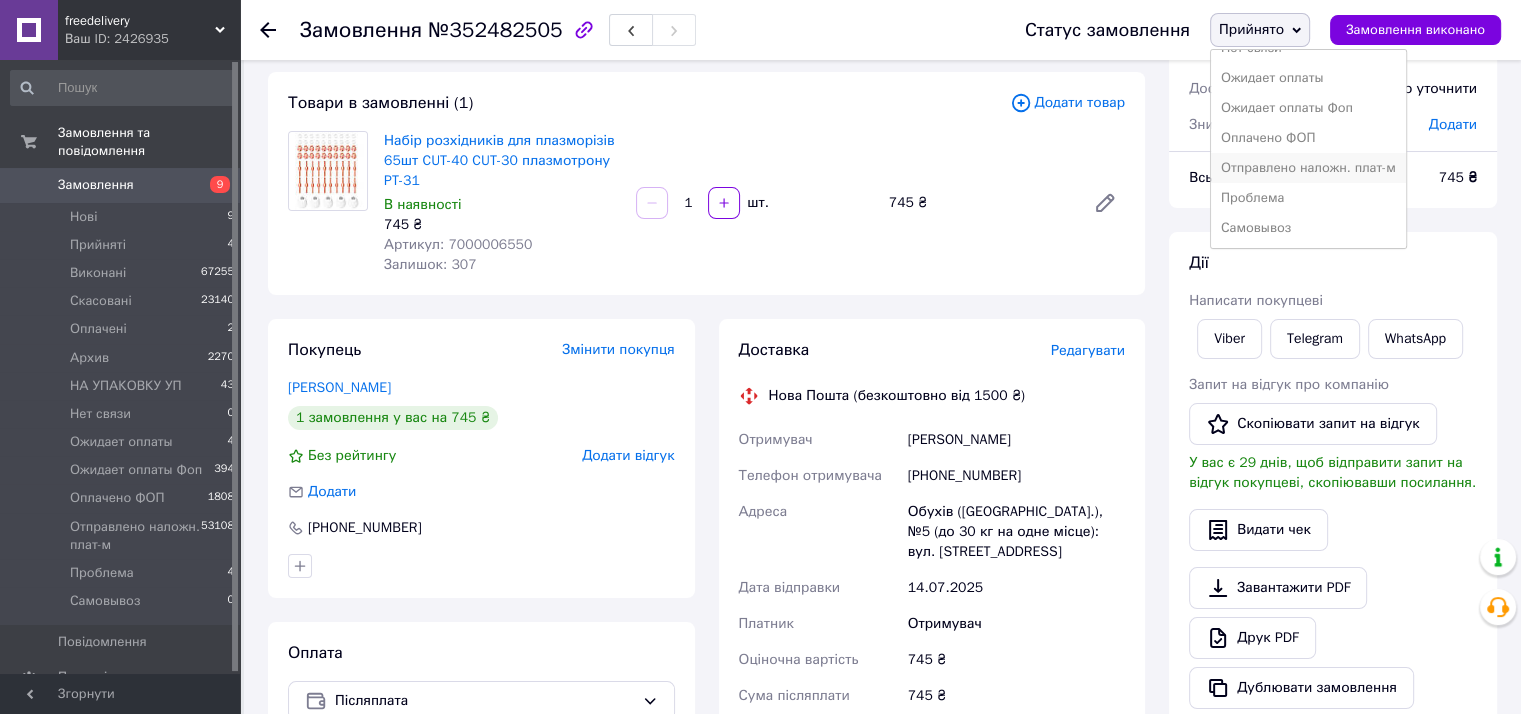 click on "Отправлено наложн. плат-м" at bounding box center (1308, 168) 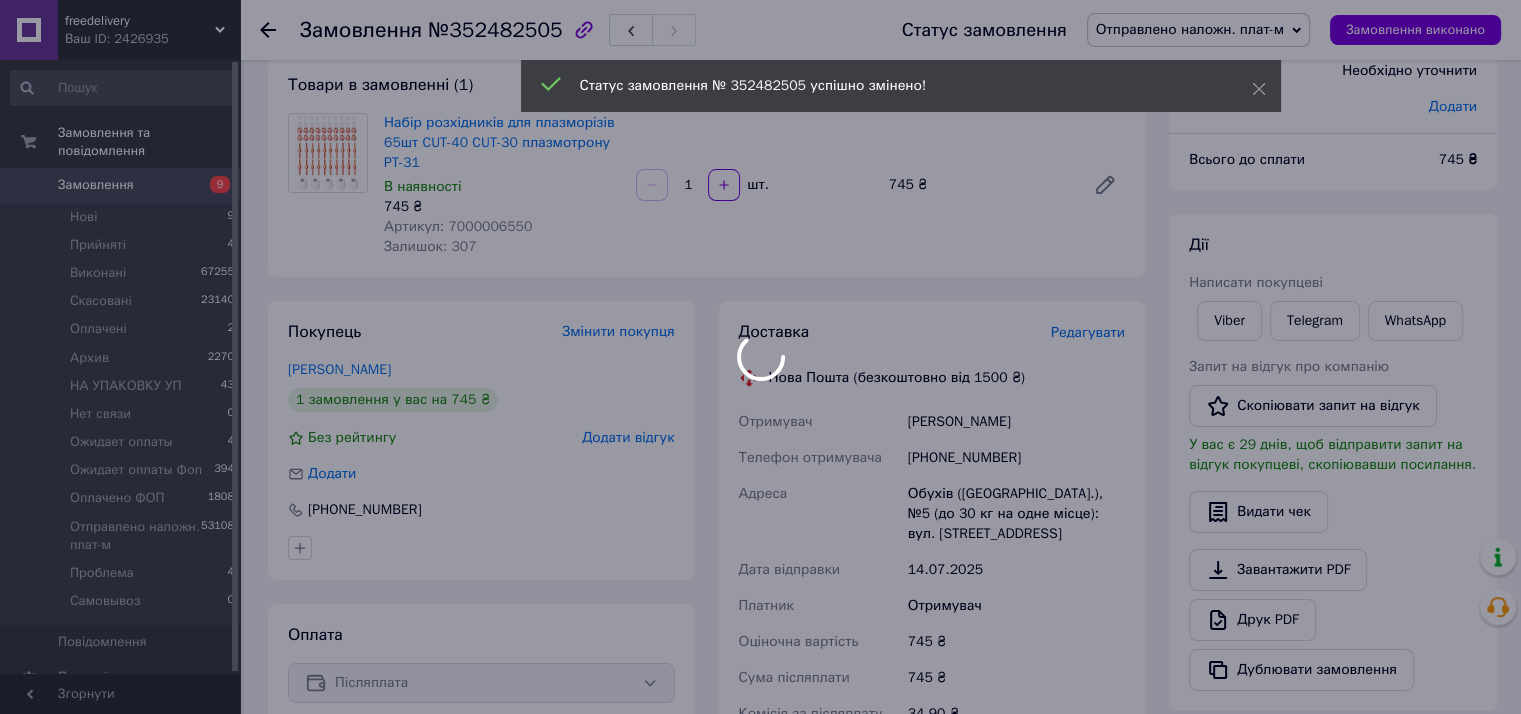 scroll, scrollTop: 500, scrollLeft: 0, axis: vertical 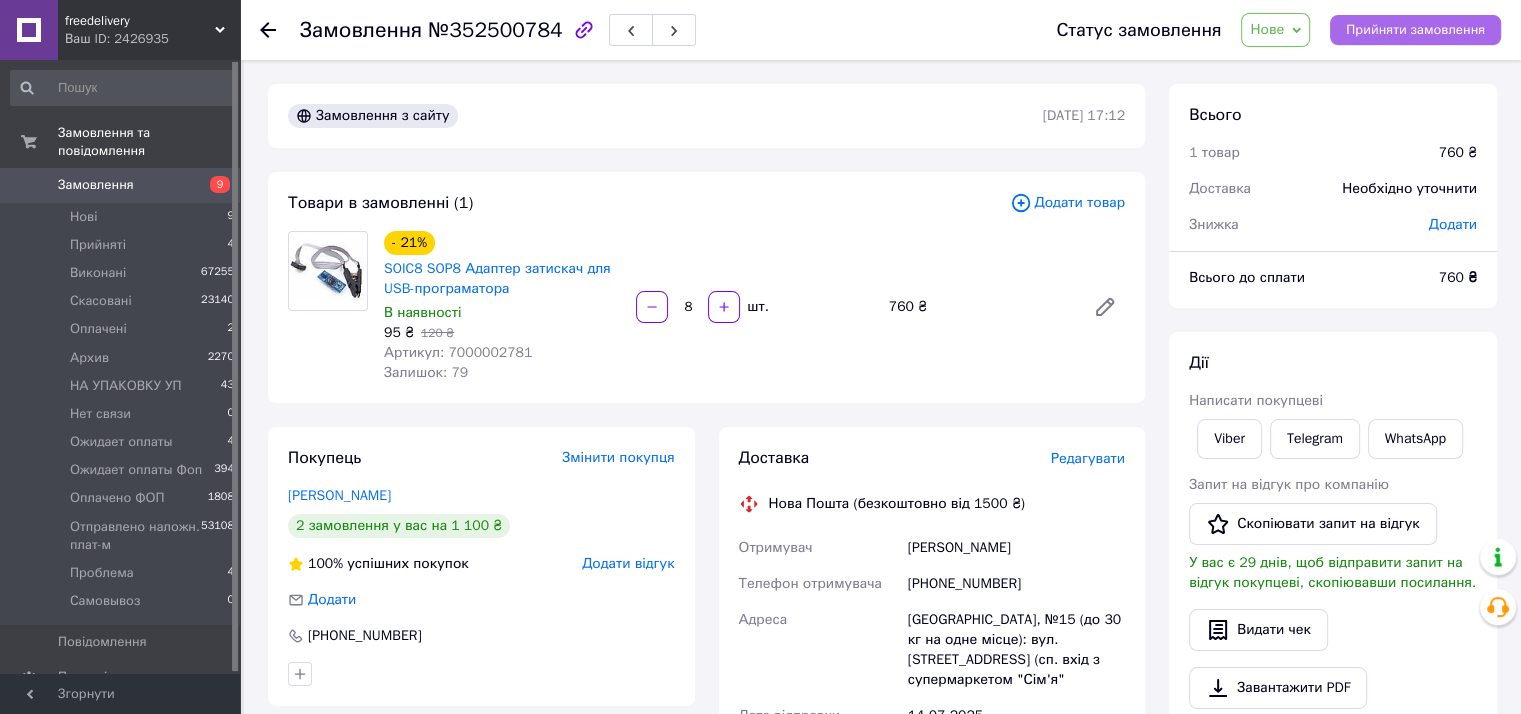 click on "Прийняти замовлення" at bounding box center [1415, 30] 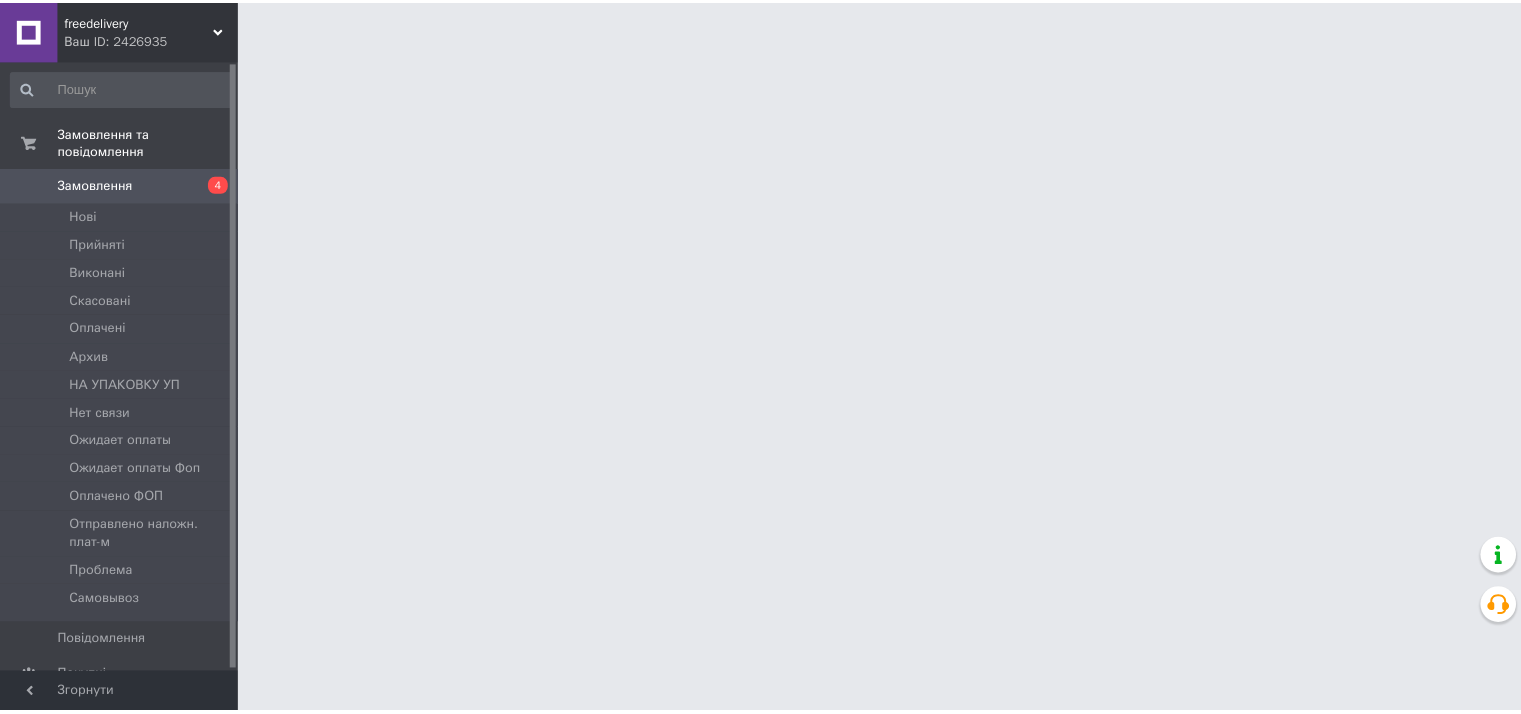 scroll, scrollTop: 0, scrollLeft: 0, axis: both 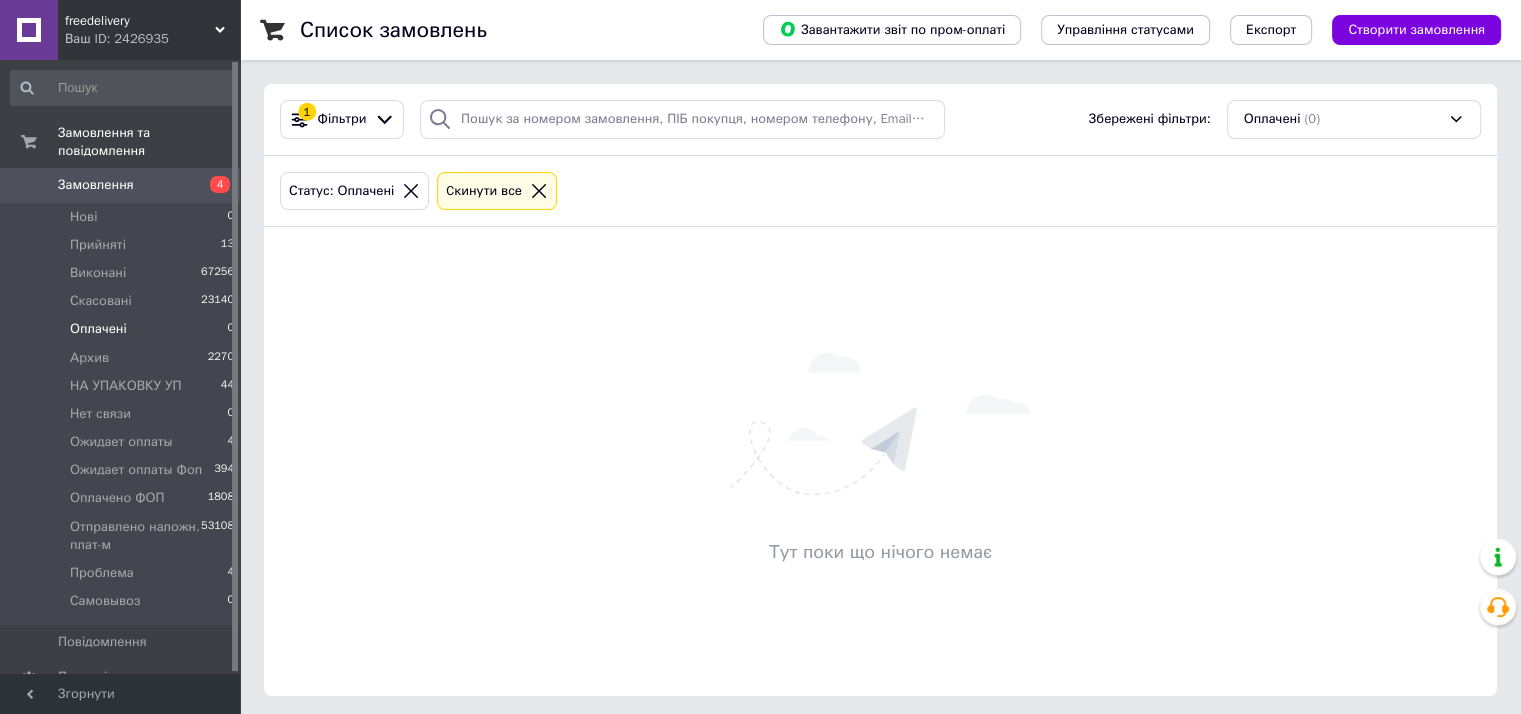 click on "Cкинути все" at bounding box center (484, 191) 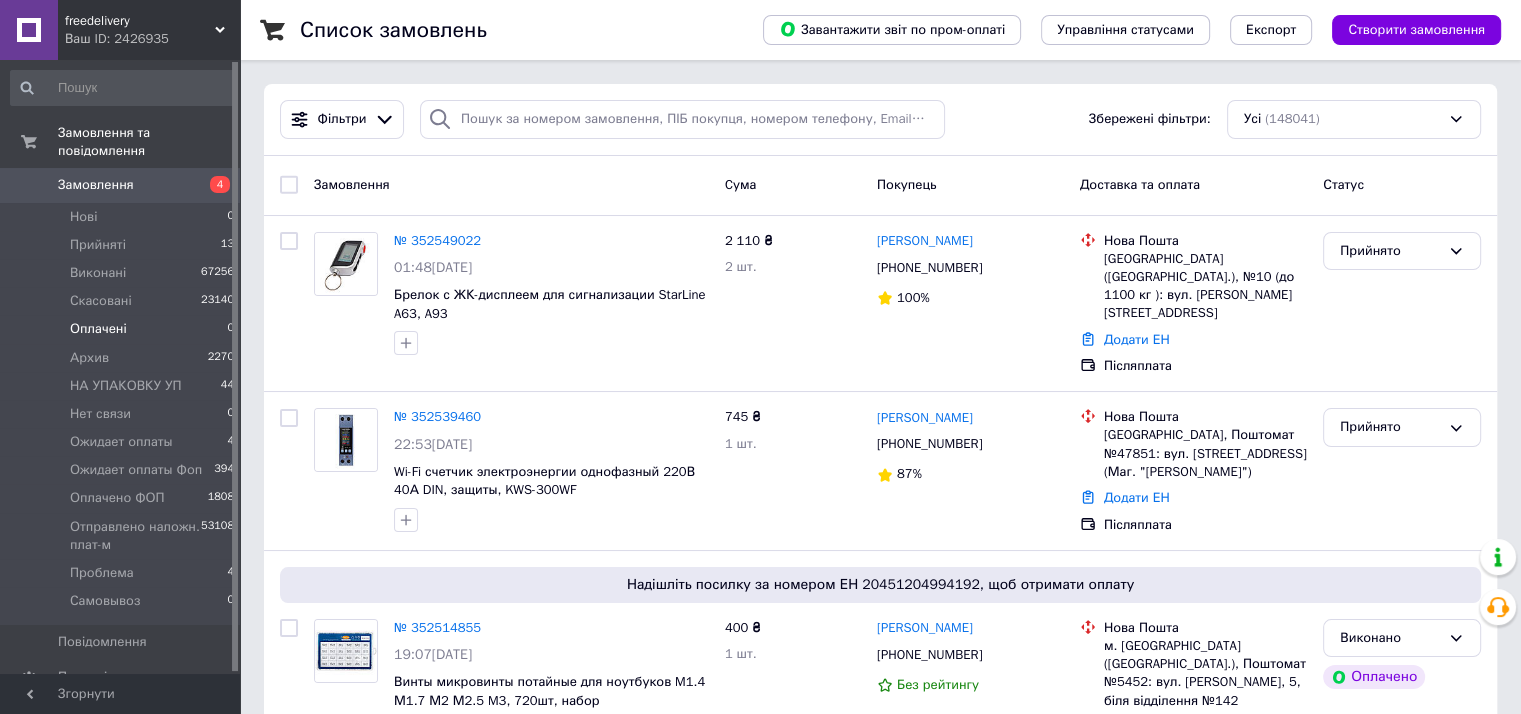 click on "Оплачені 0" at bounding box center (123, 329) 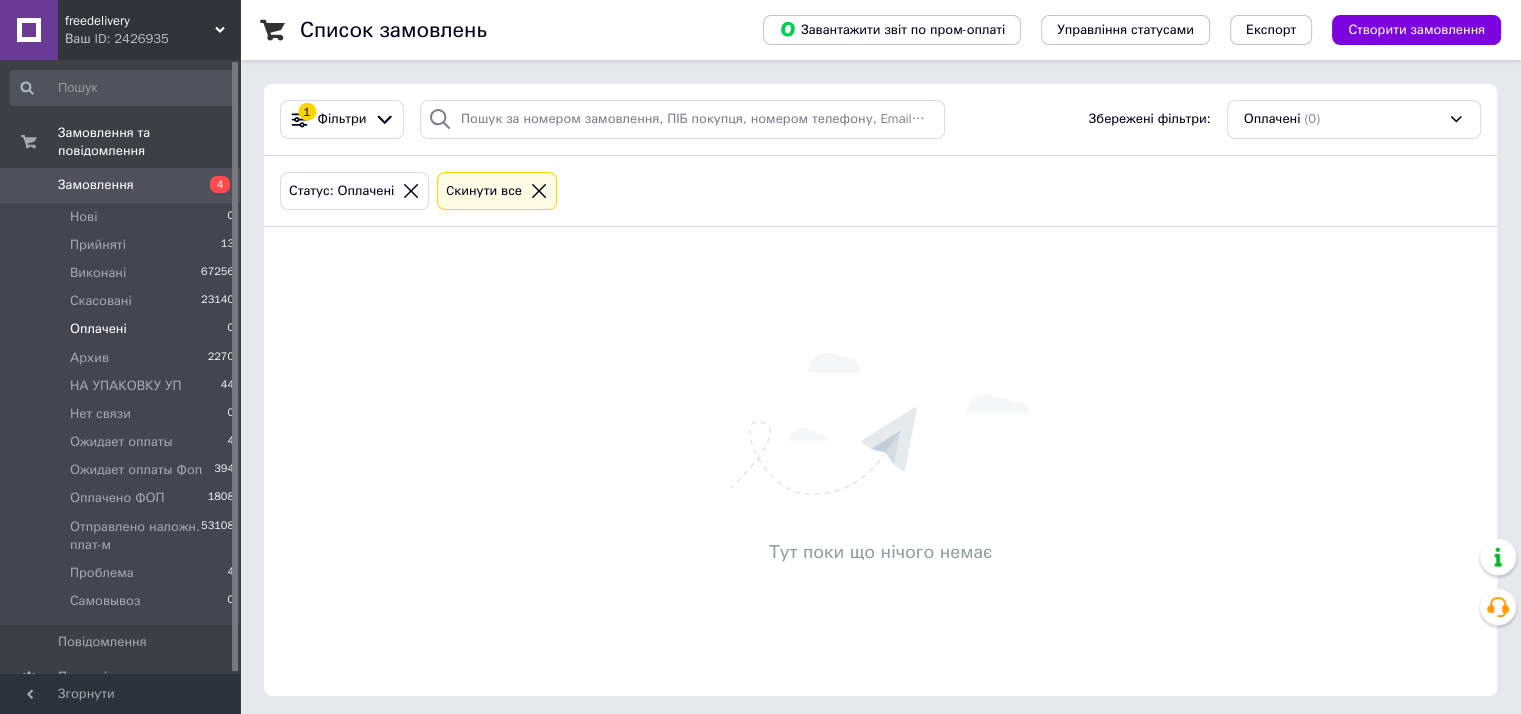 click on "Оплачені 0" at bounding box center [123, 329] 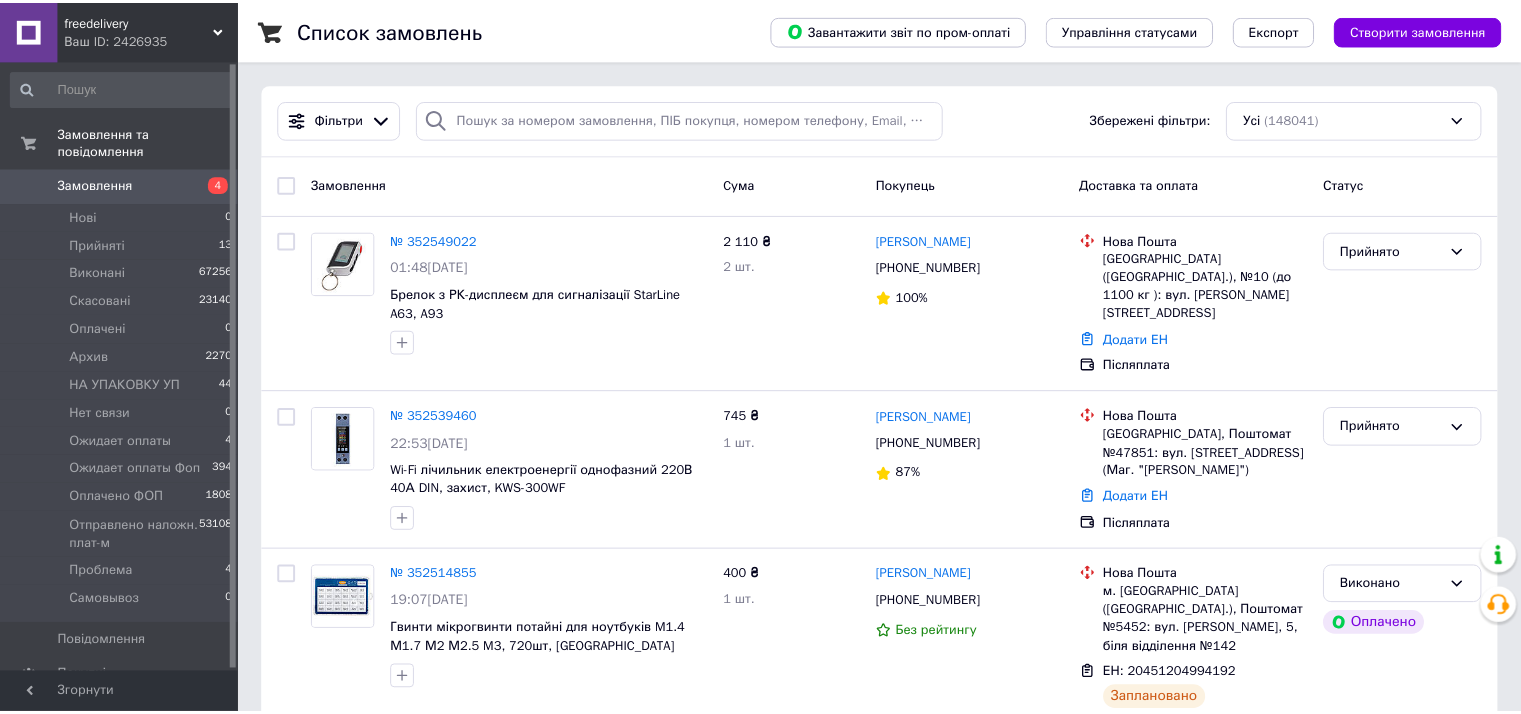 scroll, scrollTop: 0, scrollLeft: 0, axis: both 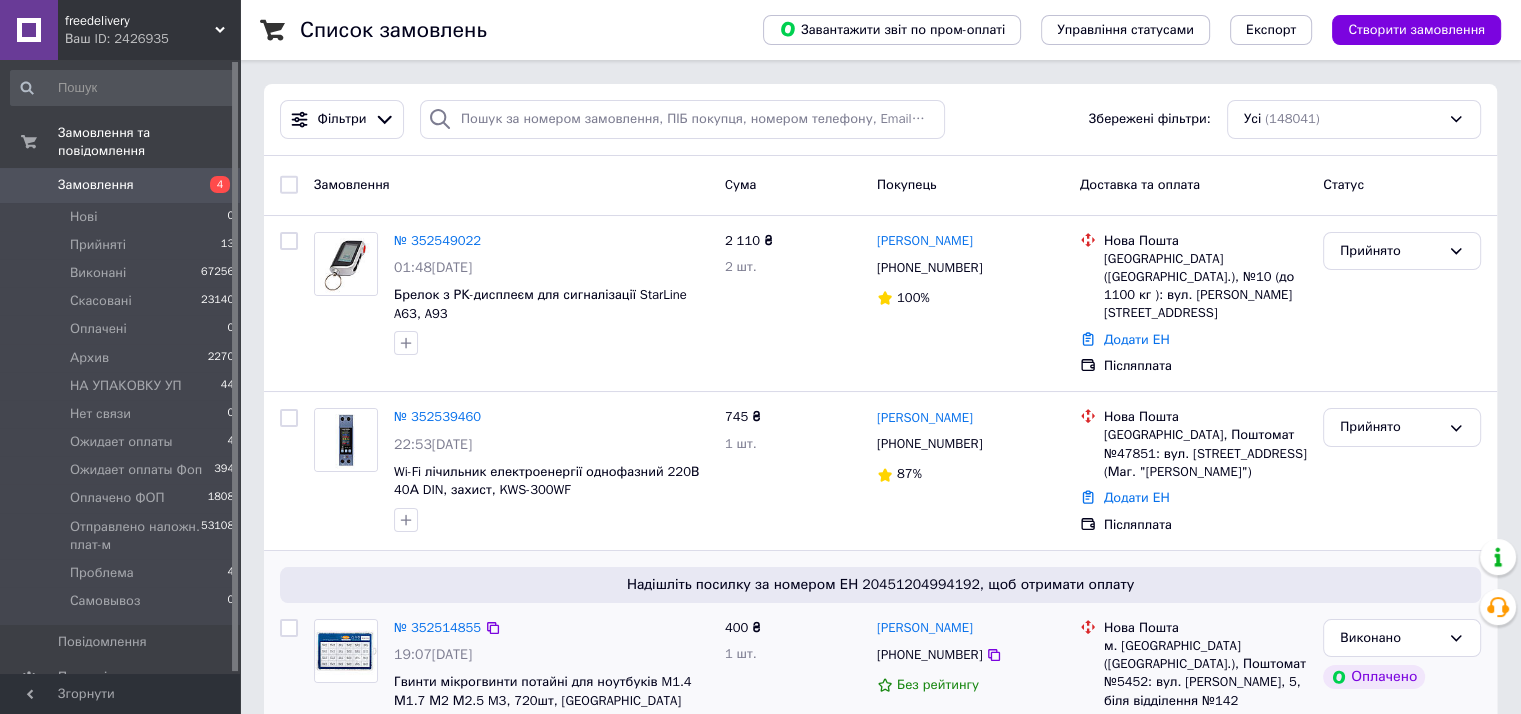 click on "[PERSON_NAME]" at bounding box center [925, 628] 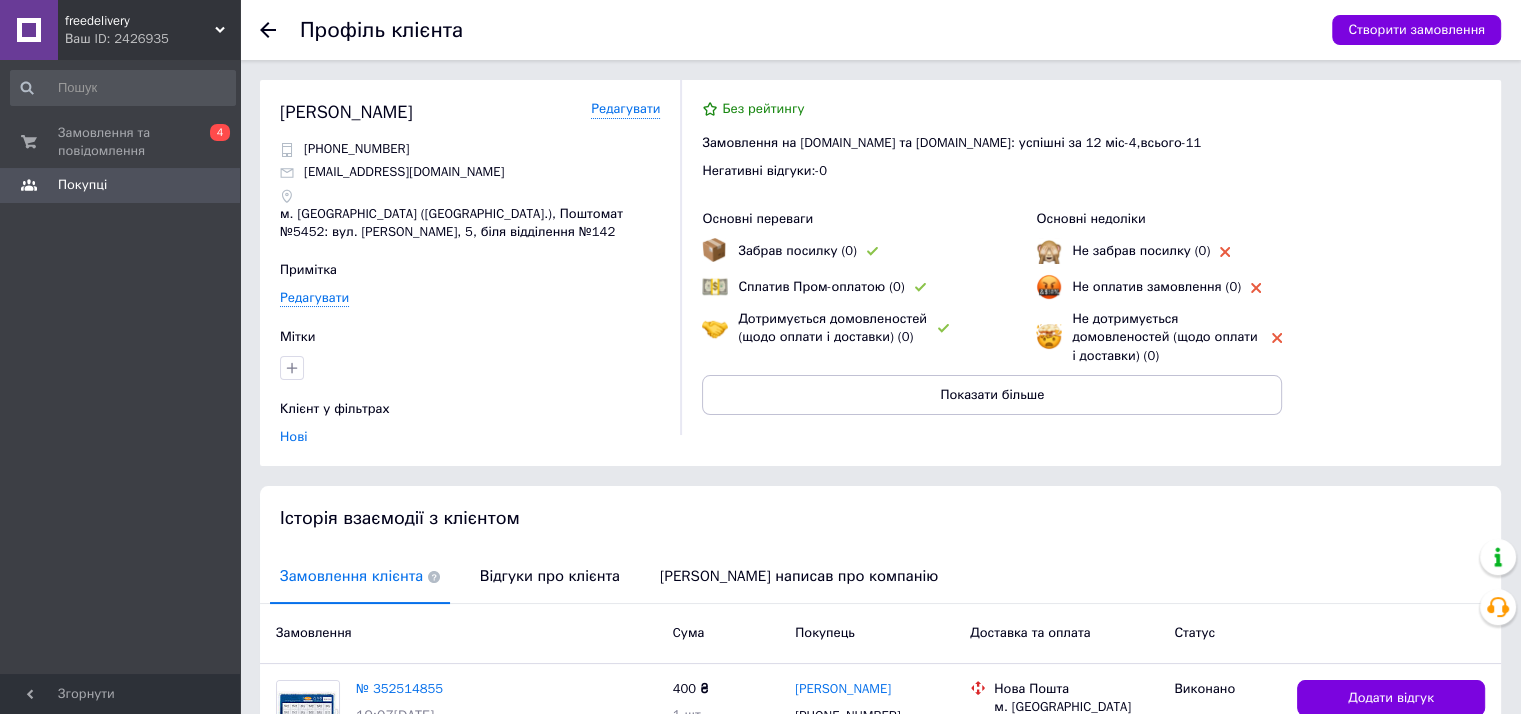 click 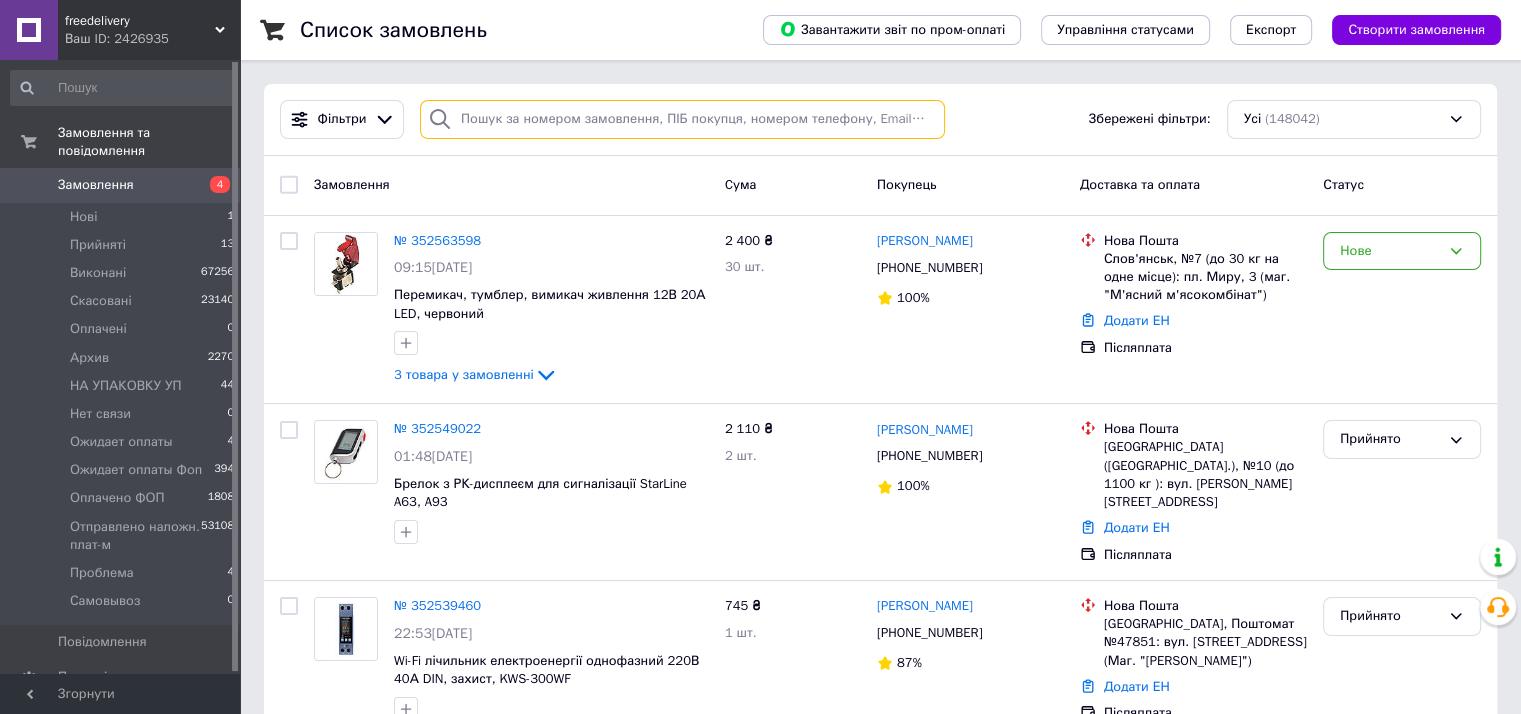 click at bounding box center [682, 119] 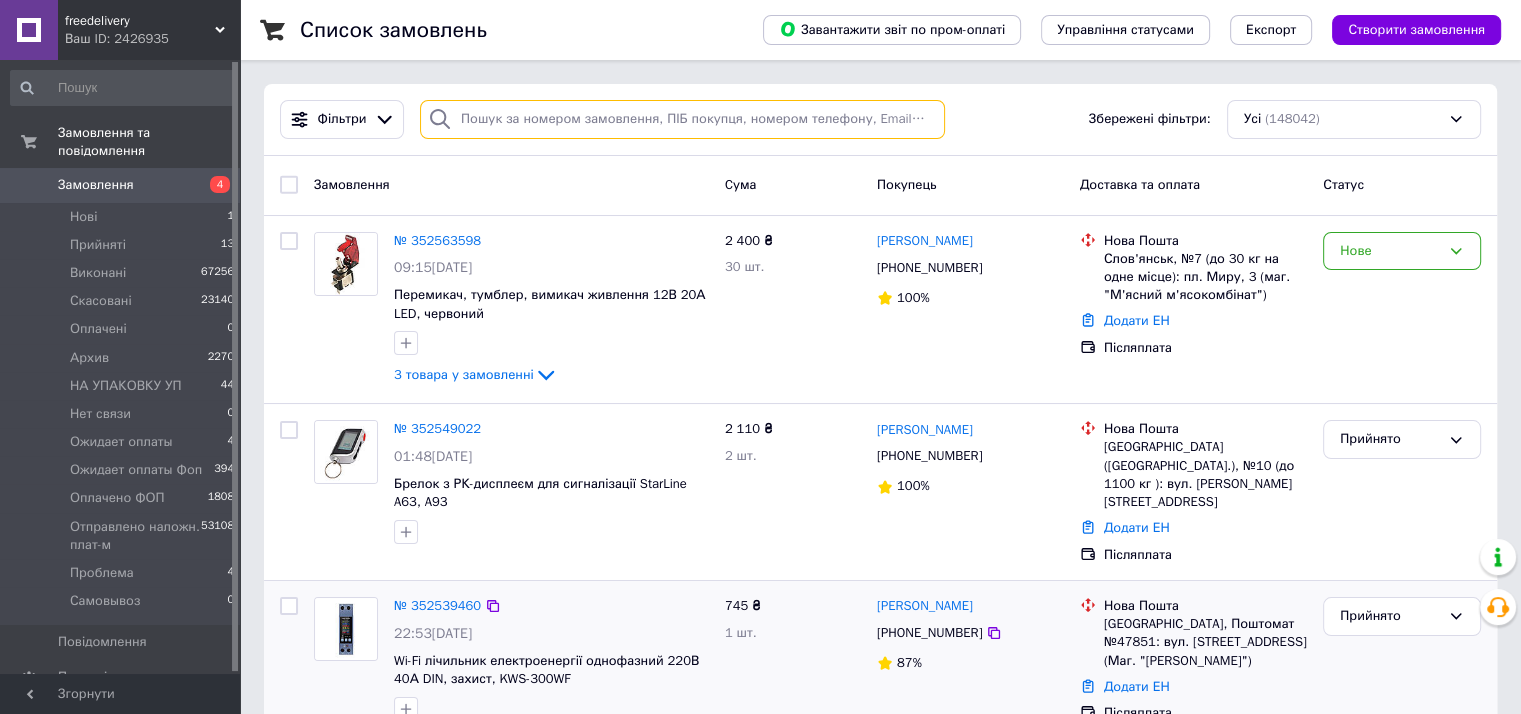 paste on "231409130" 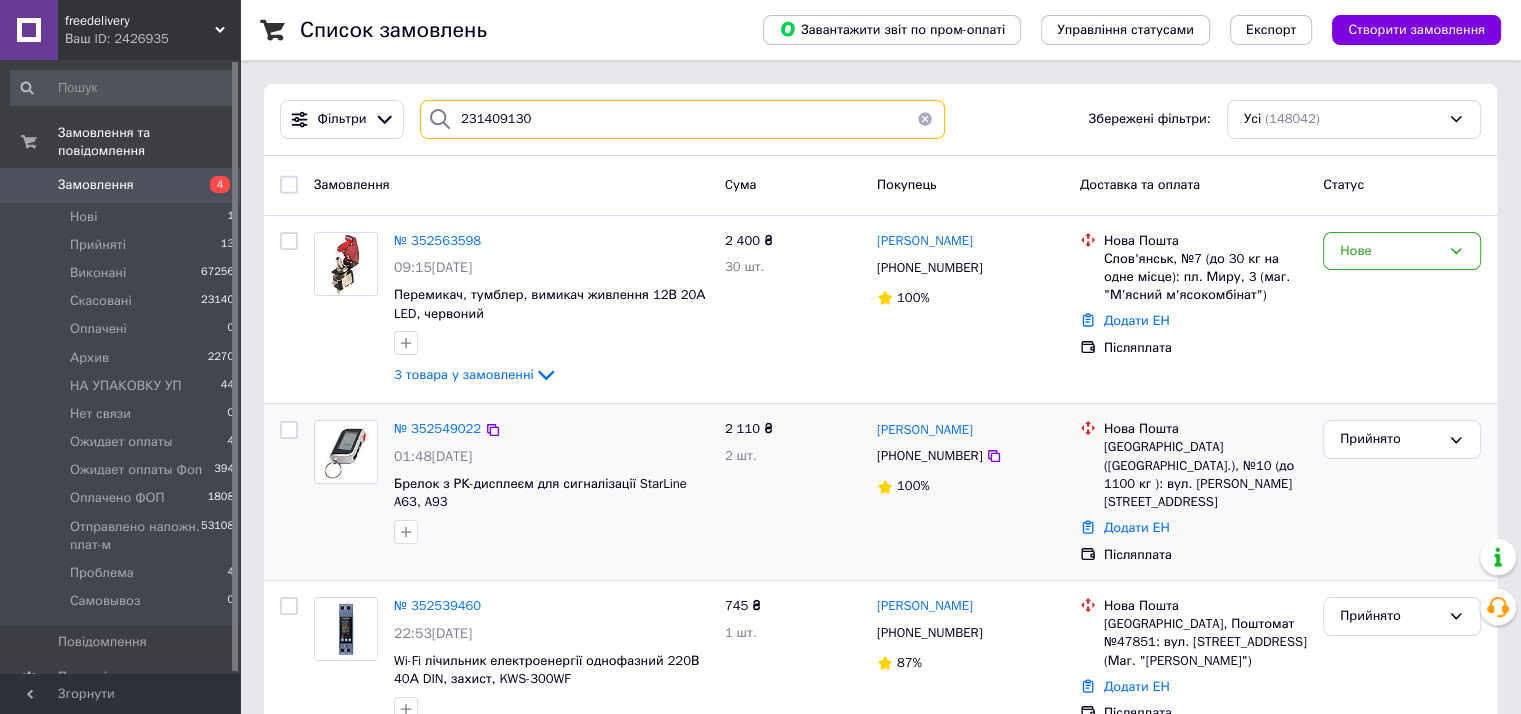 type on "231409130" 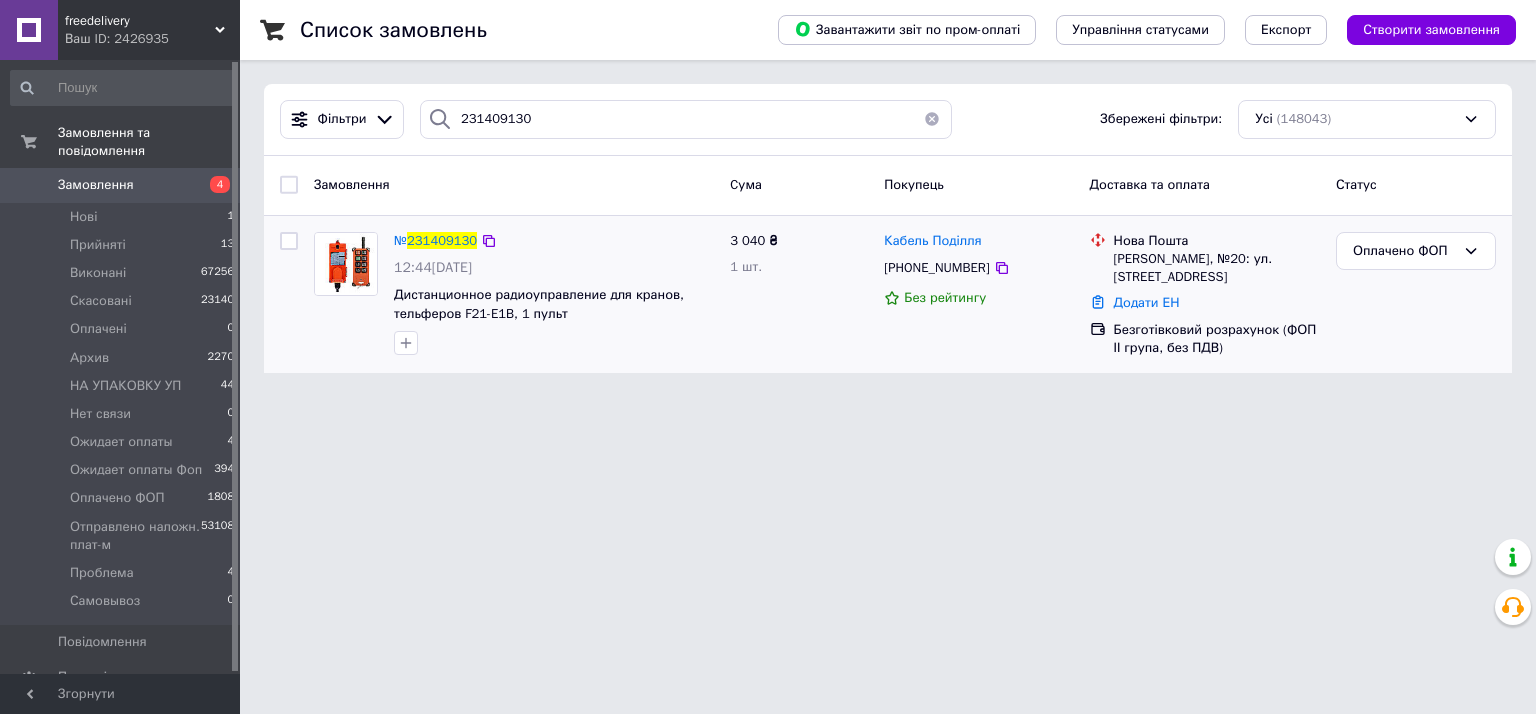 click on "№  231409130" at bounding box center (554, 241) 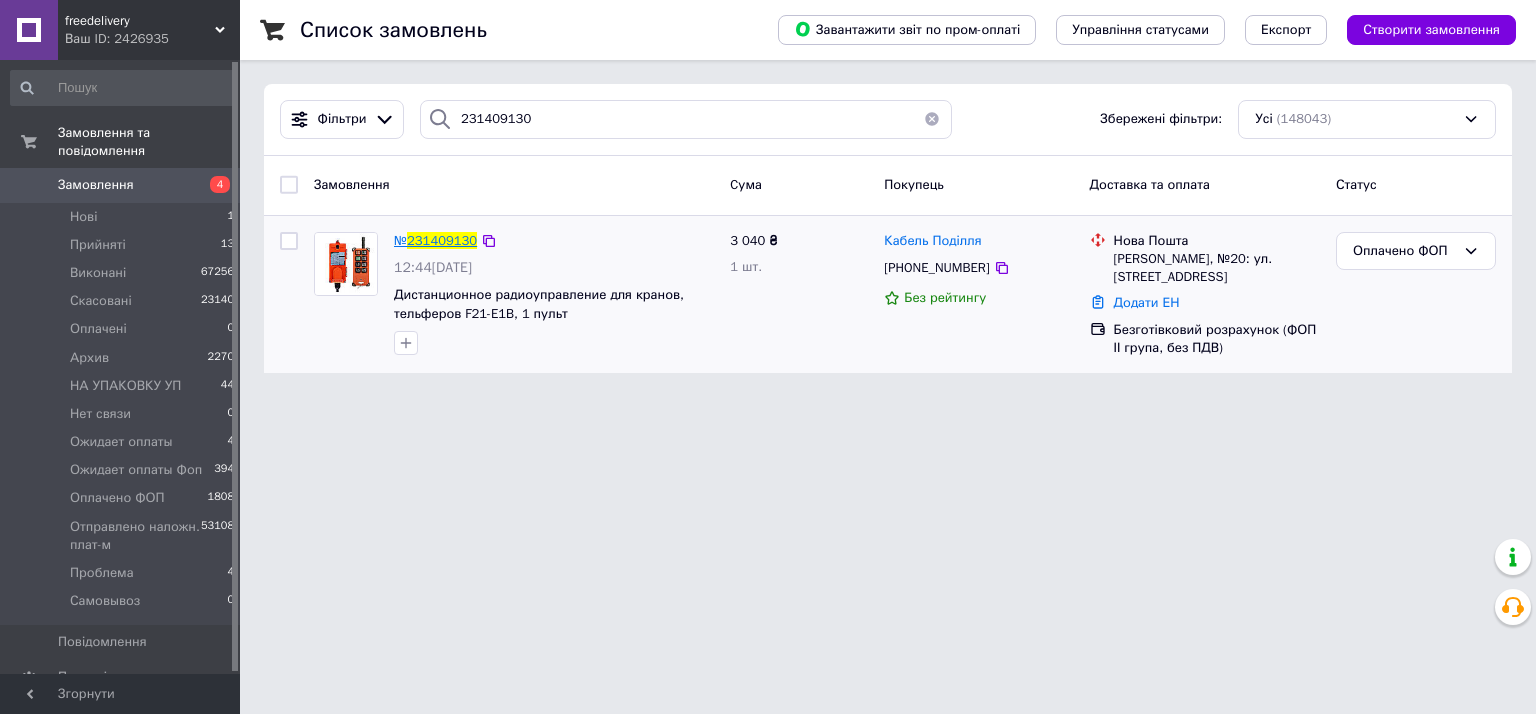 click on "231409130" at bounding box center [442, 240] 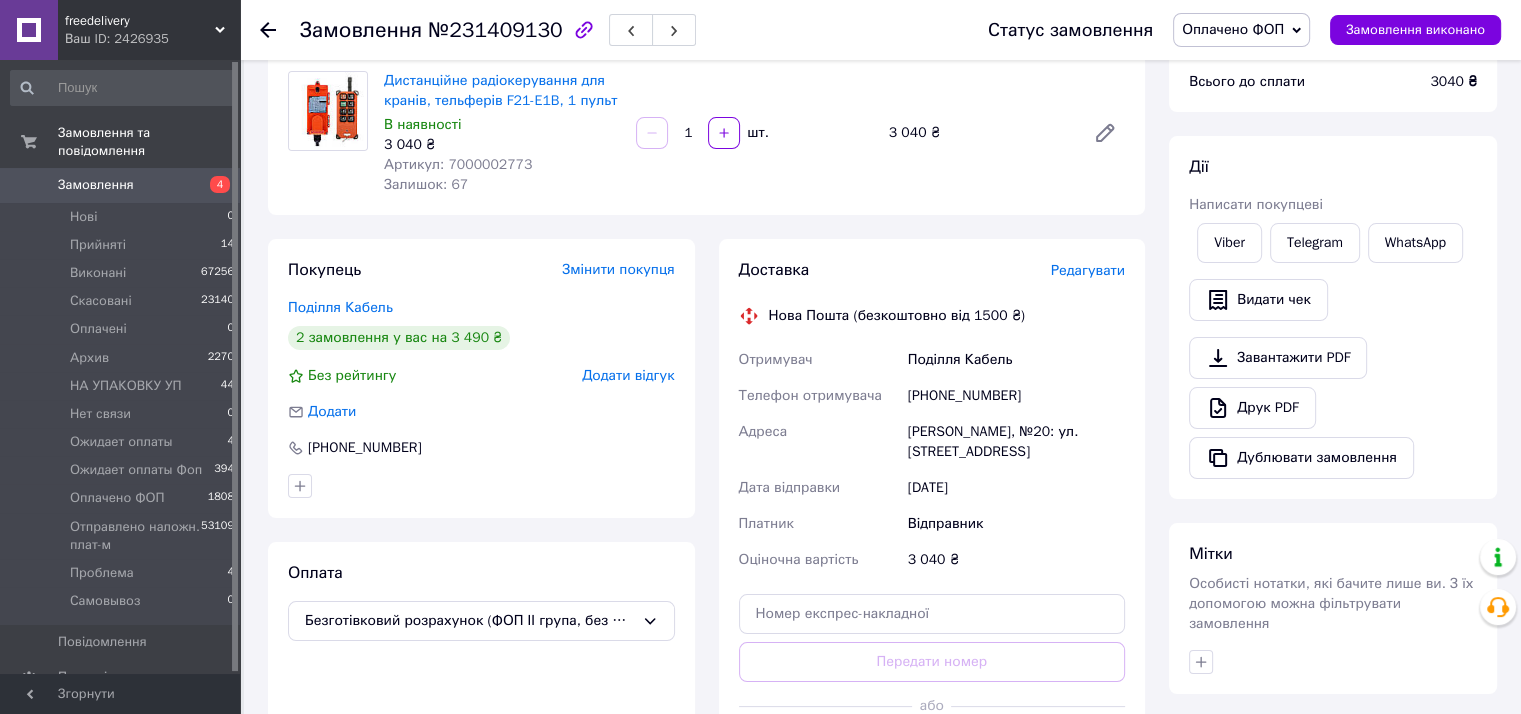 scroll, scrollTop: 616, scrollLeft: 0, axis: vertical 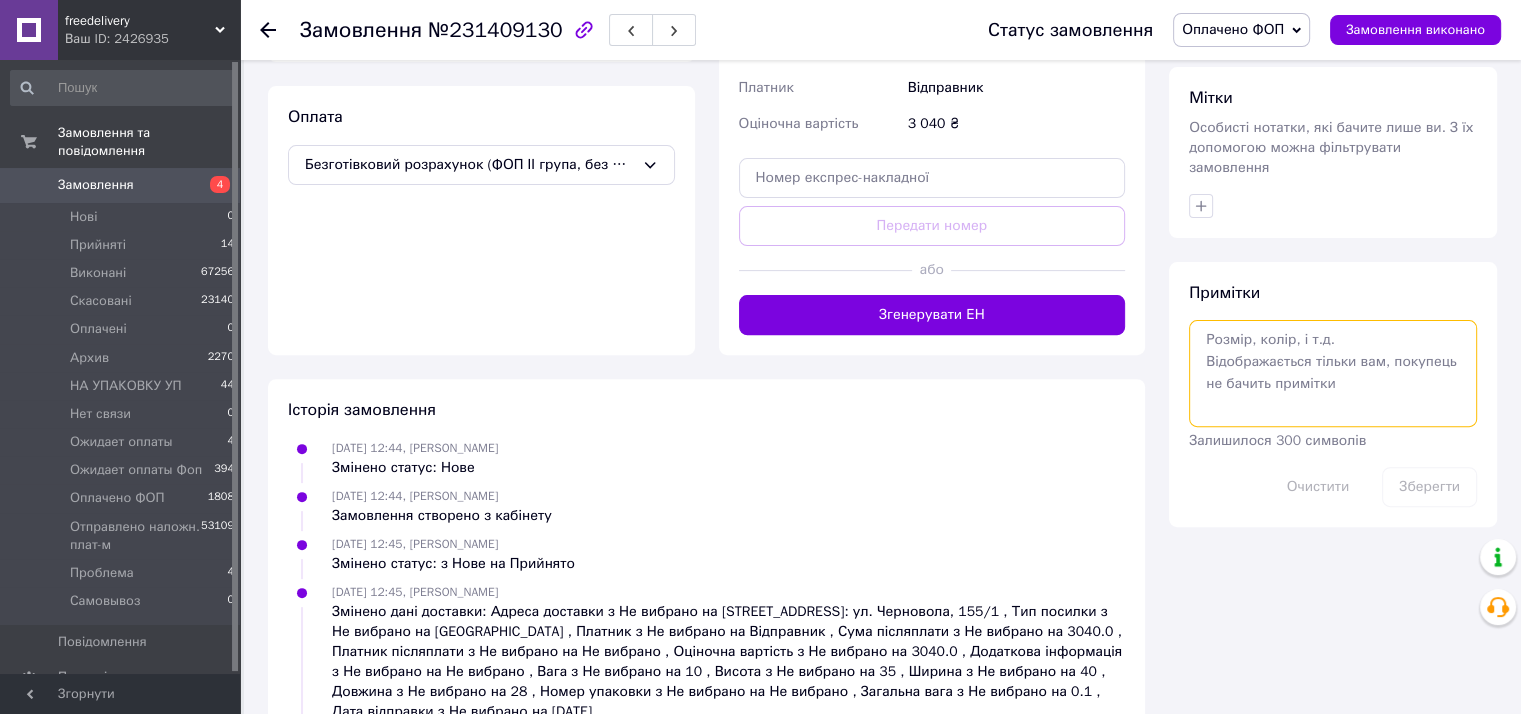 click at bounding box center (1333, 373) 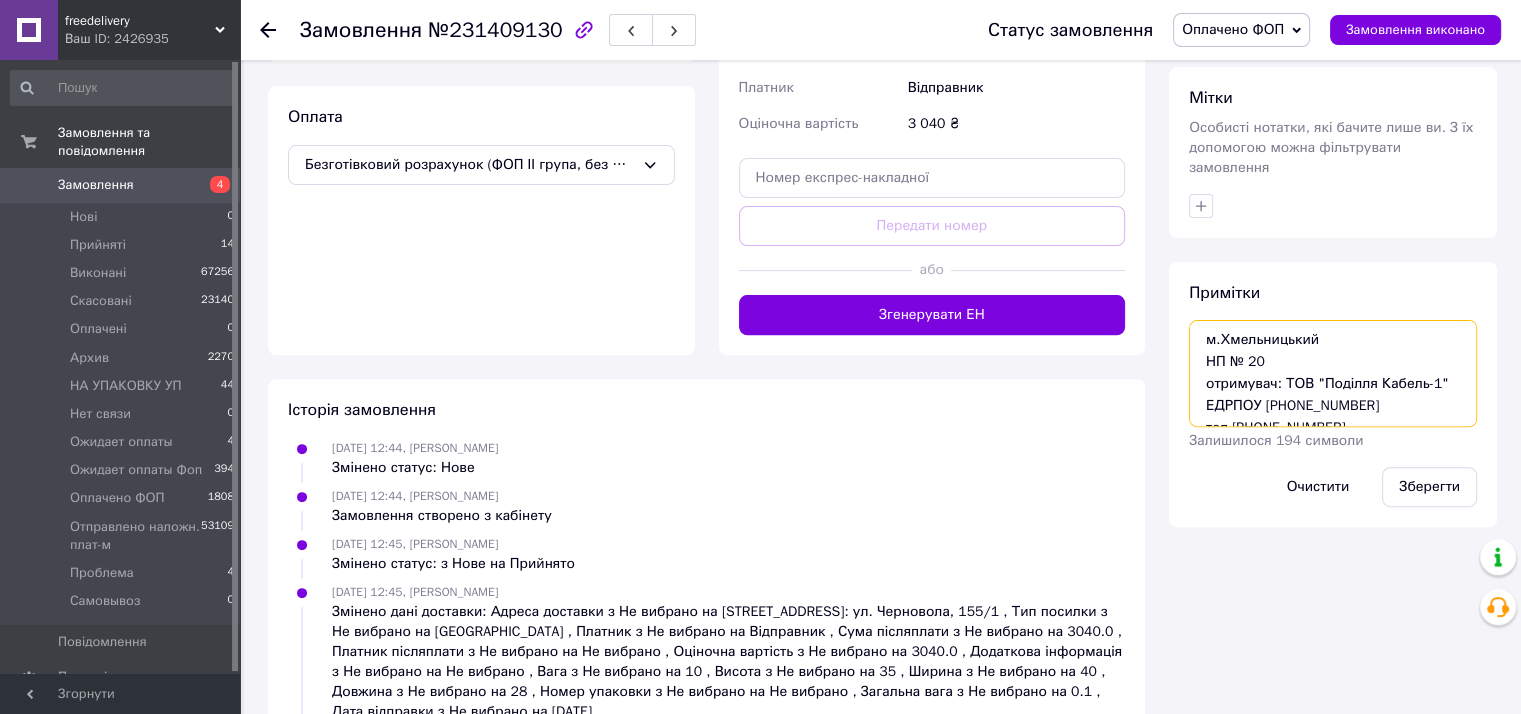 scroll, scrollTop: 32, scrollLeft: 0, axis: vertical 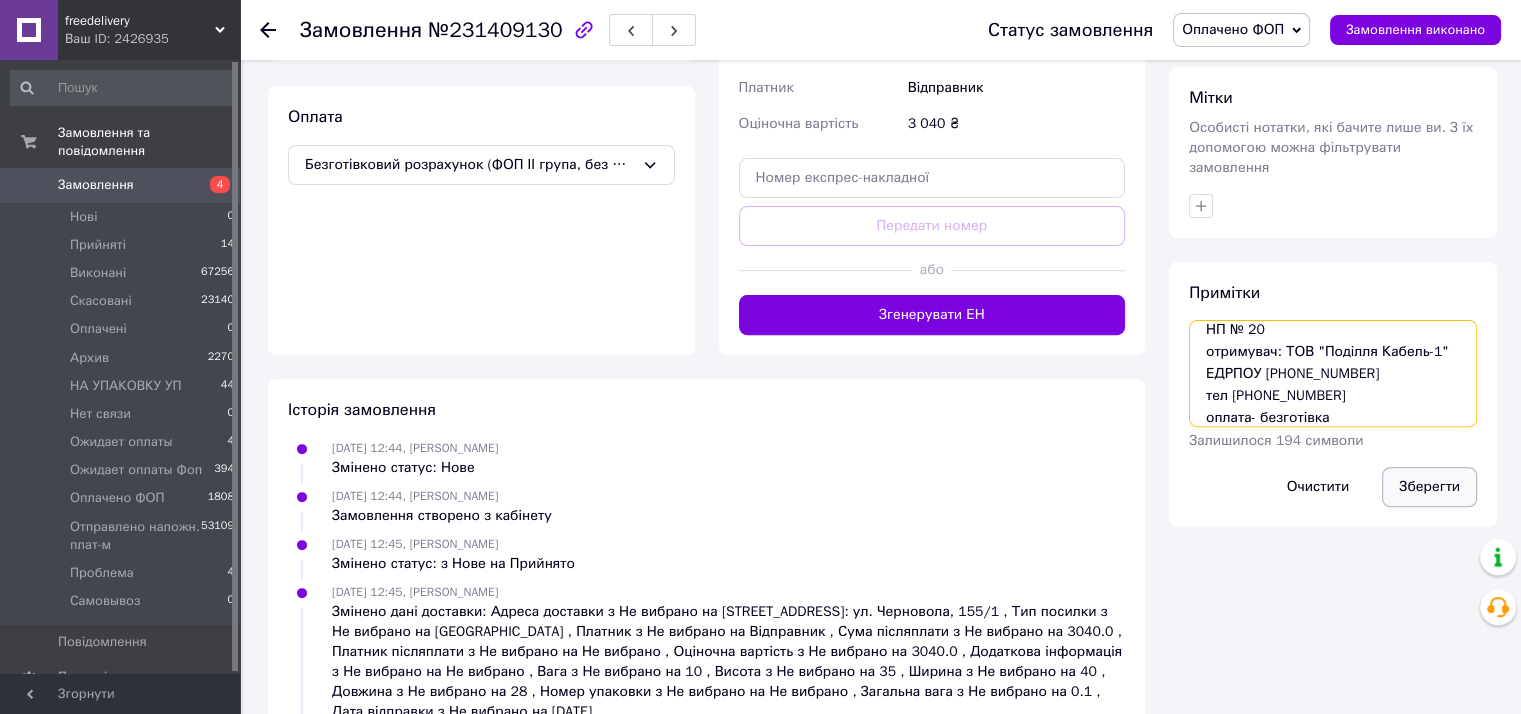 type on "м.Хмельницький
НП № 20
отримувач: ТОВ "Поділля Кабель-1"
ЕДРПОУ [PHONE_NUMBER]
тел [PHONE_NUMBER]
оплата- безготівка" 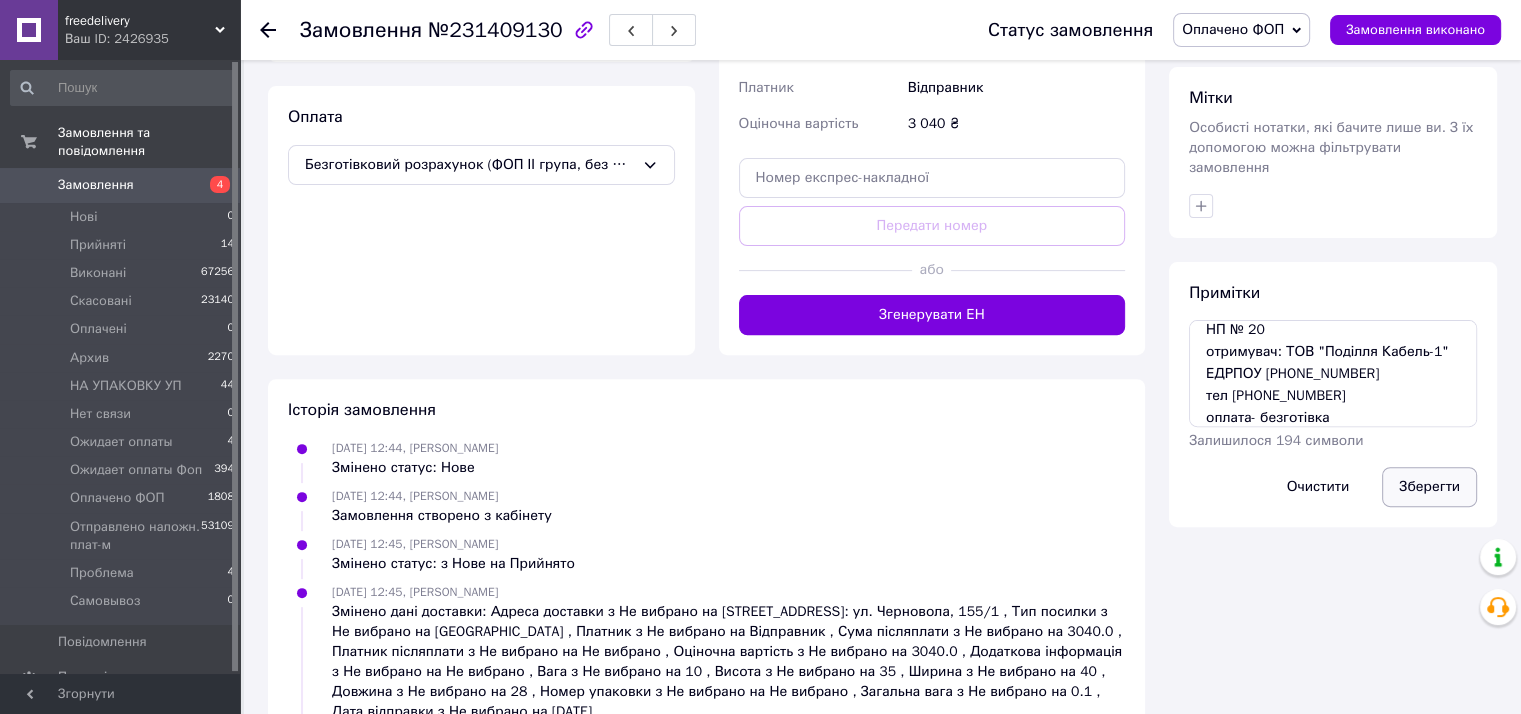 click on "Зберегти" at bounding box center (1429, 487) 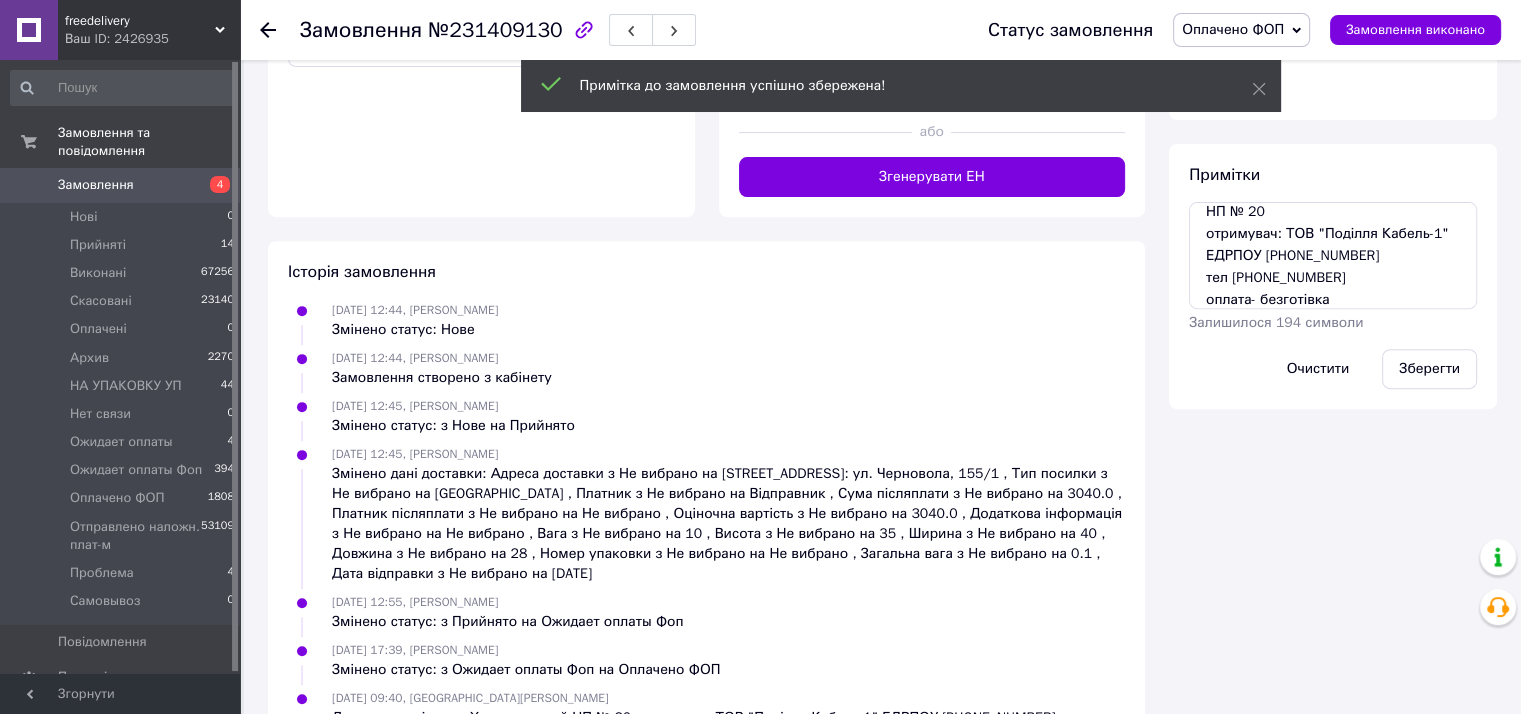 scroll, scrollTop: 813, scrollLeft: 0, axis: vertical 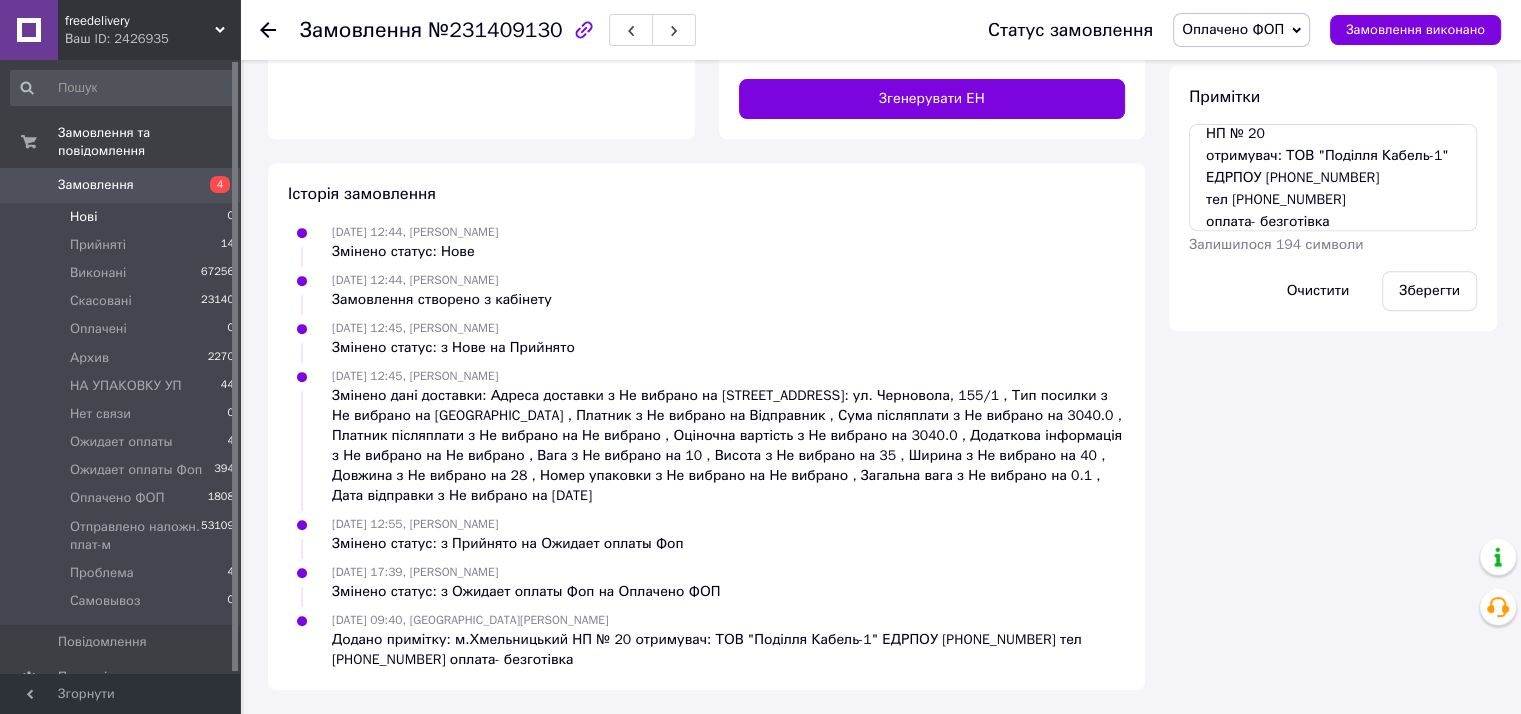 click on "Нові 0" at bounding box center [123, 217] 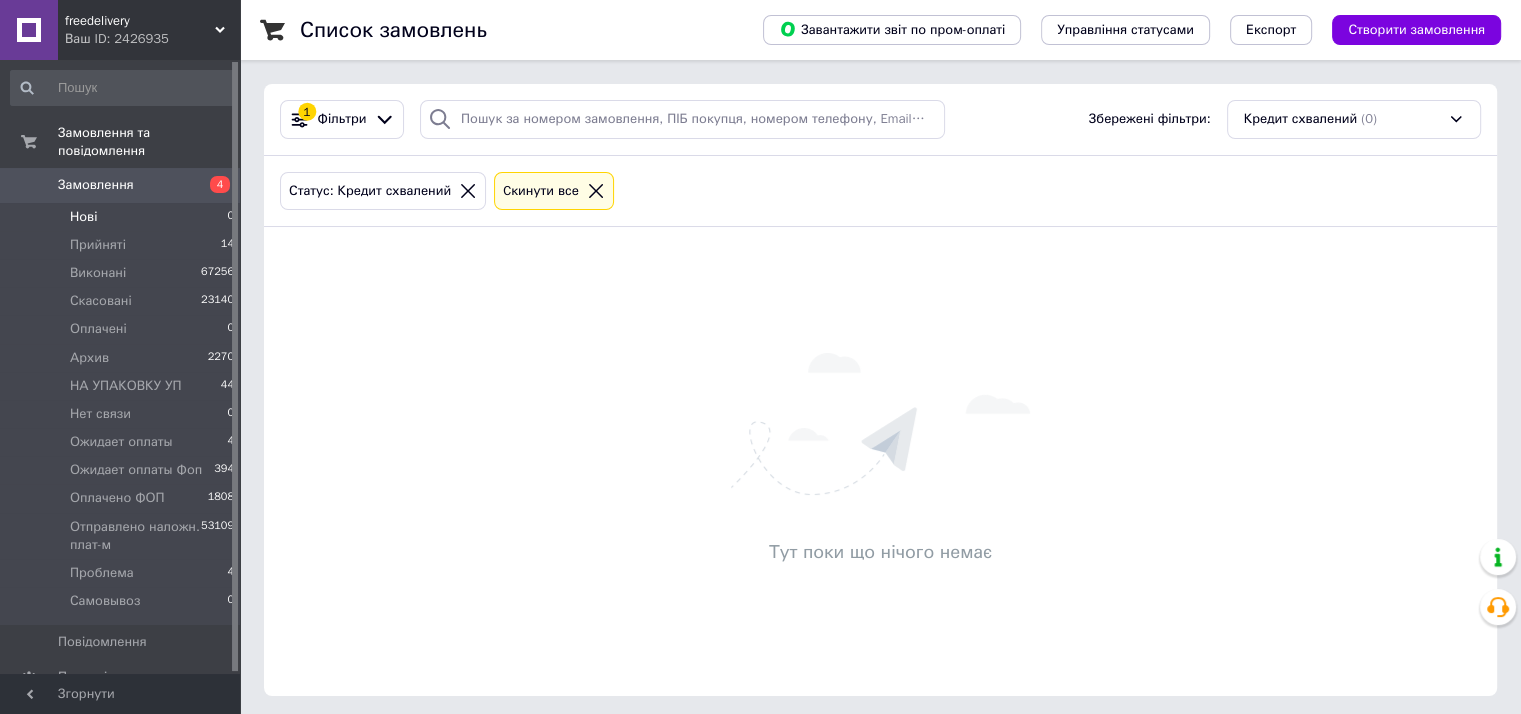 click on "Статус: Кредит схвалений Cкинути все" at bounding box center [880, 191] 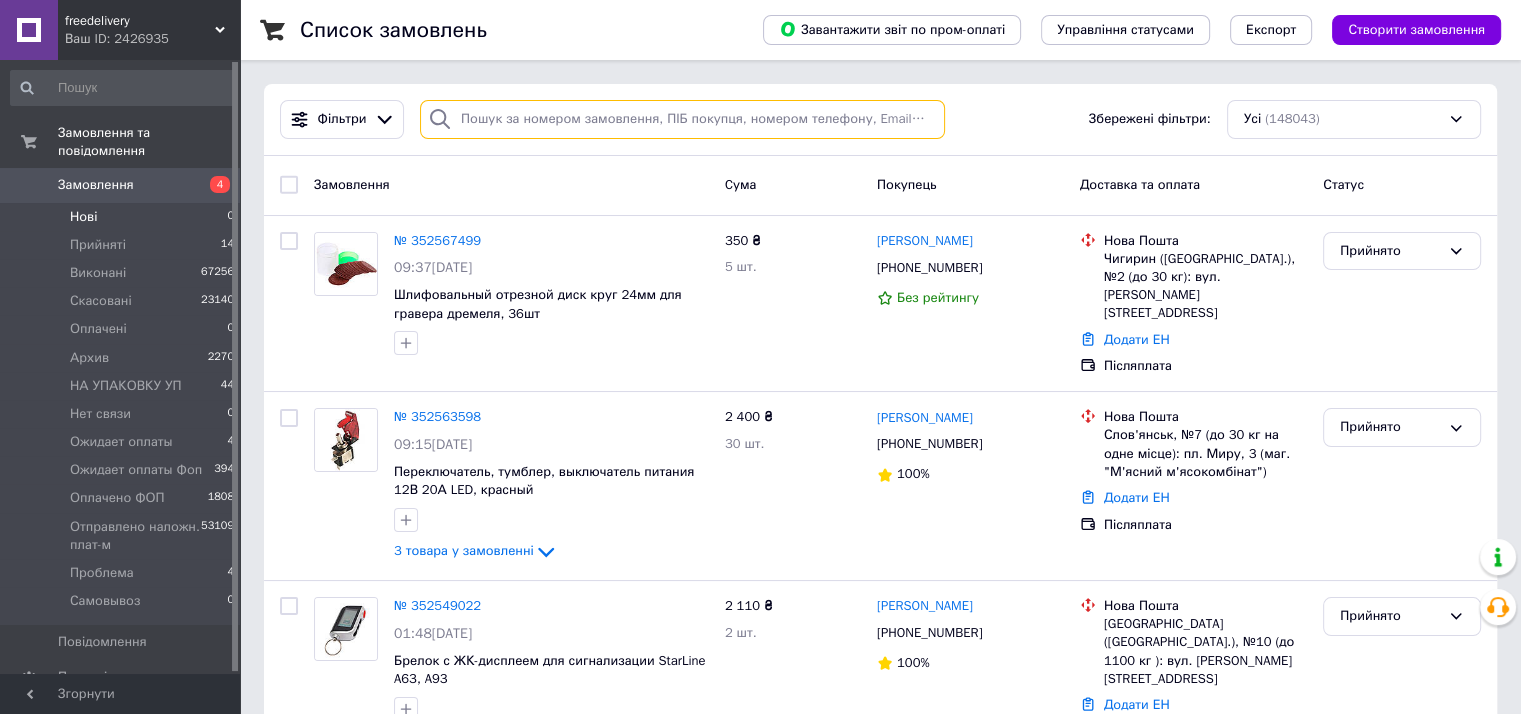 click at bounding box center [682, 119] 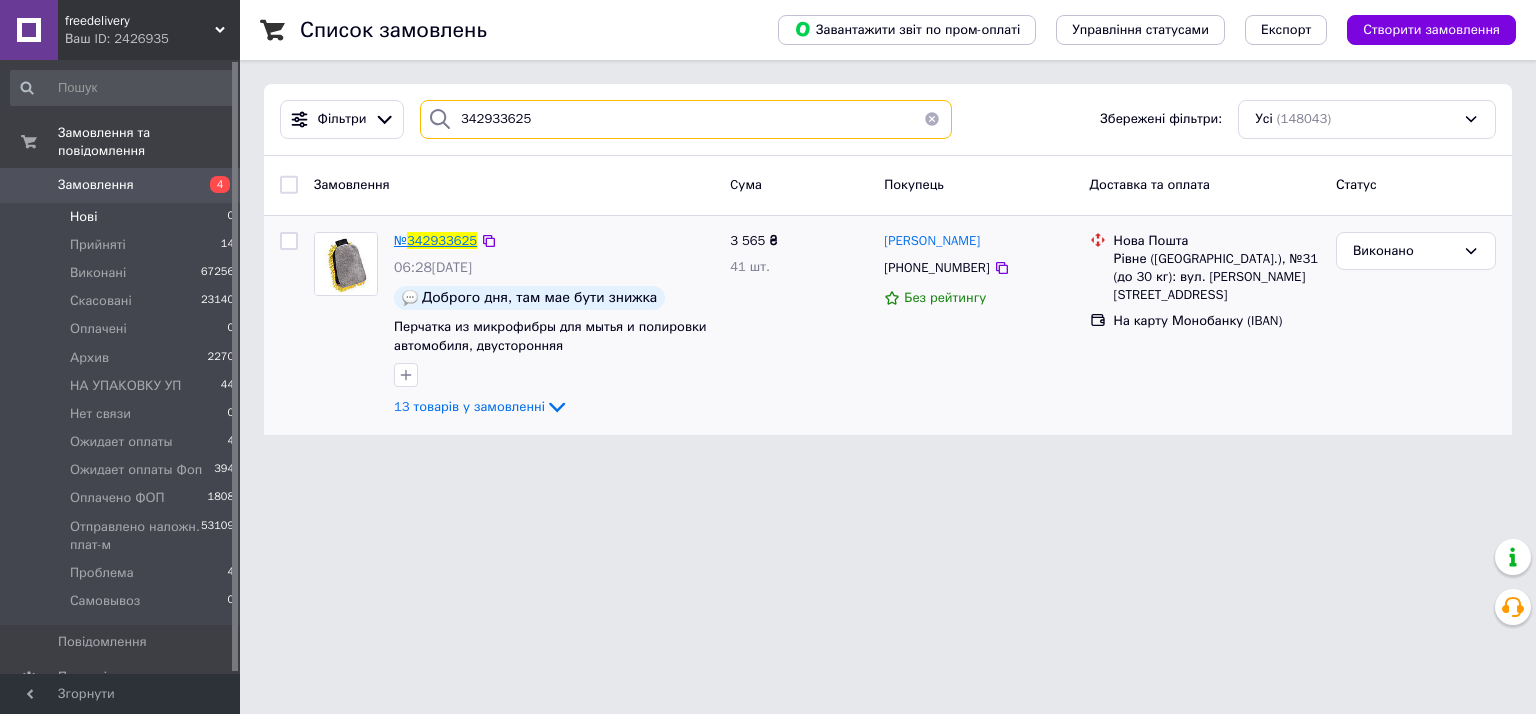 type on "342933625" 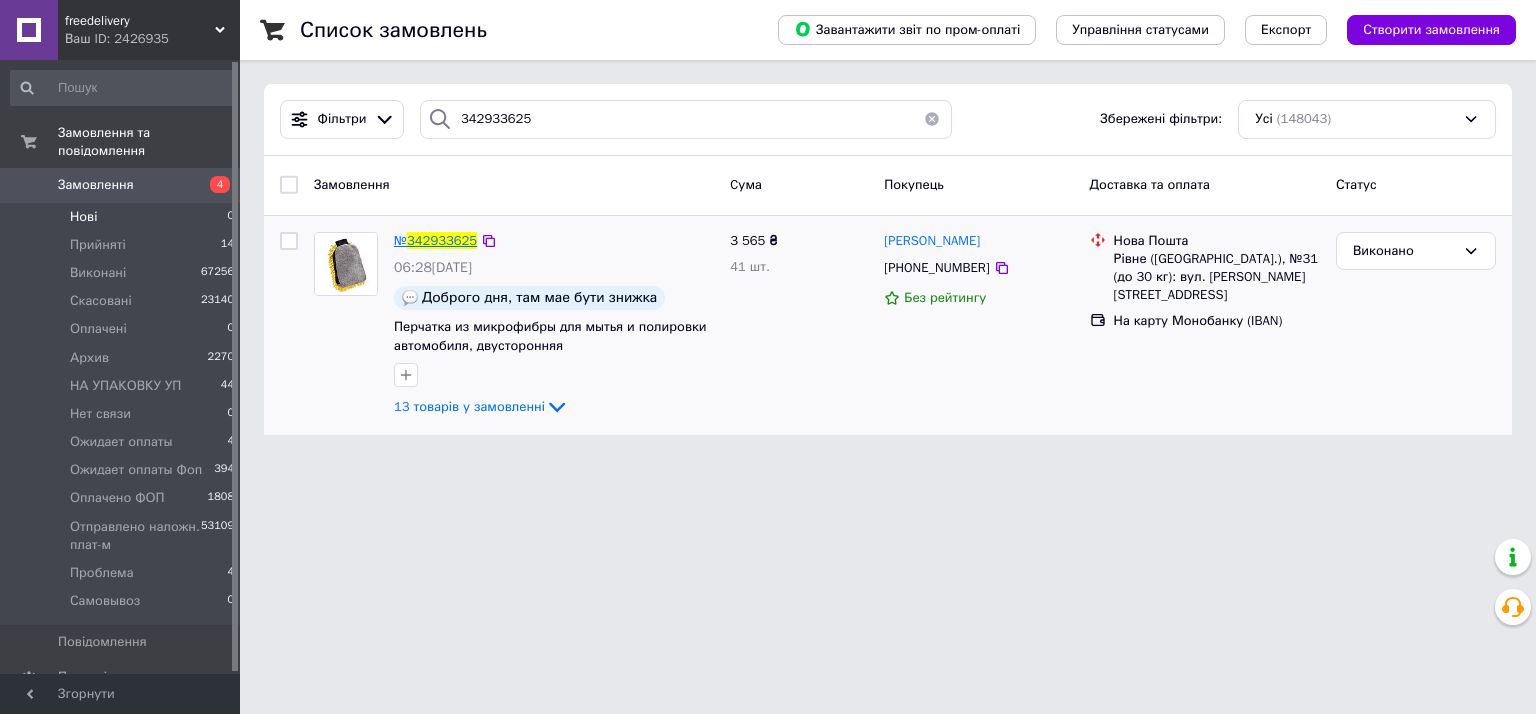 click on "342933625" at bounding box center (442, 240) 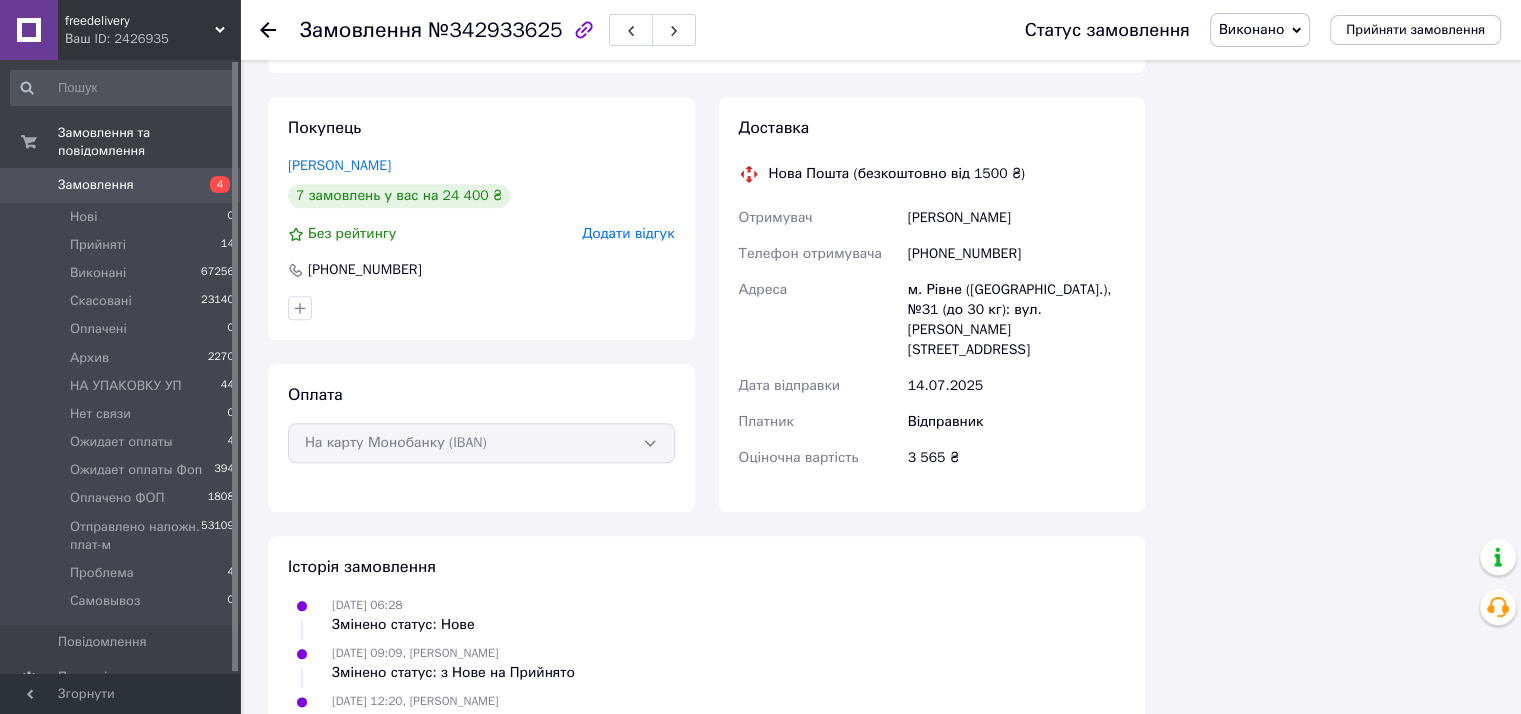 scroll, scrollTop: 2248, scrollLeft: 0, axis: vertical 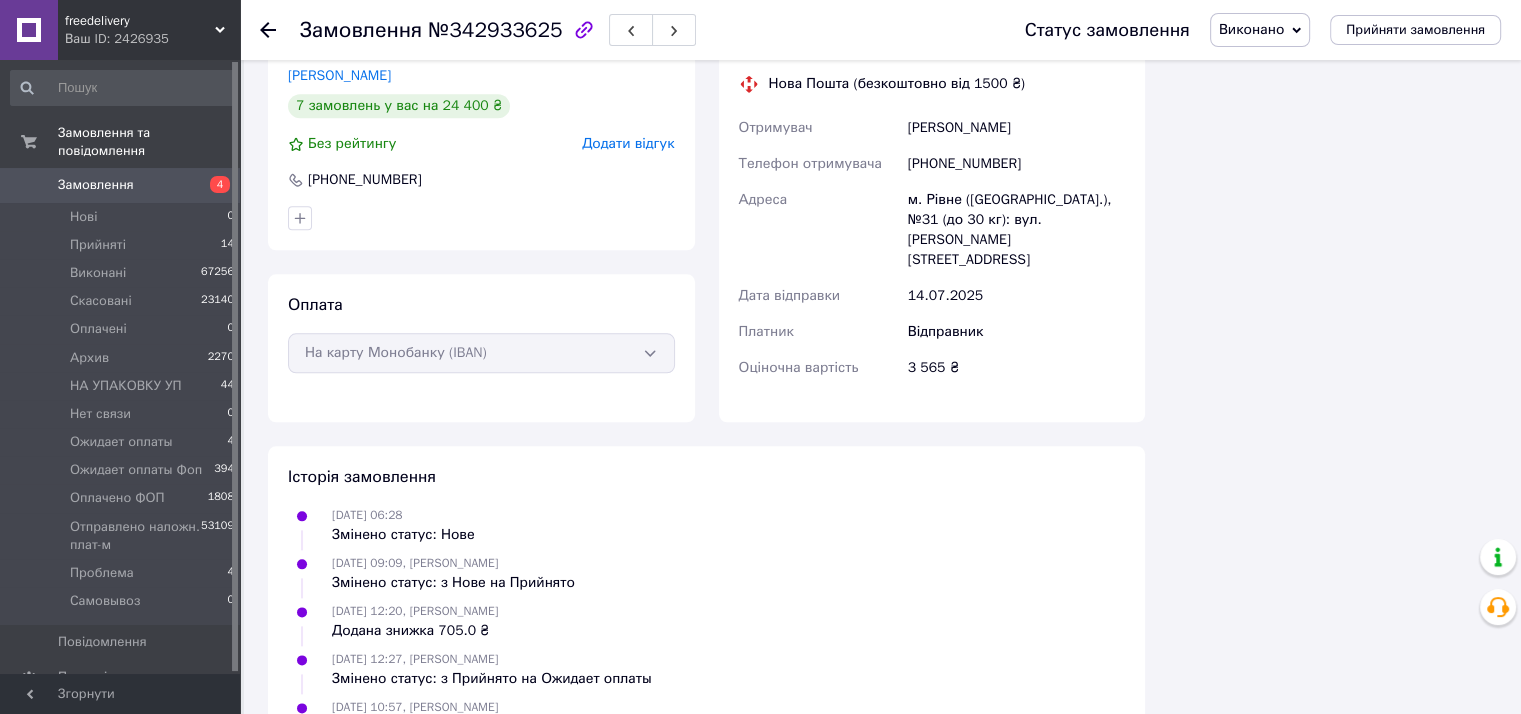click on "Всього 13 товарів 4 270 ₴ Знижка - 705 ₴ Всього до сплати 3565 ₴ Дії Написати покупцеві Viber Telegram WhatsApp   Видати чек   Завантажити PDF   Друк PDF   Дублювати замовлення Мітки Особисті нотатки, які бачите лише ви. З їх допомогою можна фільтрувати замовлення Примітки Залишилося 300 символів Очистити Зберегти" at bounding box center [1333, -704] 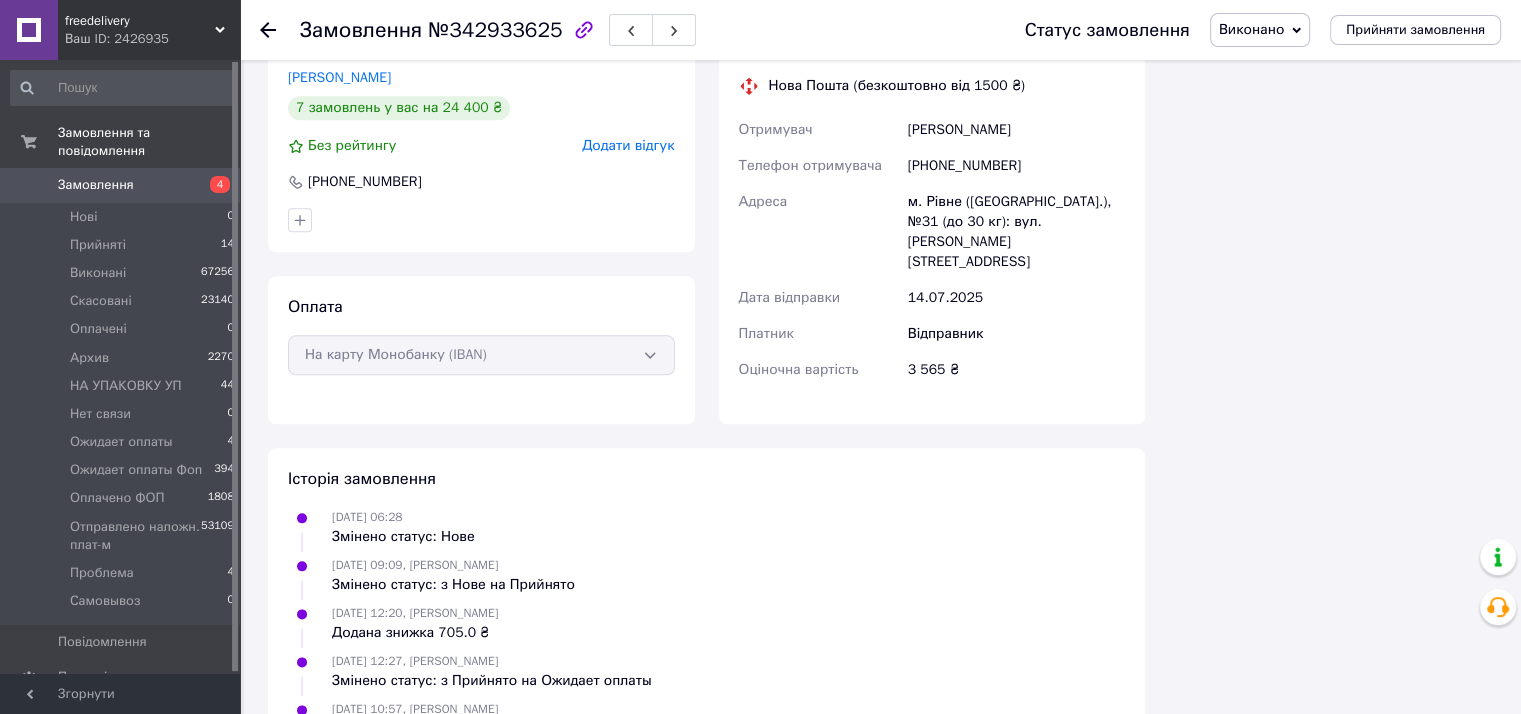scroll, scrollTop: 2248, scrollLeft: 0, axis: vertical 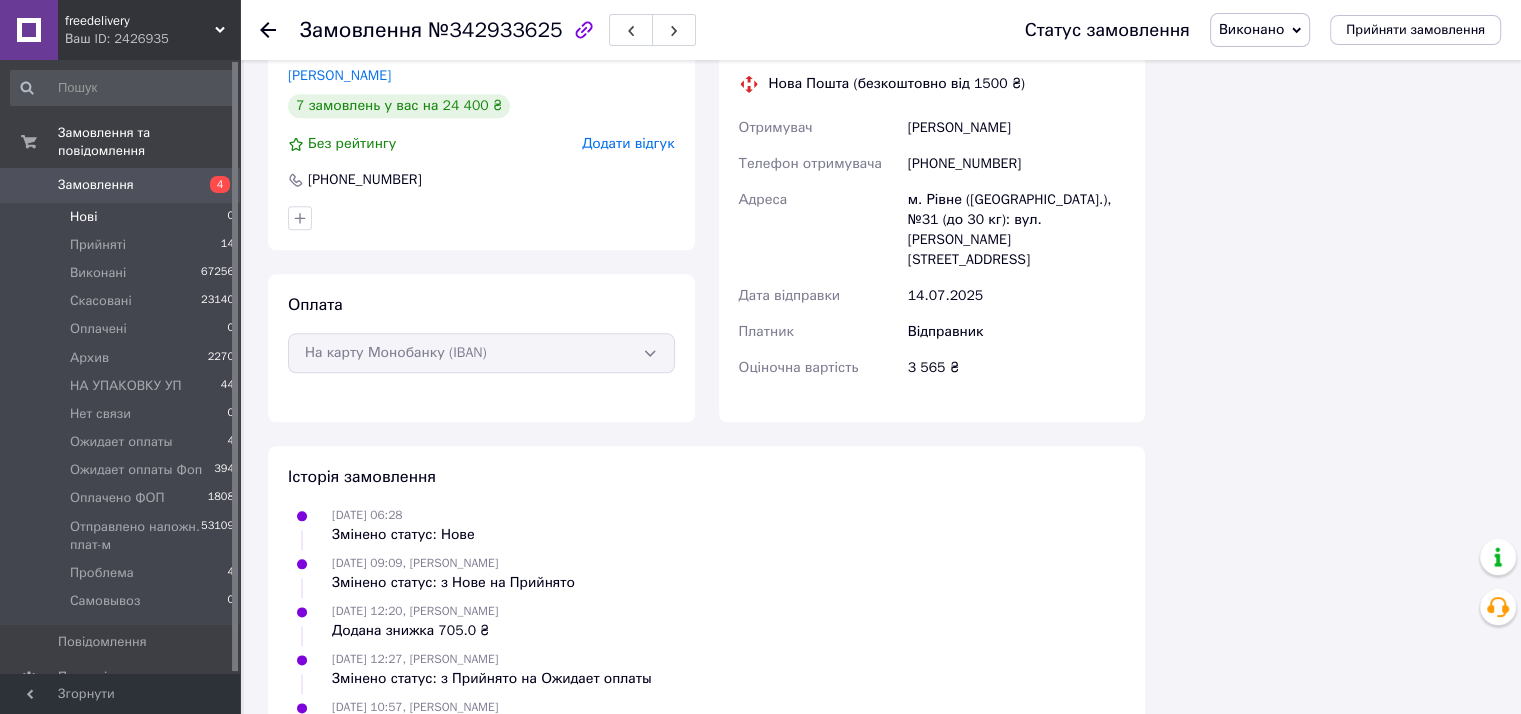 click on "Нові 0" at bounding box center (123, 217) 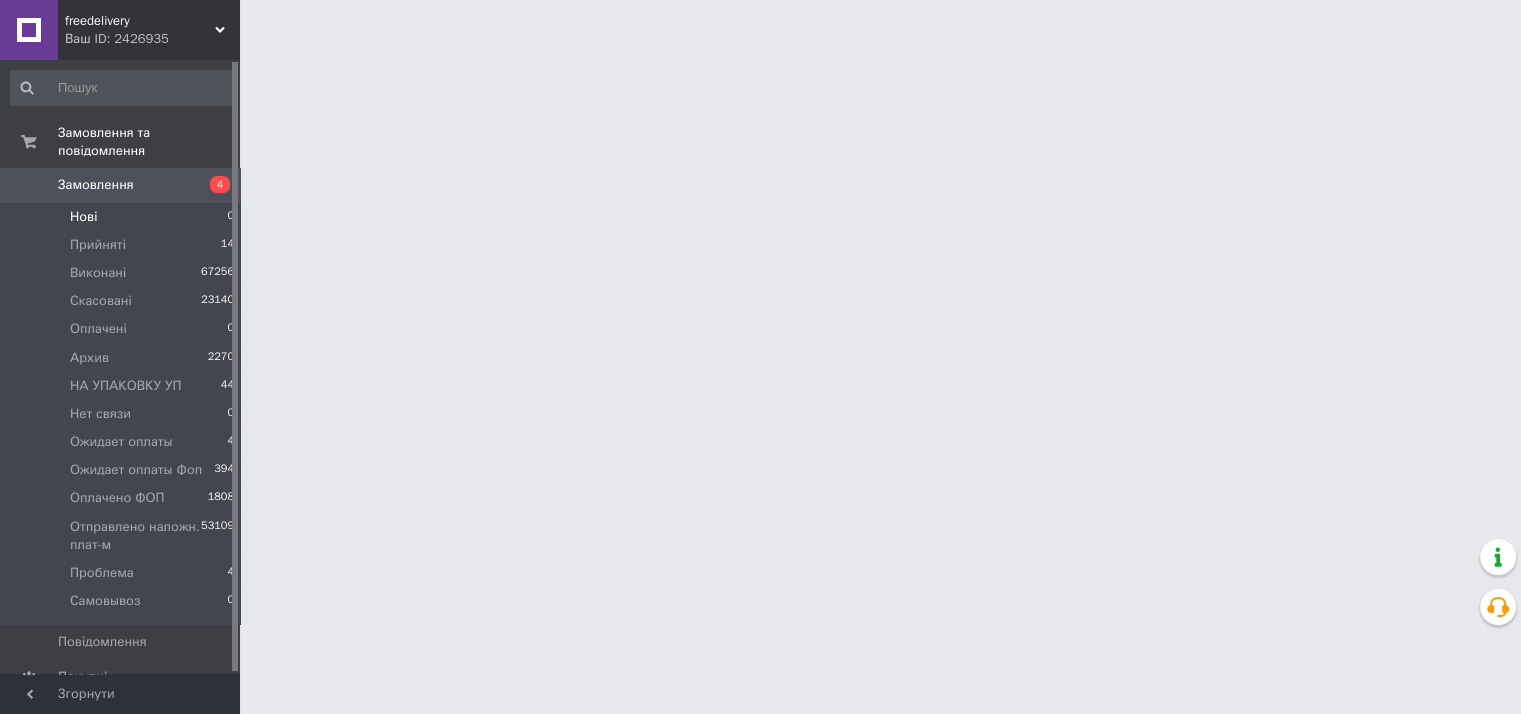 scroll, scrollTop: 0, scrollLeft: 0, axis: both 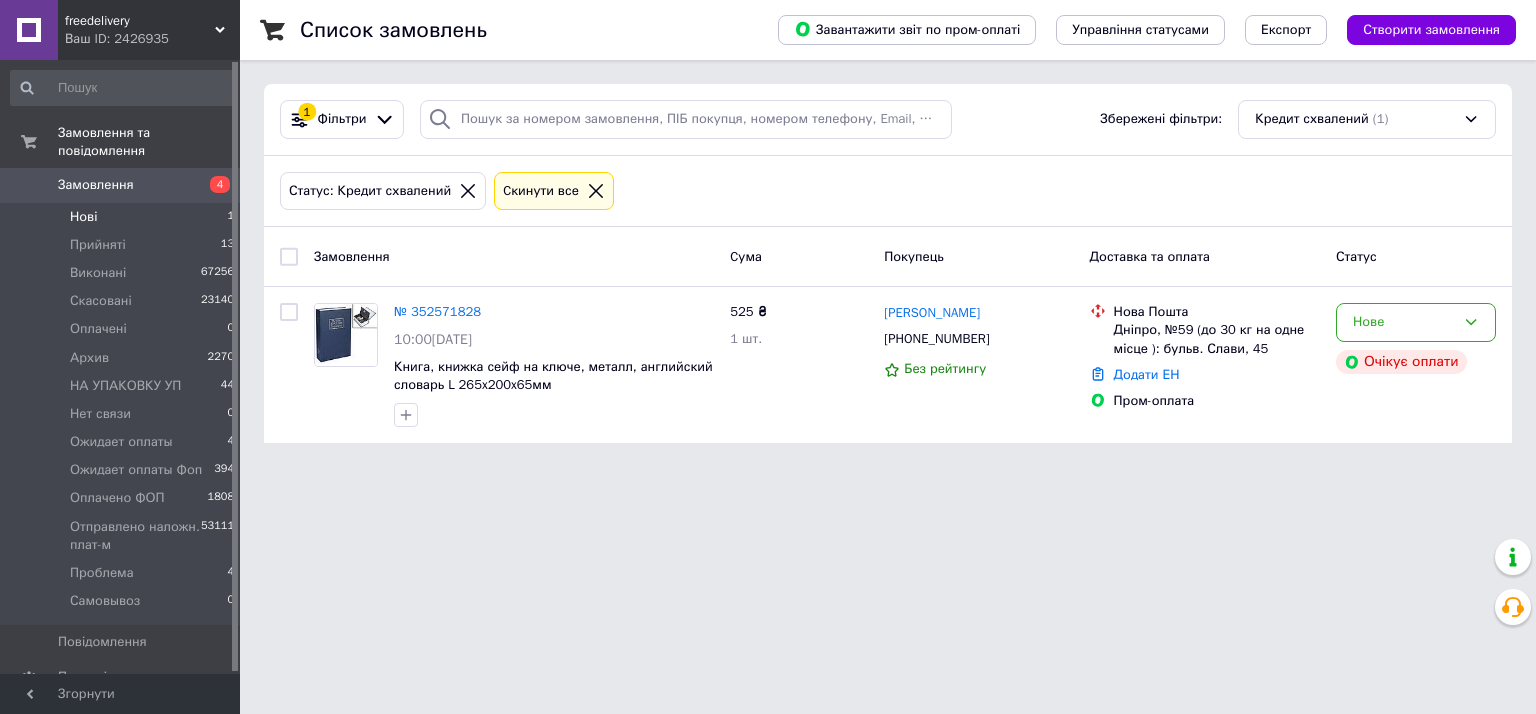click on "Cкинути все" at bounding box center (554, 191) 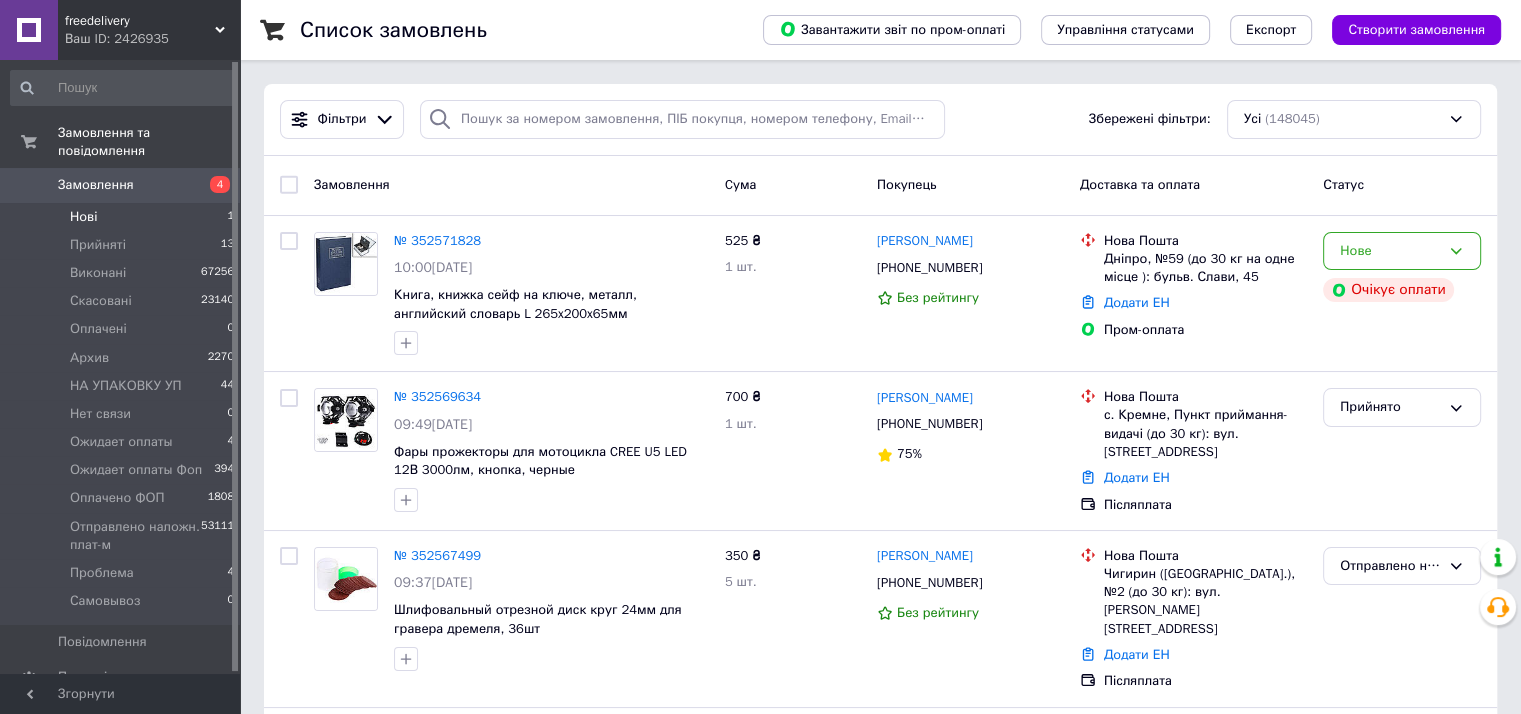 click on "Нові 1" at bounding box center (123, 217) 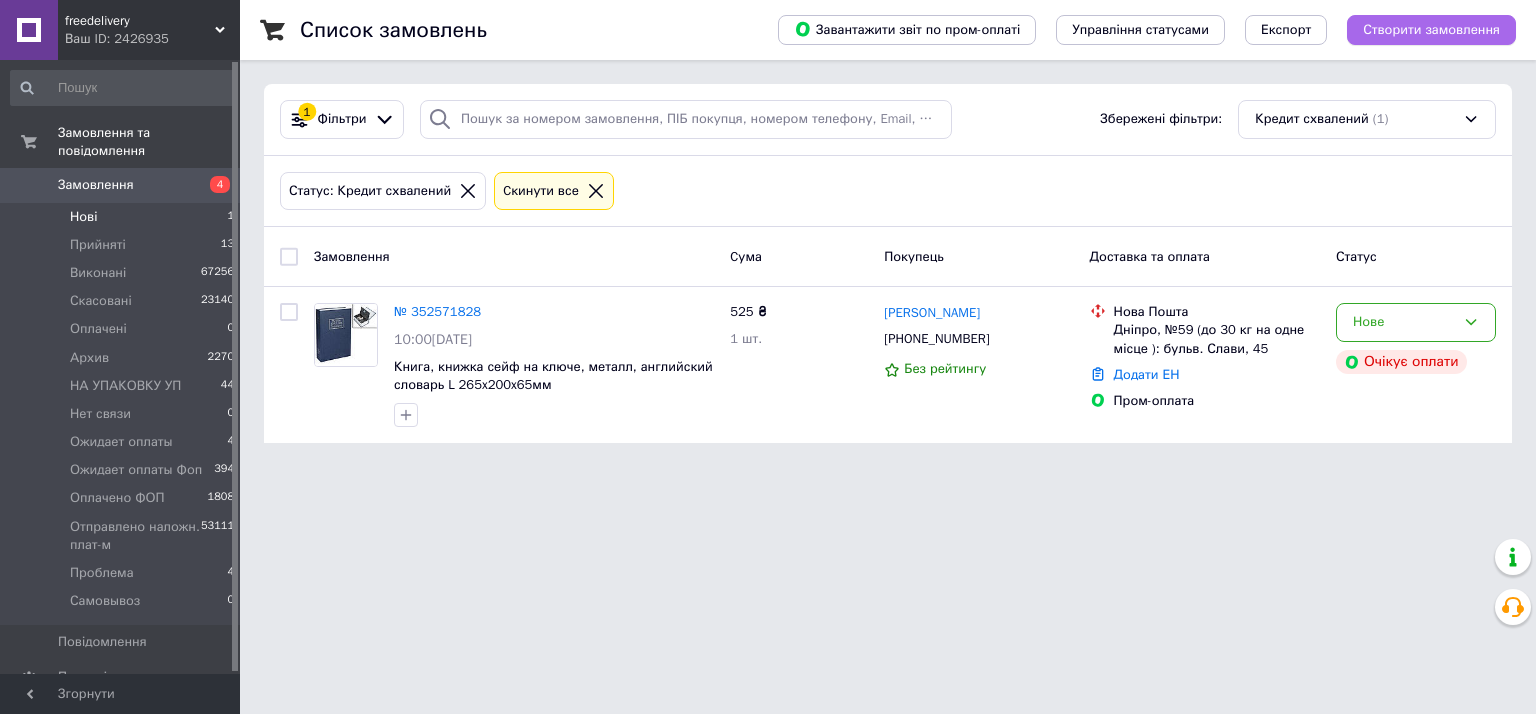 click on "Створити замовлення" at bounding box center [1431, 30] 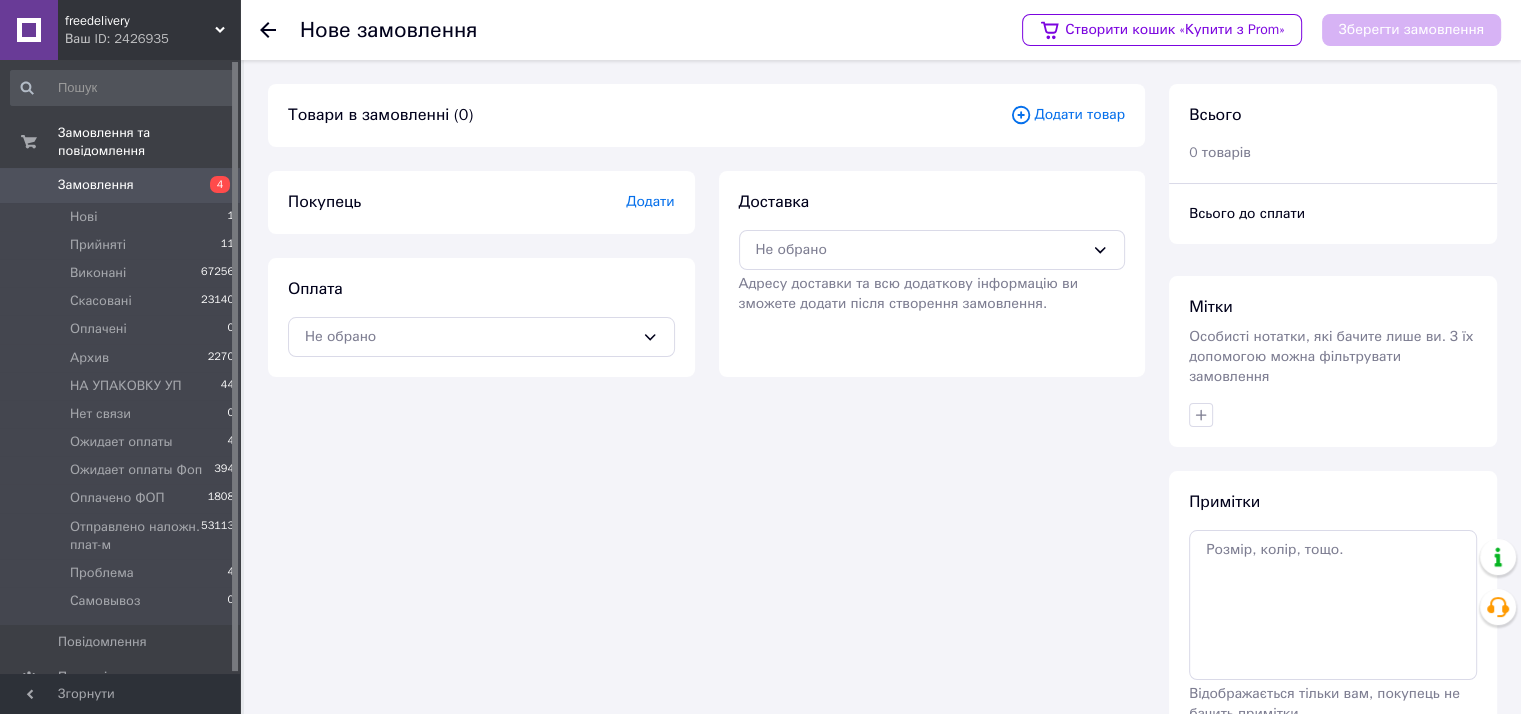 click on "Додати товар" at bounding box center [1067, 115] 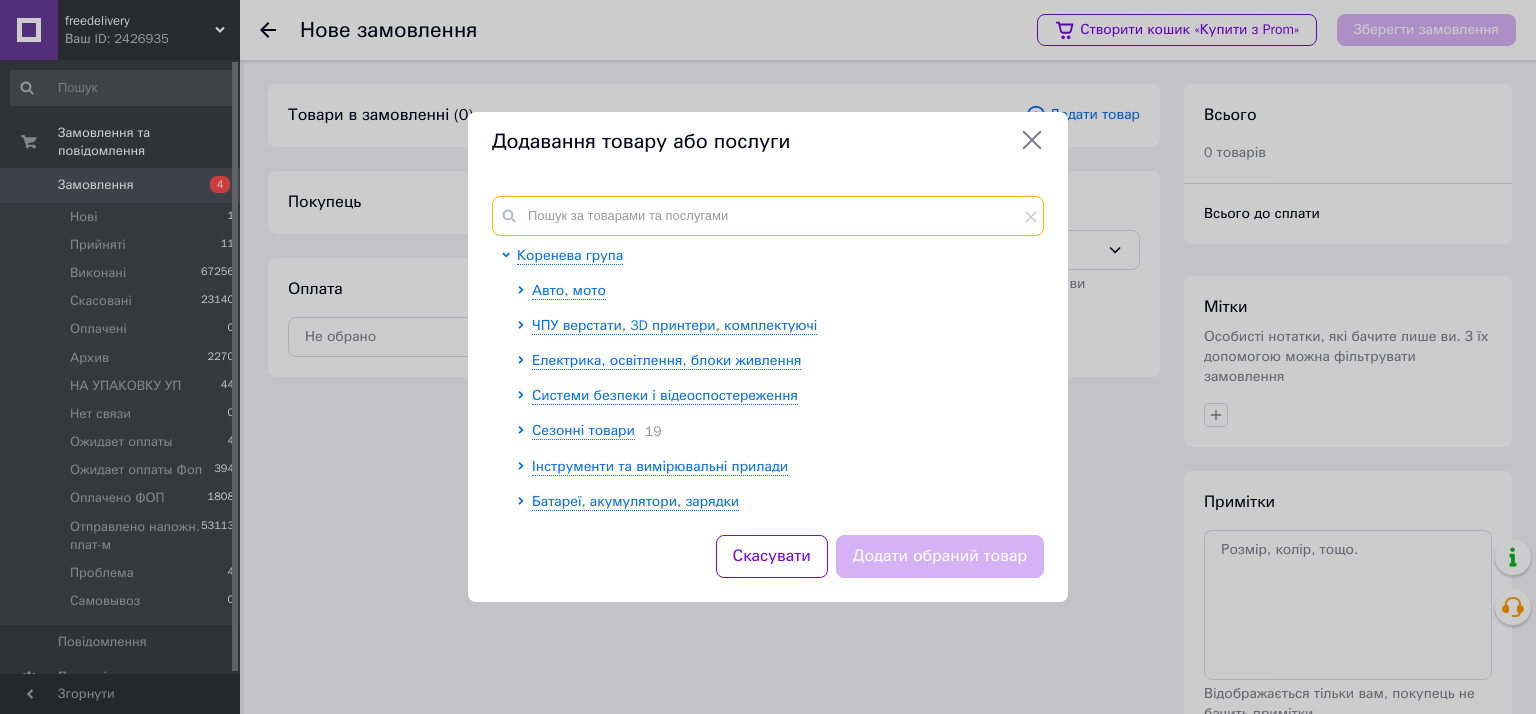 drag, startPoint x: 697, startPoint y: 191, endPoint x: 581, endPoint y: 213, distance: 118.06778 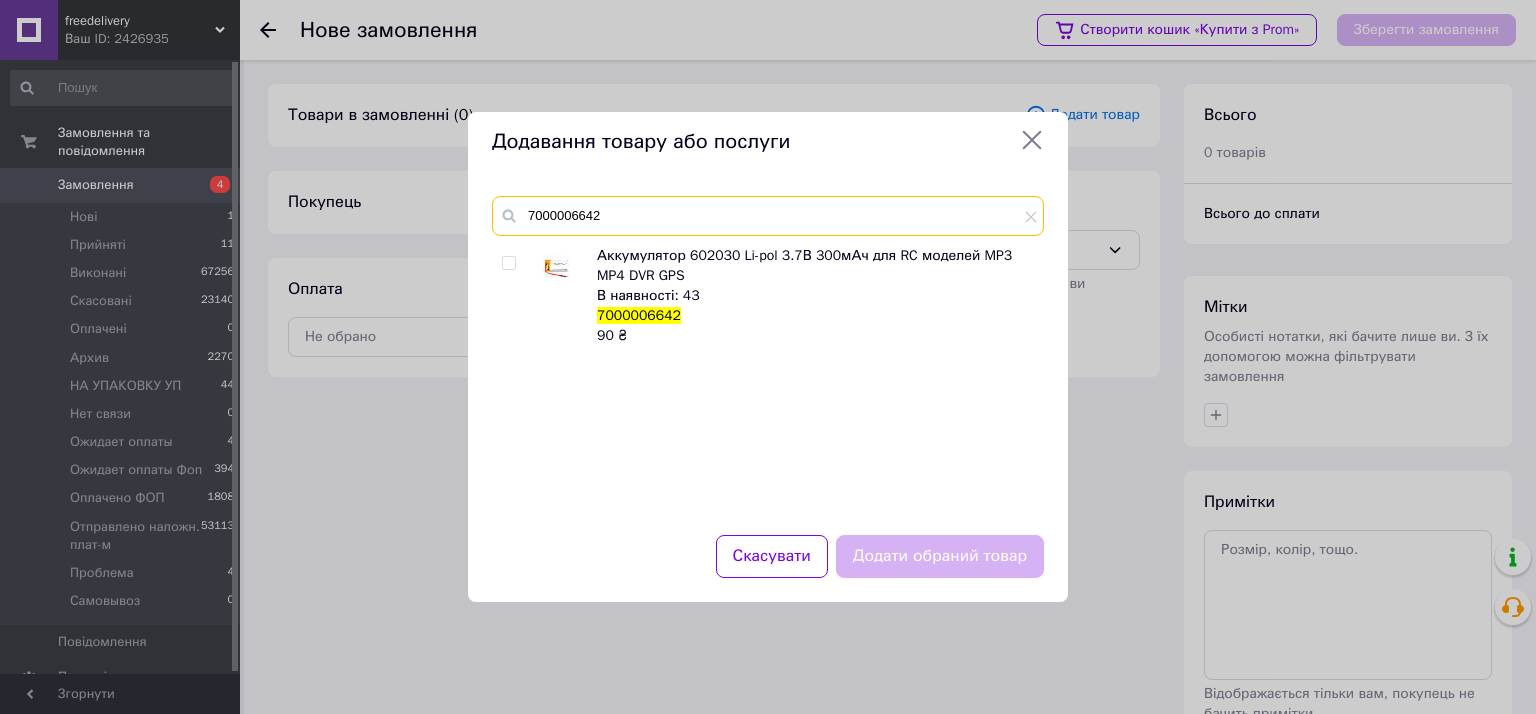type on "7000006642" 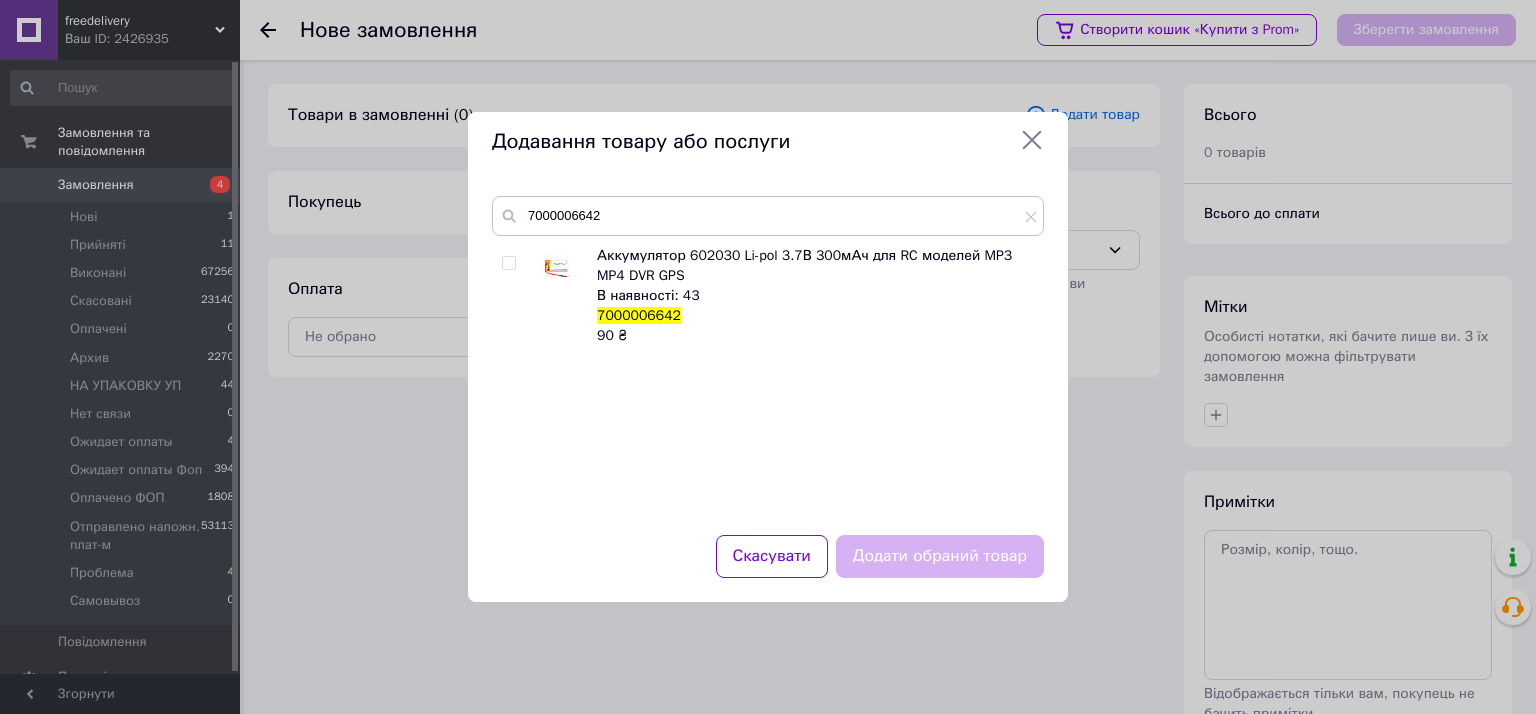 click at bounding box center (508, 263) 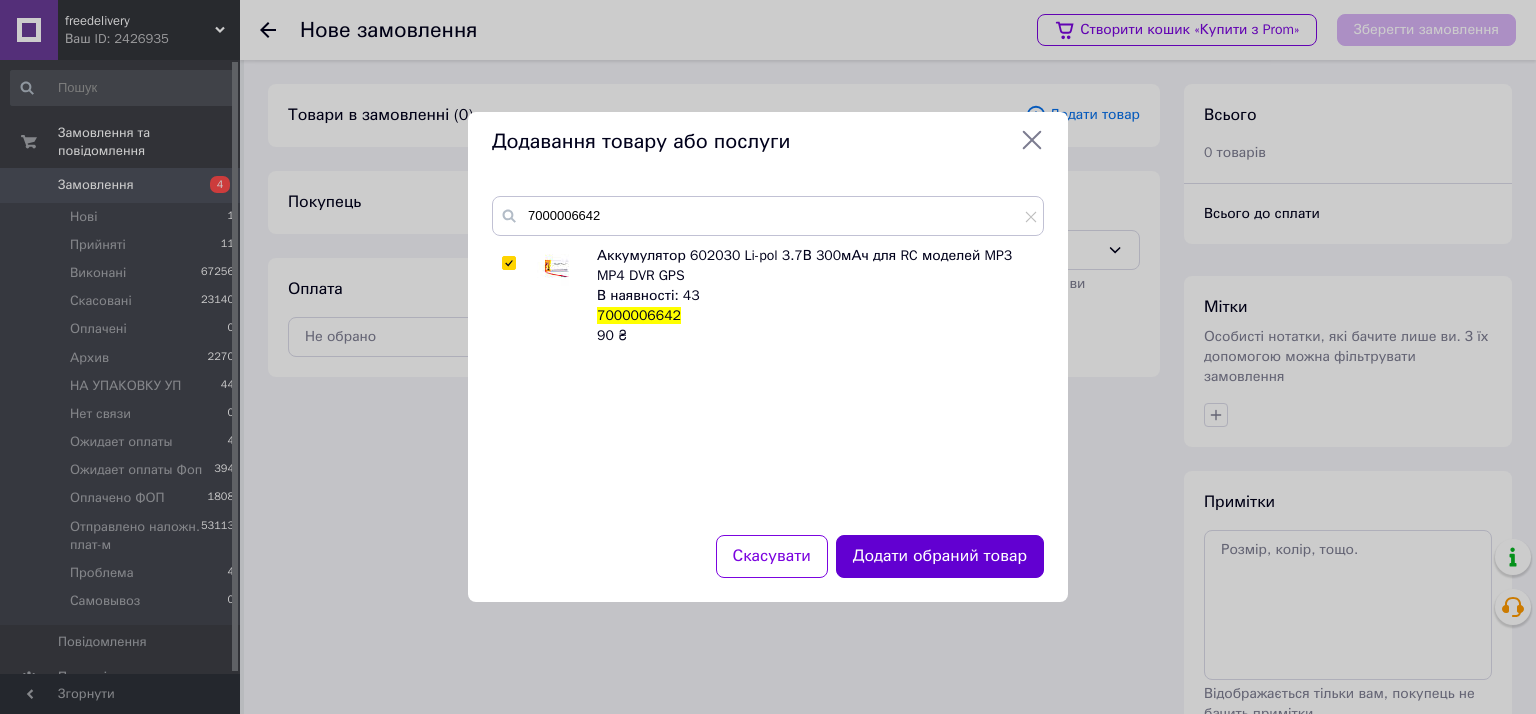 click on "Додати обраний товар" at bounding box center [940, 556] 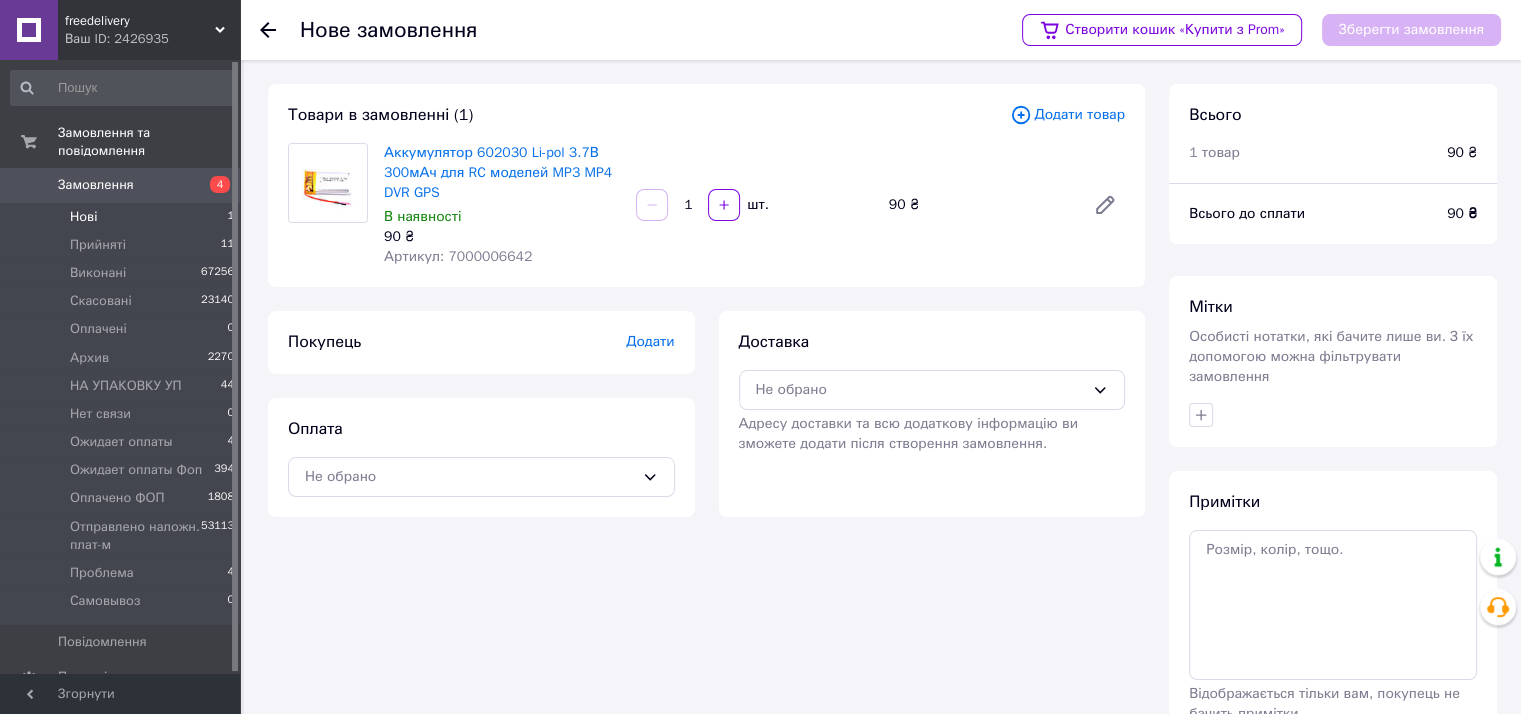 click on "Нові 1" at bounding box center [123, 217] 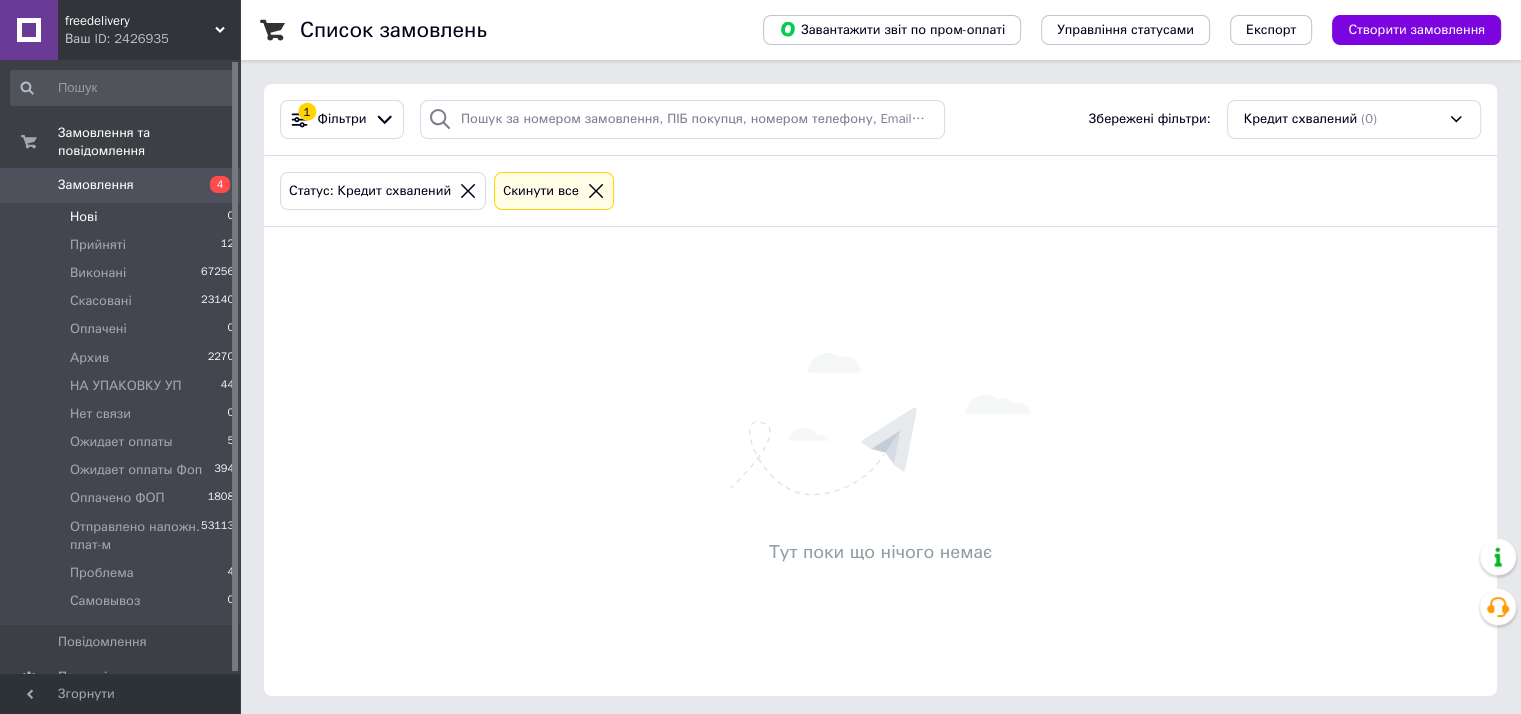 click 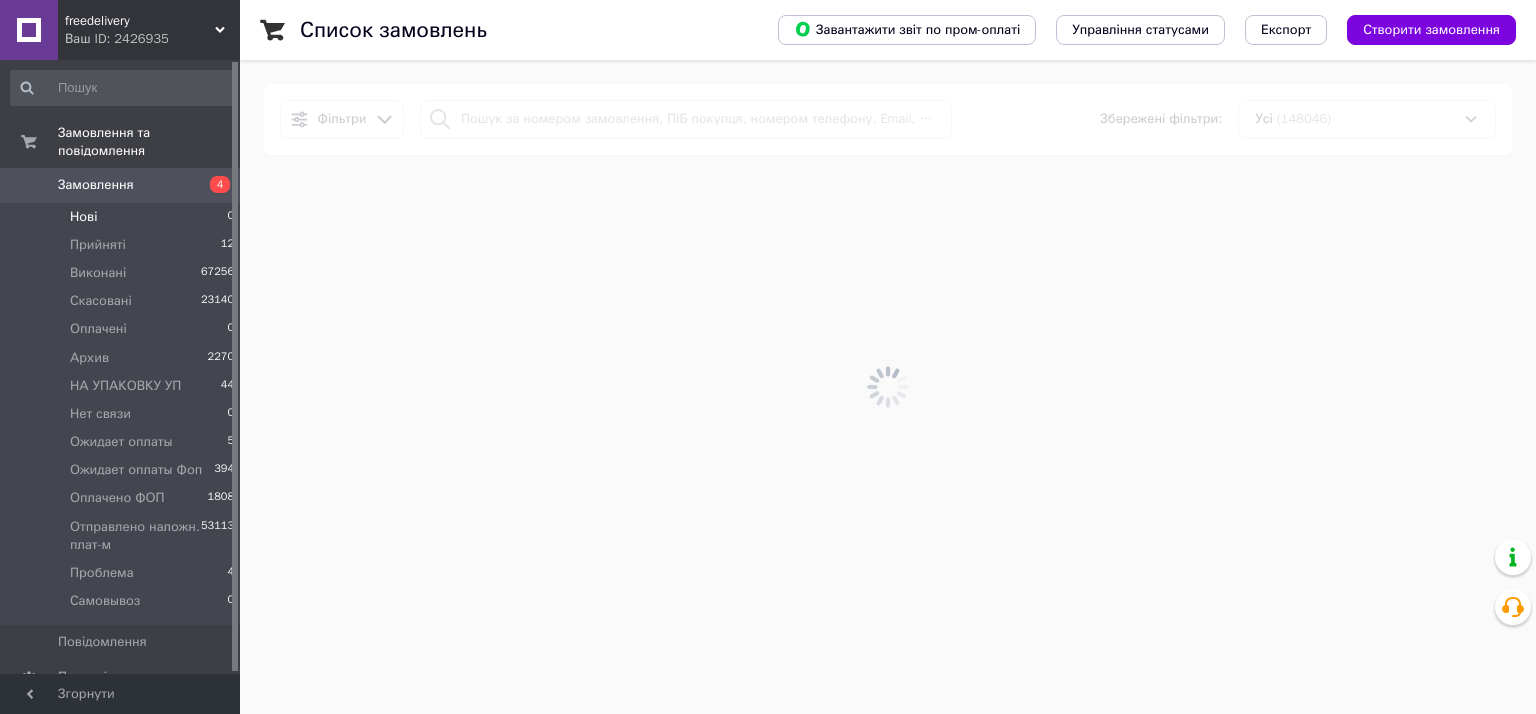 click on "Нові 0" at bounding box center [123, 217] 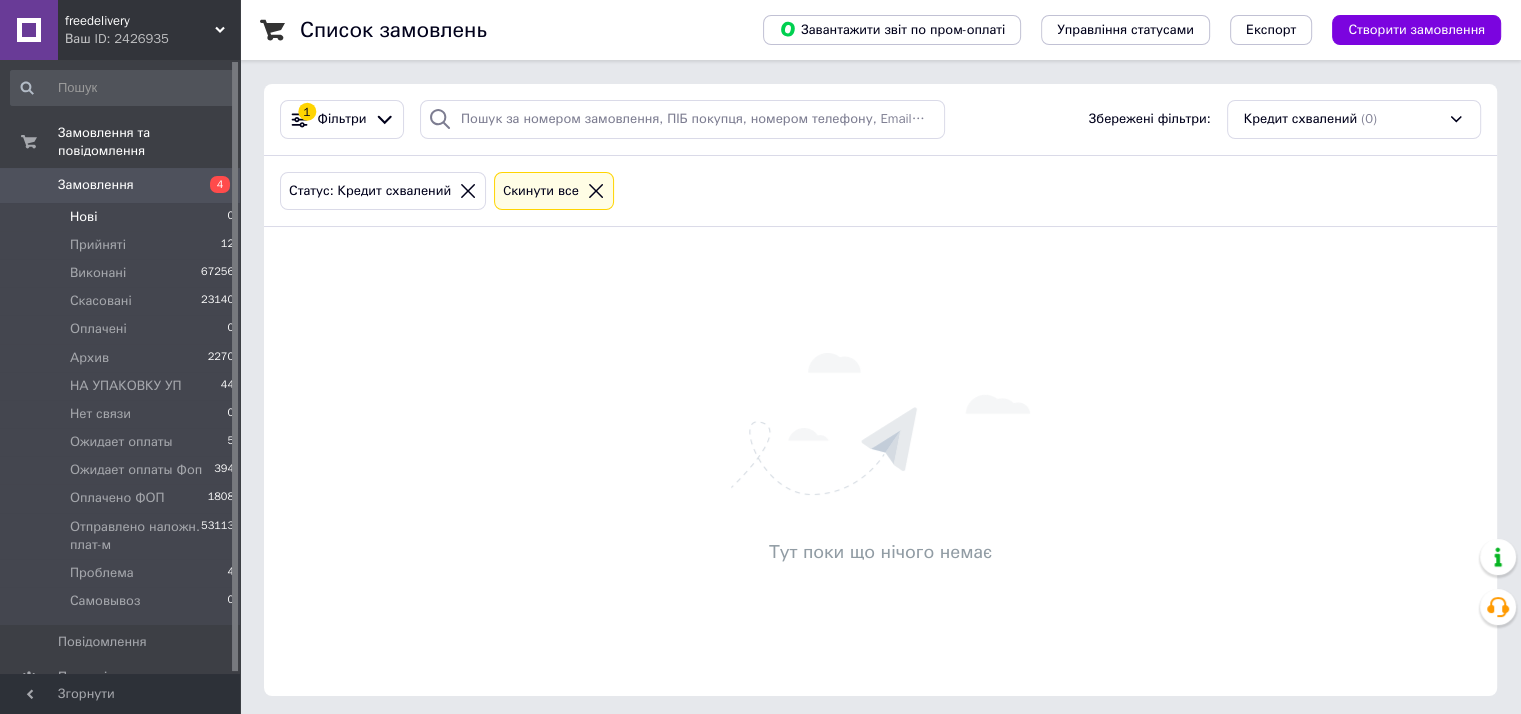 click 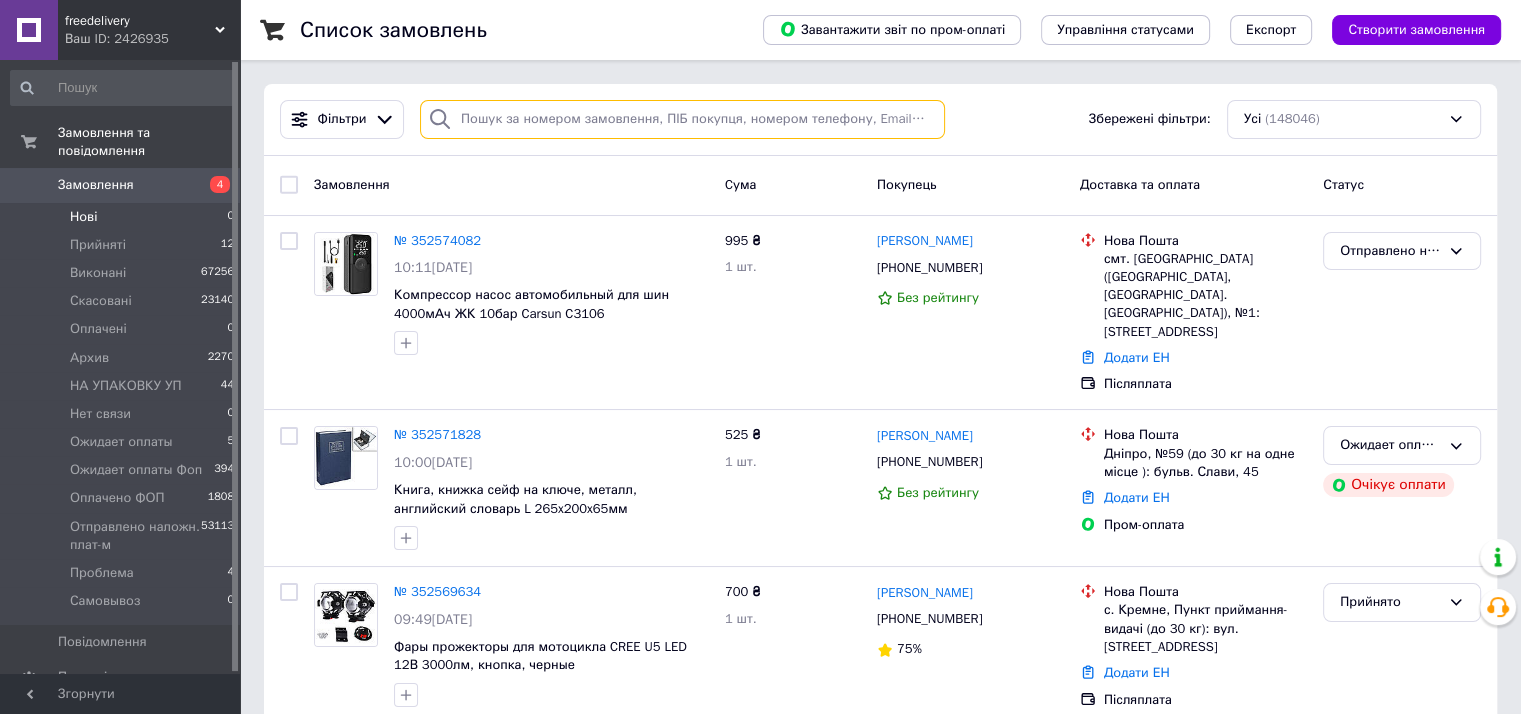 click at bounding box center (682, 119) 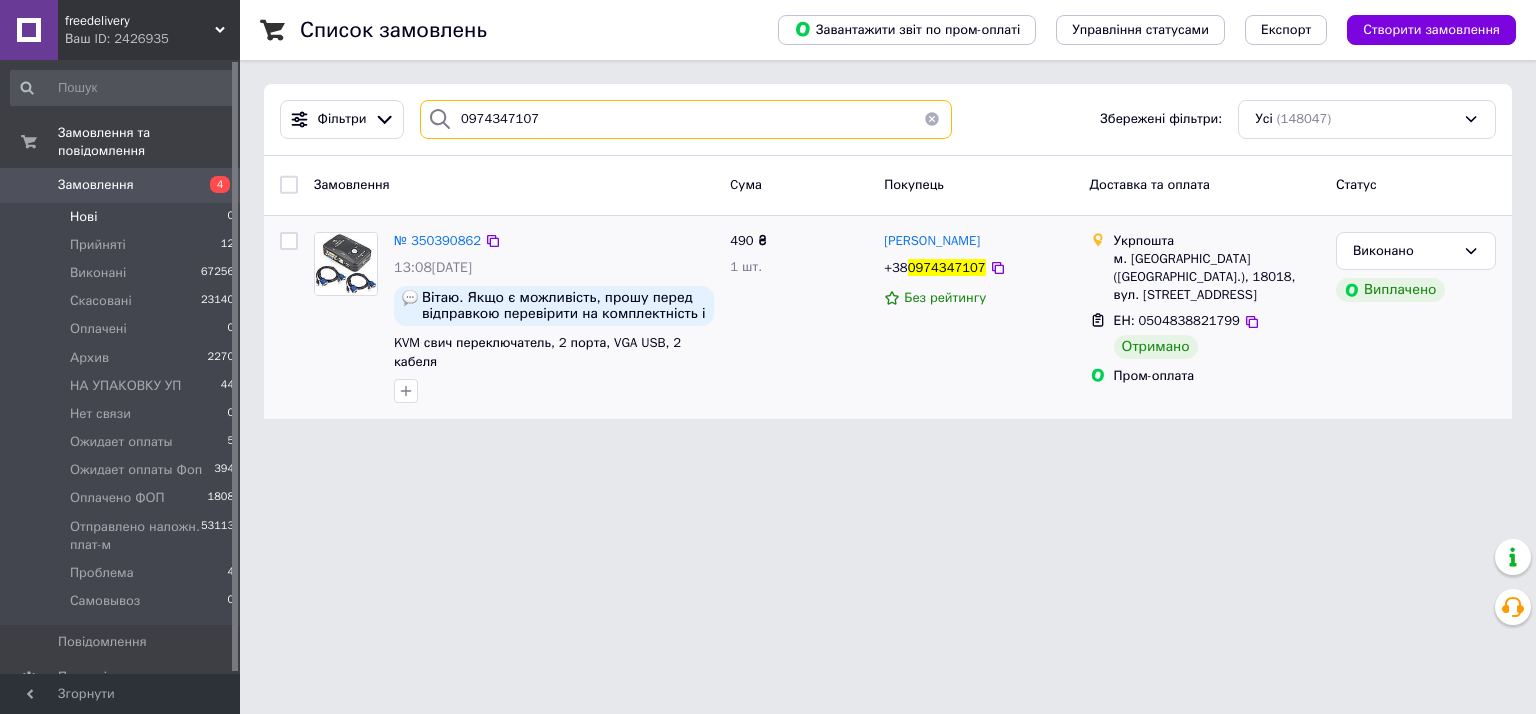 type on "0974347107" 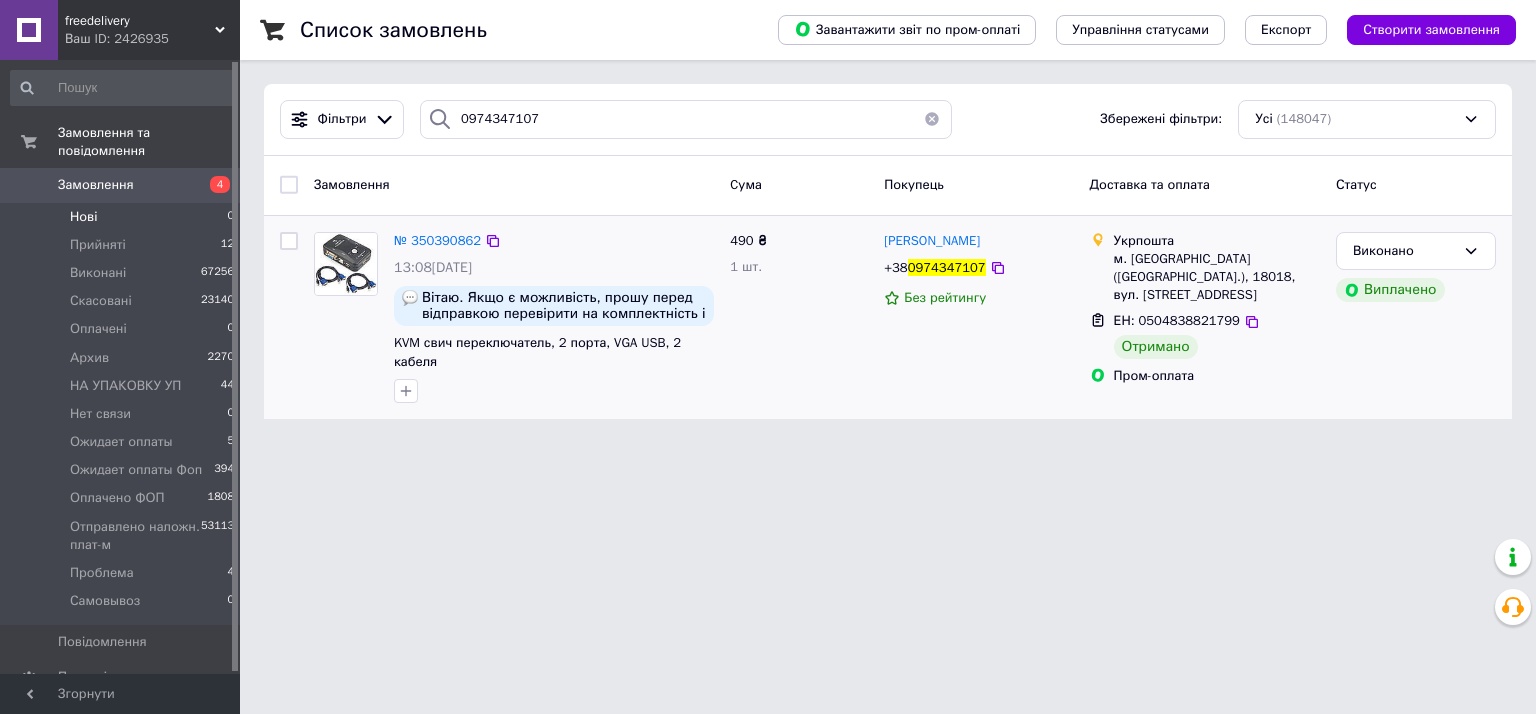 click on "№ 350390862" at bounding box center [437, 241] 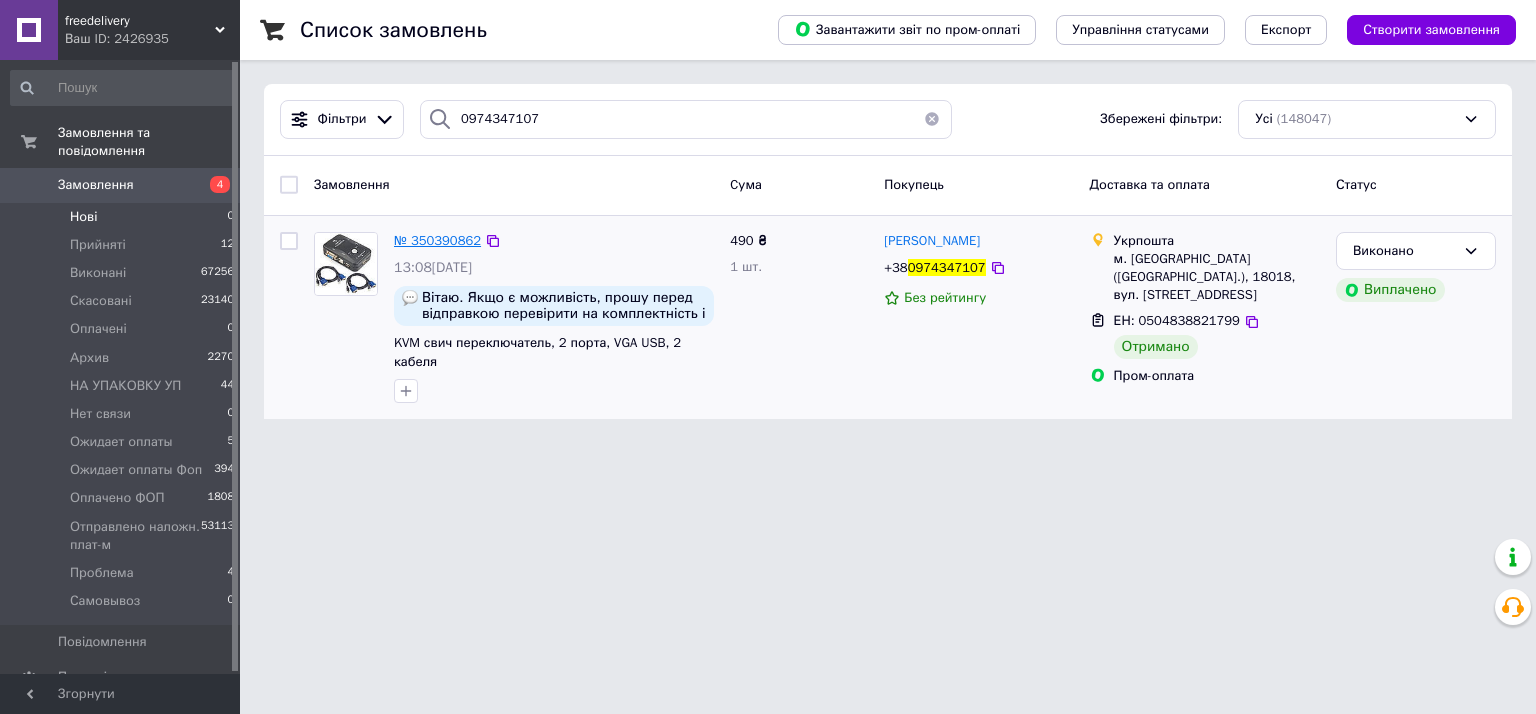 click on "№ 350390862" at bounding box center (437, 240) 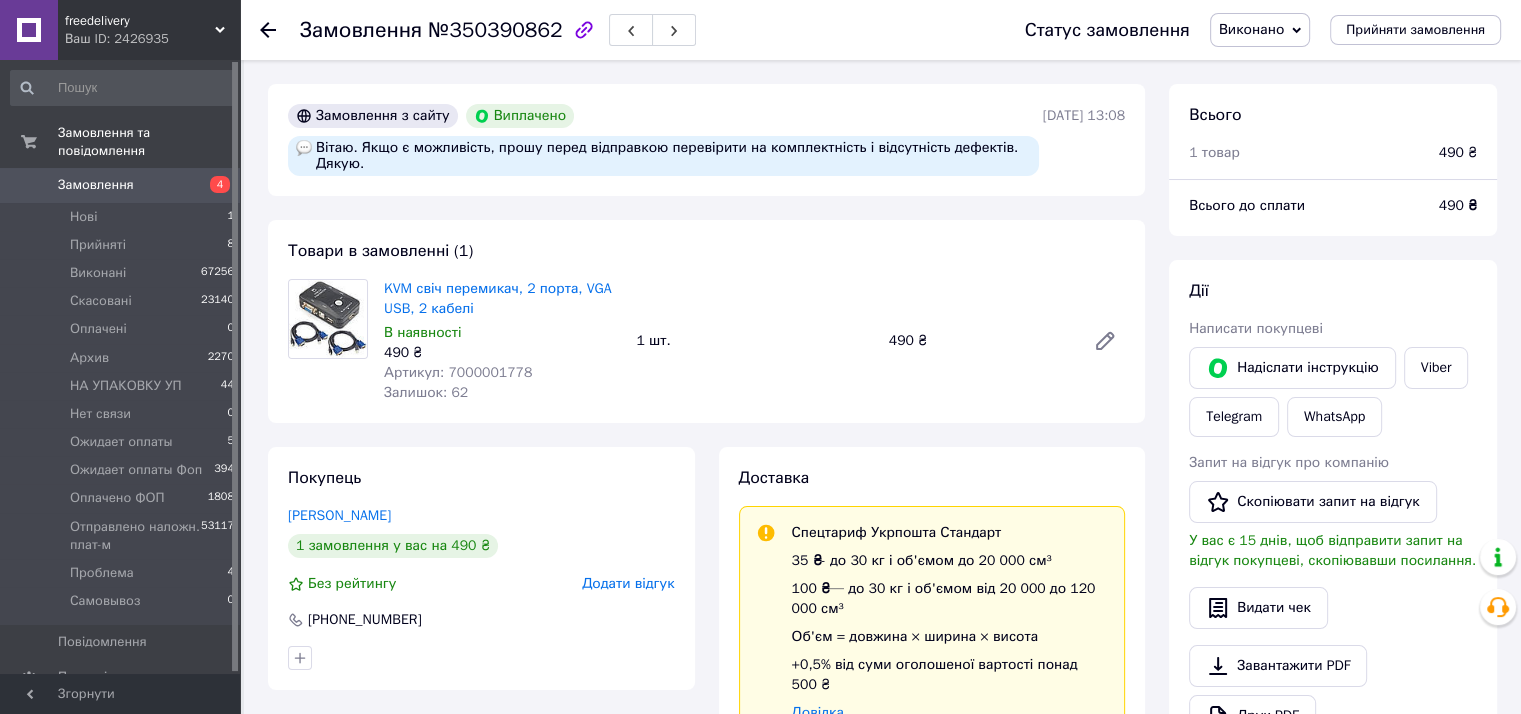 scroll, scrollTop: 80, scrollLeft: 0, axis: vertical 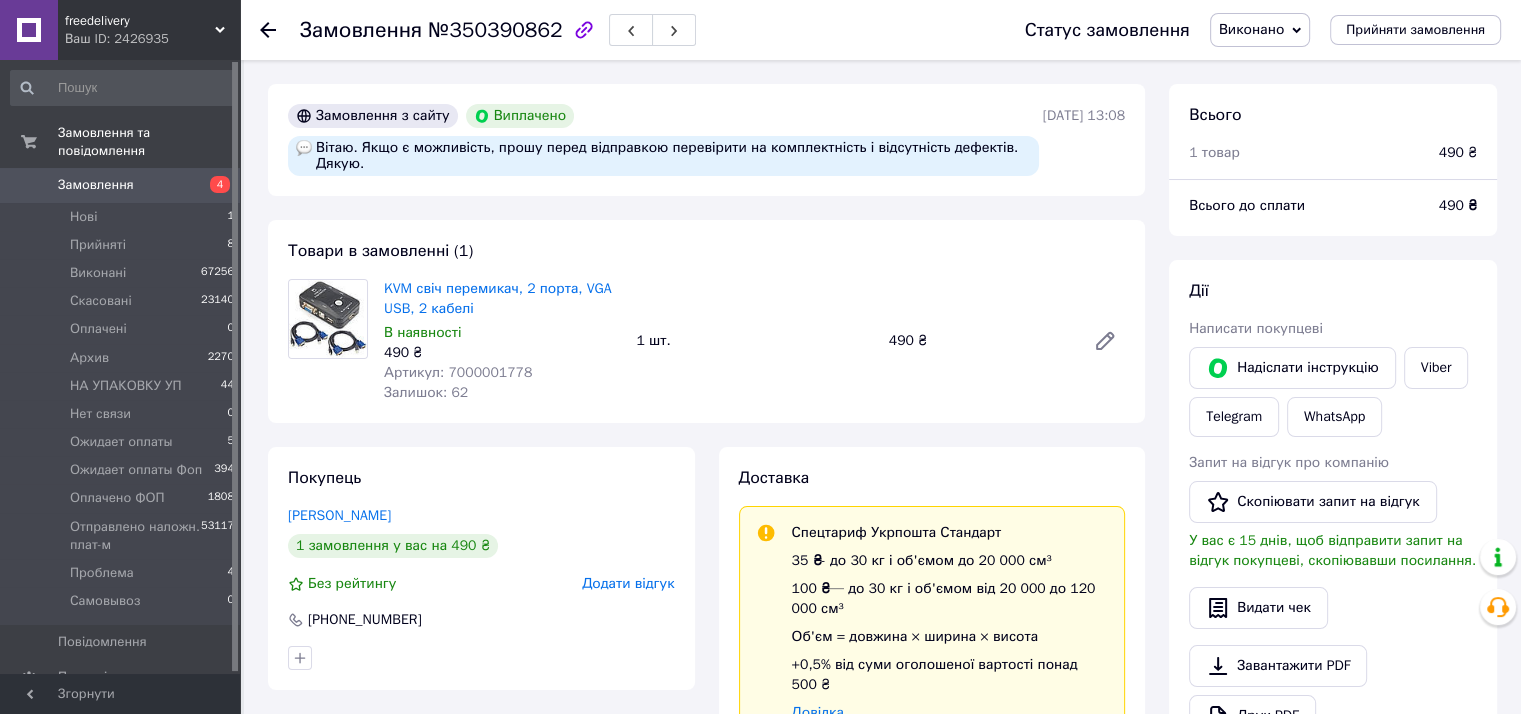 click on "KVM свіч перемикач, 2 порта, VGA USB, 2 кабелі В наявності 490 ₴ Артикул: 7000001778 Залишок: 62 1 шт. 490 ₴" at bounding box center [754, 341] 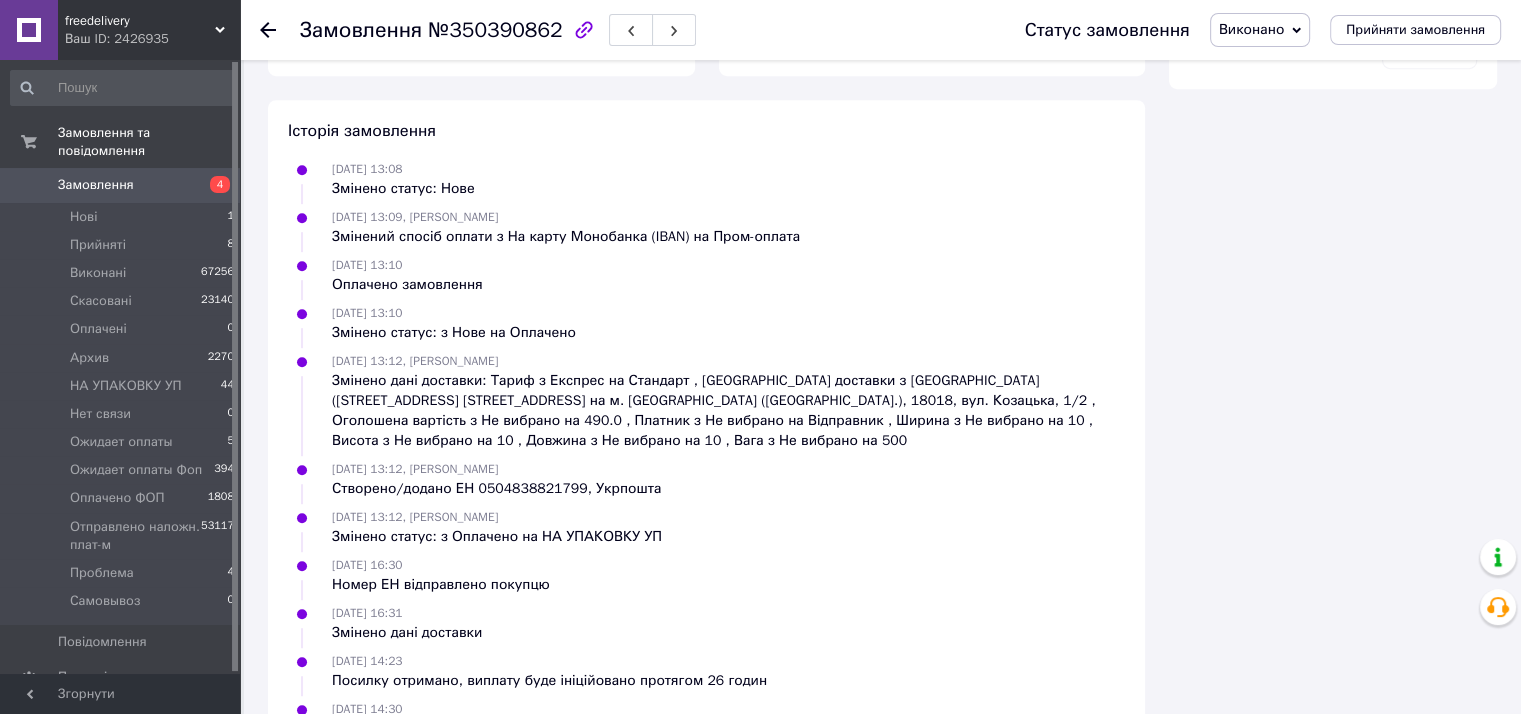 scroll, scrollTop: 1180, scrollLeft: 0, axis: vertical 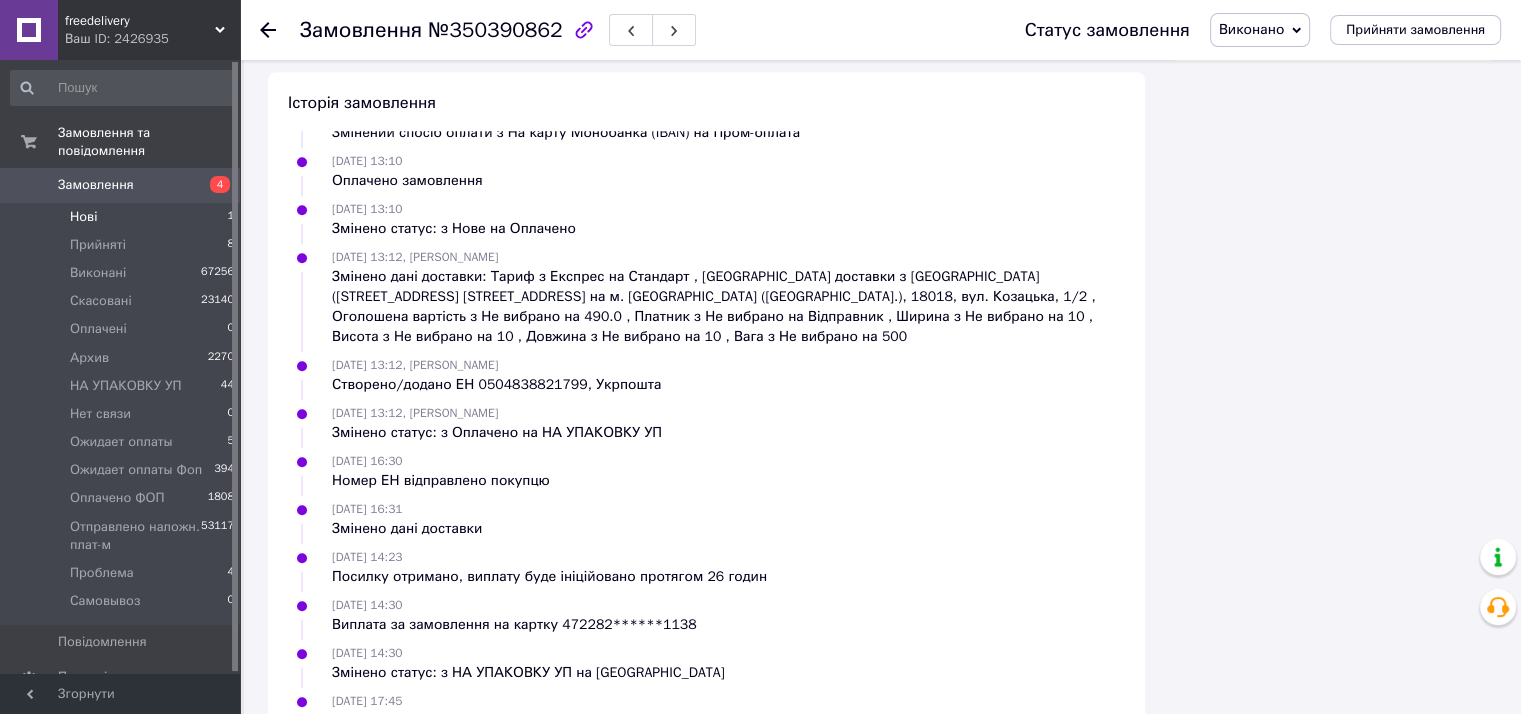click on "Нові 1" at bounding box center (123, 217) 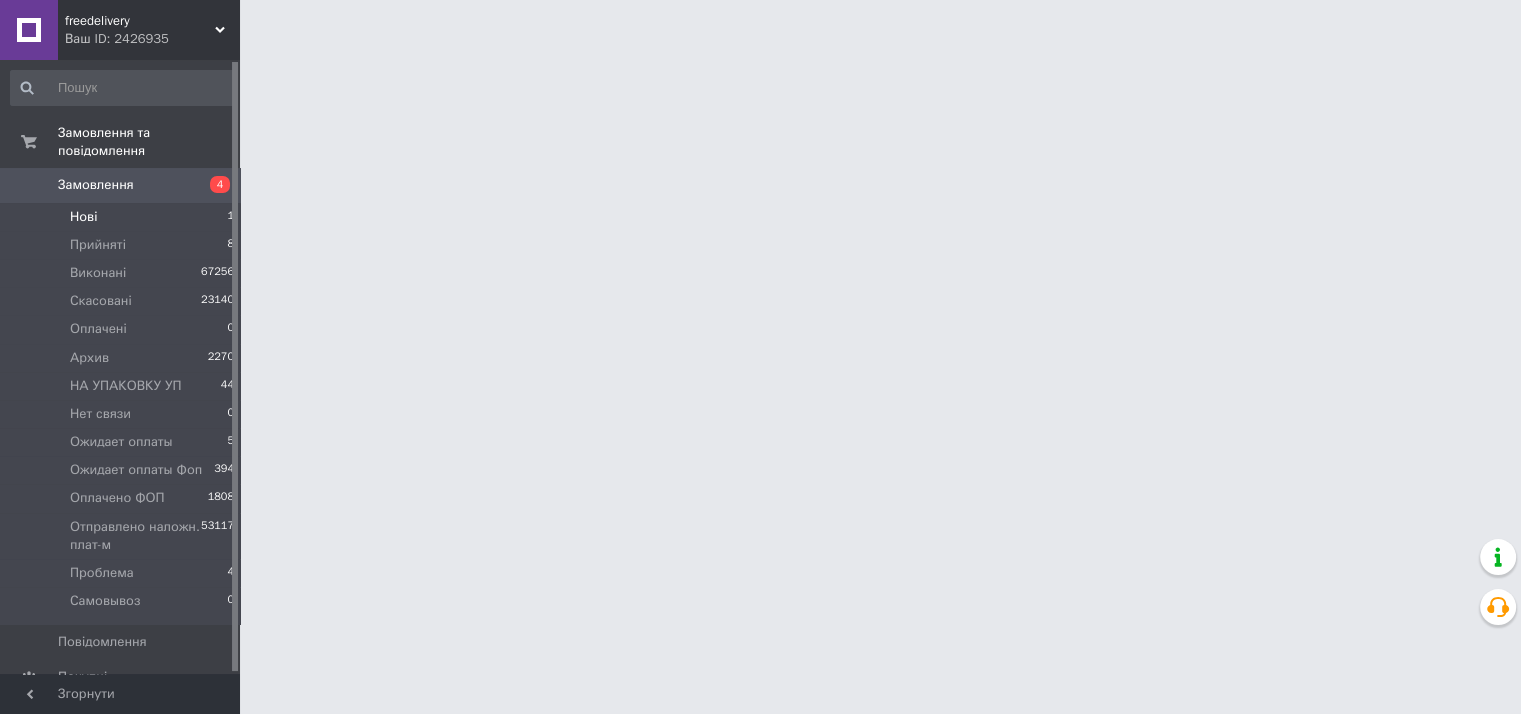 scroll, scrollTop: 0, scrollLeft: 0, axis: both 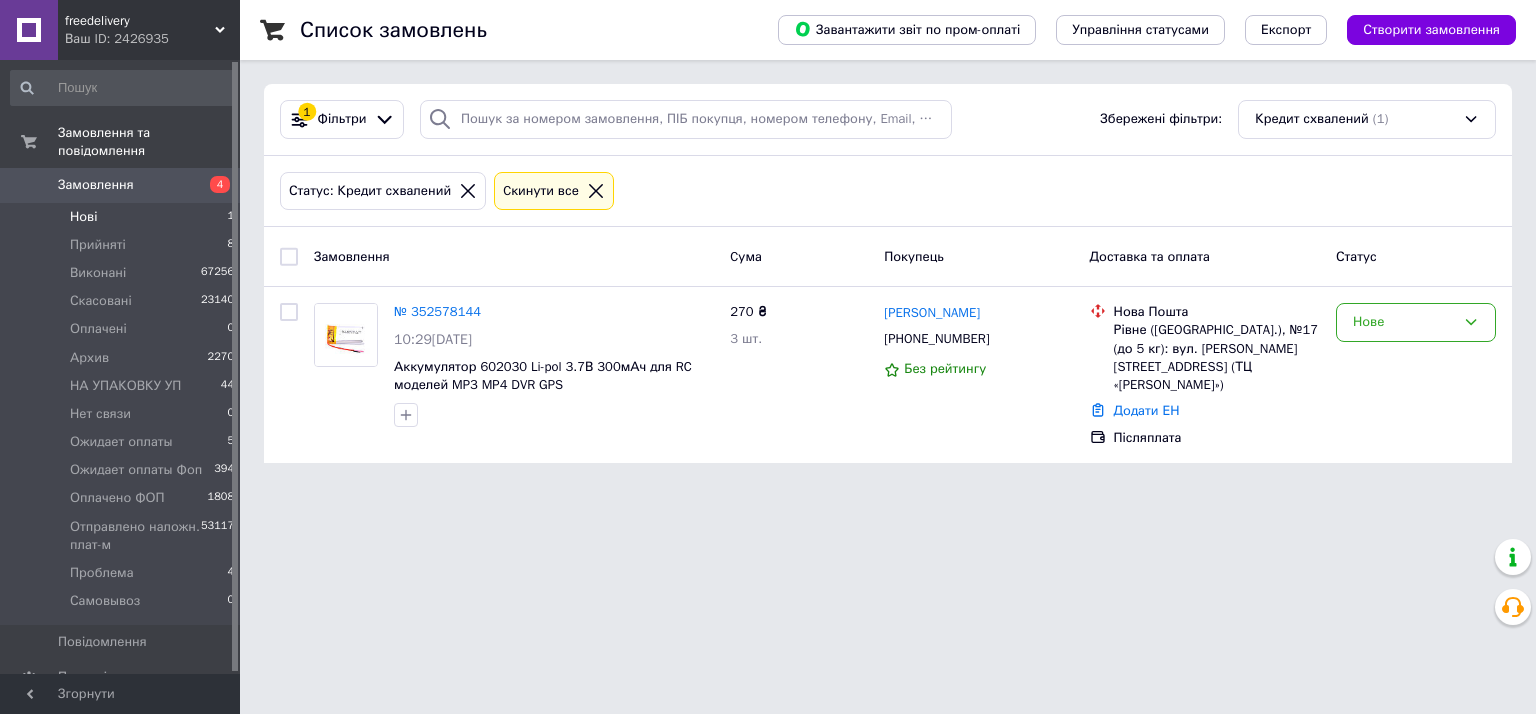click on "freedelivery Ваш ID: 2426935 Сайт freedelivery Кабінет покупця Перевірити стан системи Сторінка на порталі Довідка Вийти Замовлення та повідомлення Замовлення 4 Нові 1 Прийняті 8 Виконані 67256 Скасовані 23140 Оплачені 0 Архив 2270 НА УПАКОВКУ УП 44 Нет связи 0 Ожидает оплаты 5 Ожидает оплаты Фоп 394 Оплачено ФОП 1808 Отправлено наложн. плат-м 53117 Проблема 4 Самовывоз 0 Повідомлення 0 Покупці Згорнути
Список замовлень   Завантажити звіт по пром-оплаті Управління статусами Експорт Створити замовлення 1 Фільтри (1) Cкинути все" at bounding box center [768, 243] 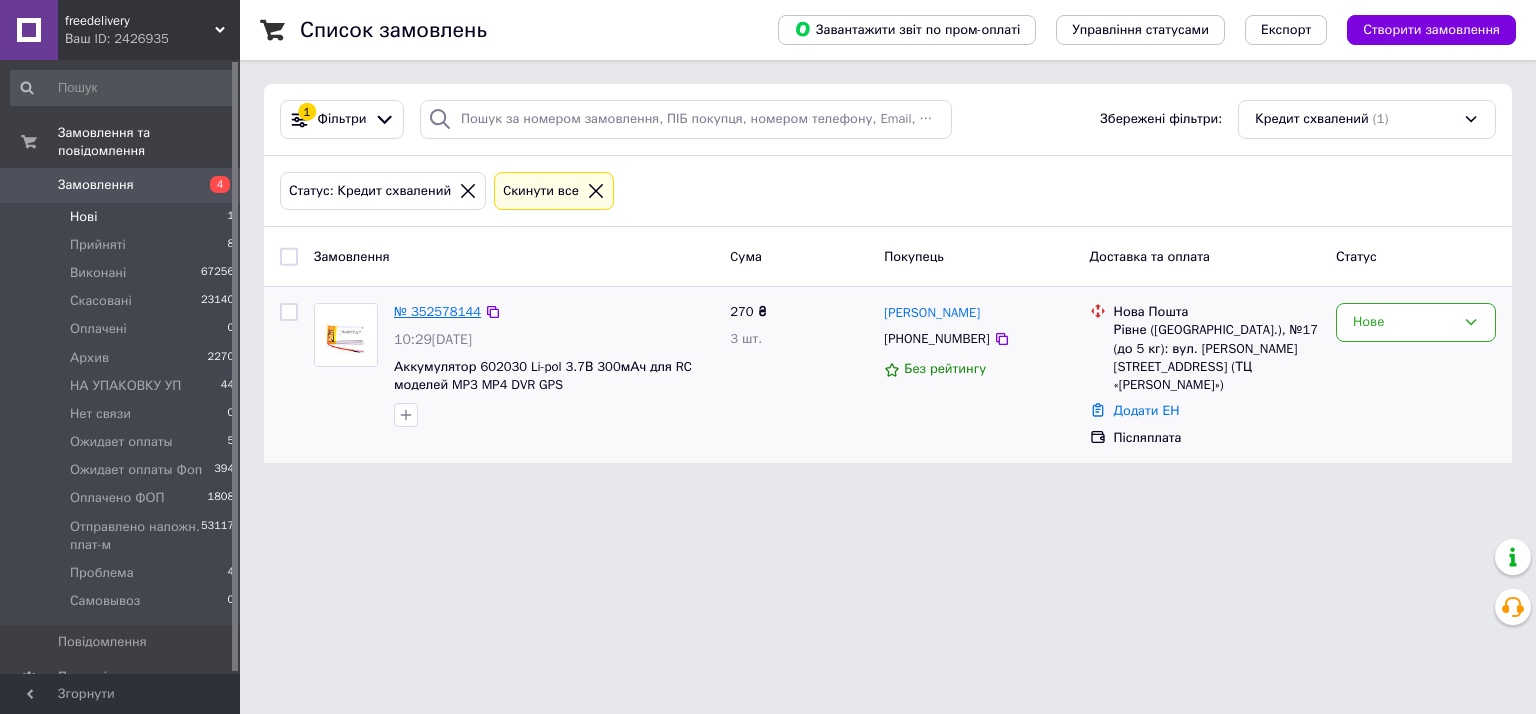 click on "№ 352578144" at bounding box center [437, 311] 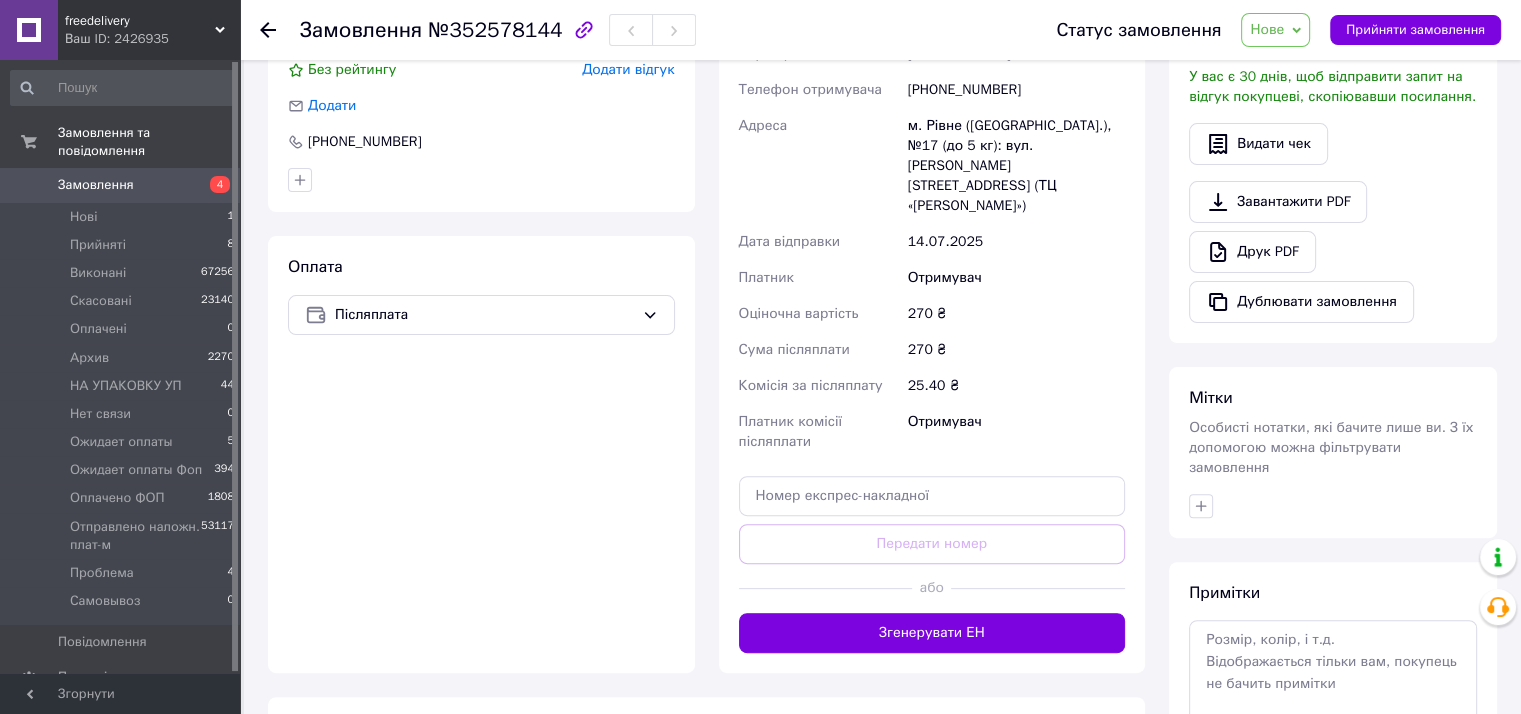 scroll, scrollTop: 400, scrollLeft: 0, axis: vertical 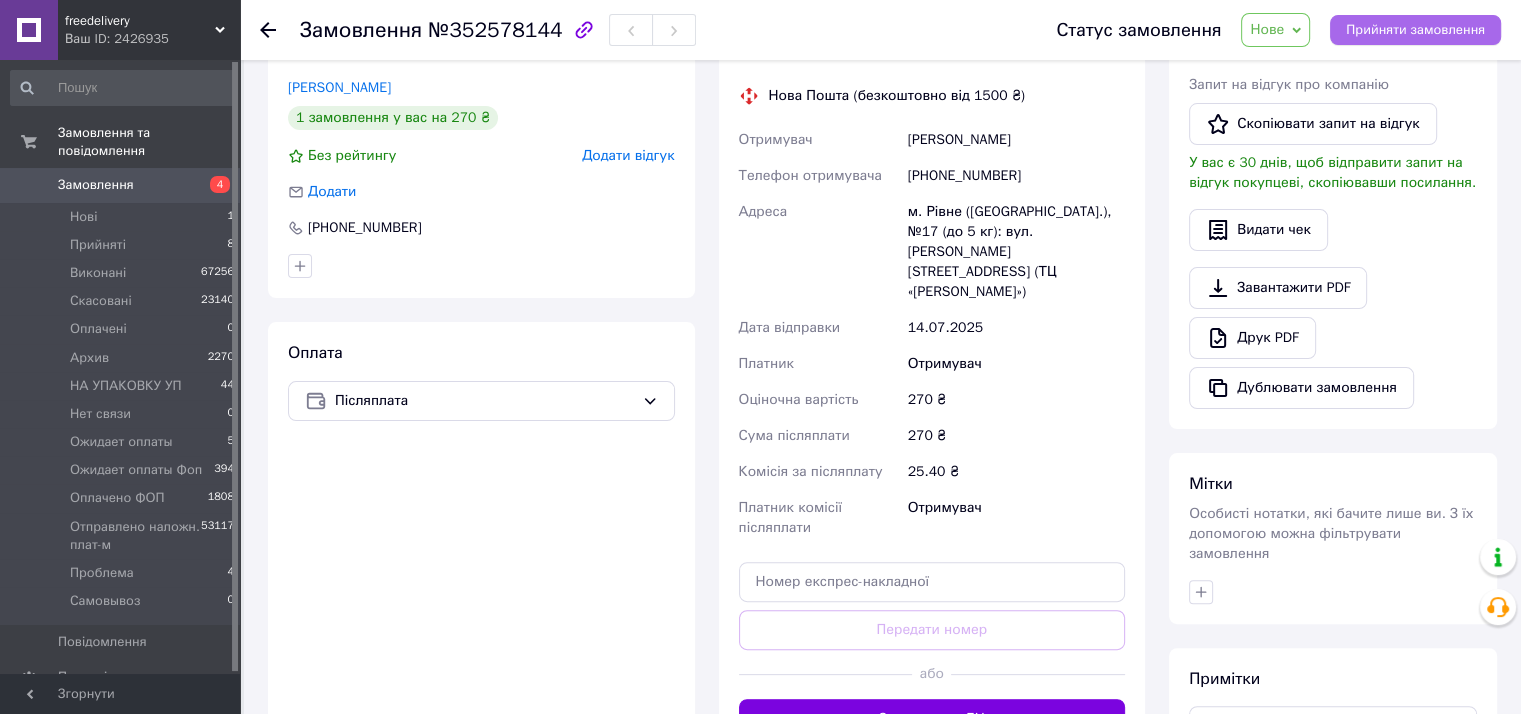 click on "Прийняти замовлення" at bounding box center (1415, 30) 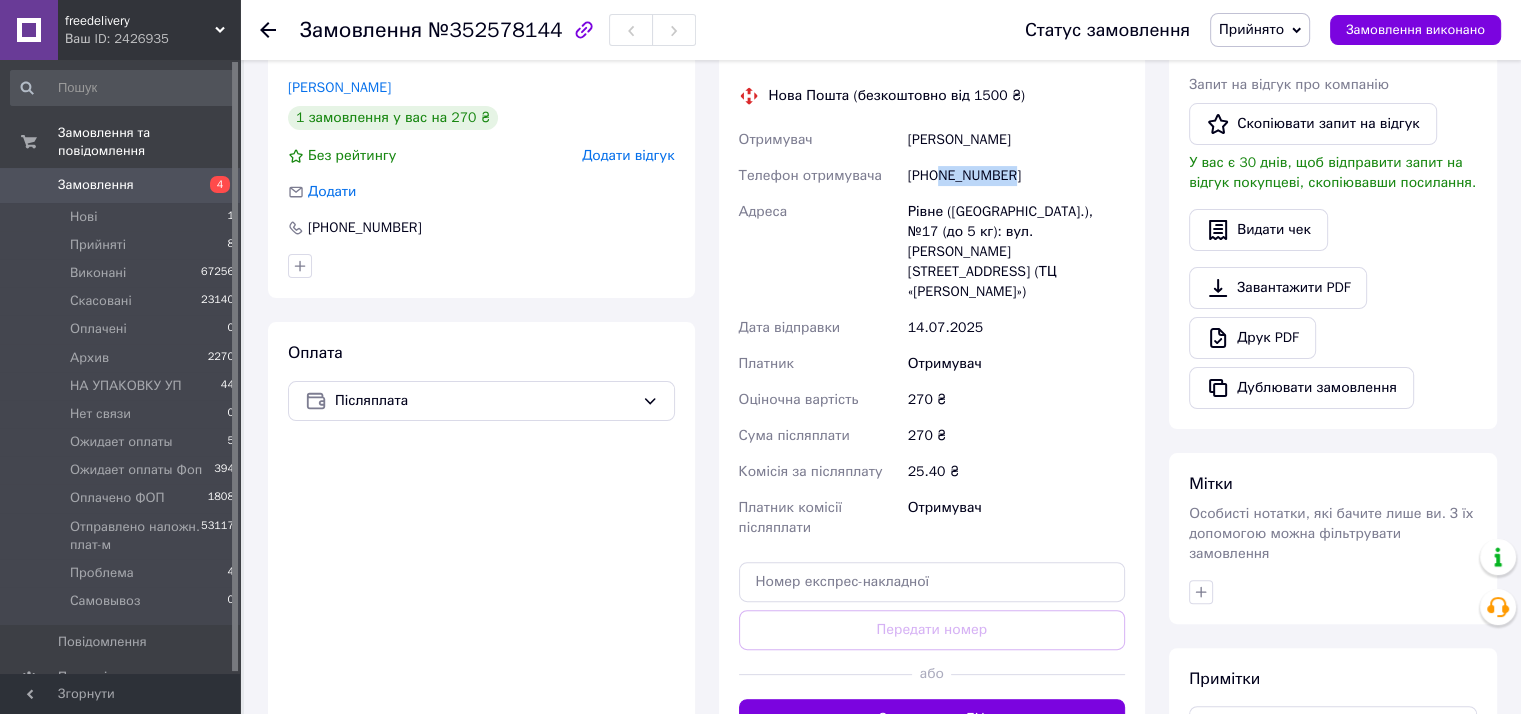 drag, startPoint x: 936, startPoint y: 174, endPoint x: 1058, endPoint y: 163, distance: 122.494896 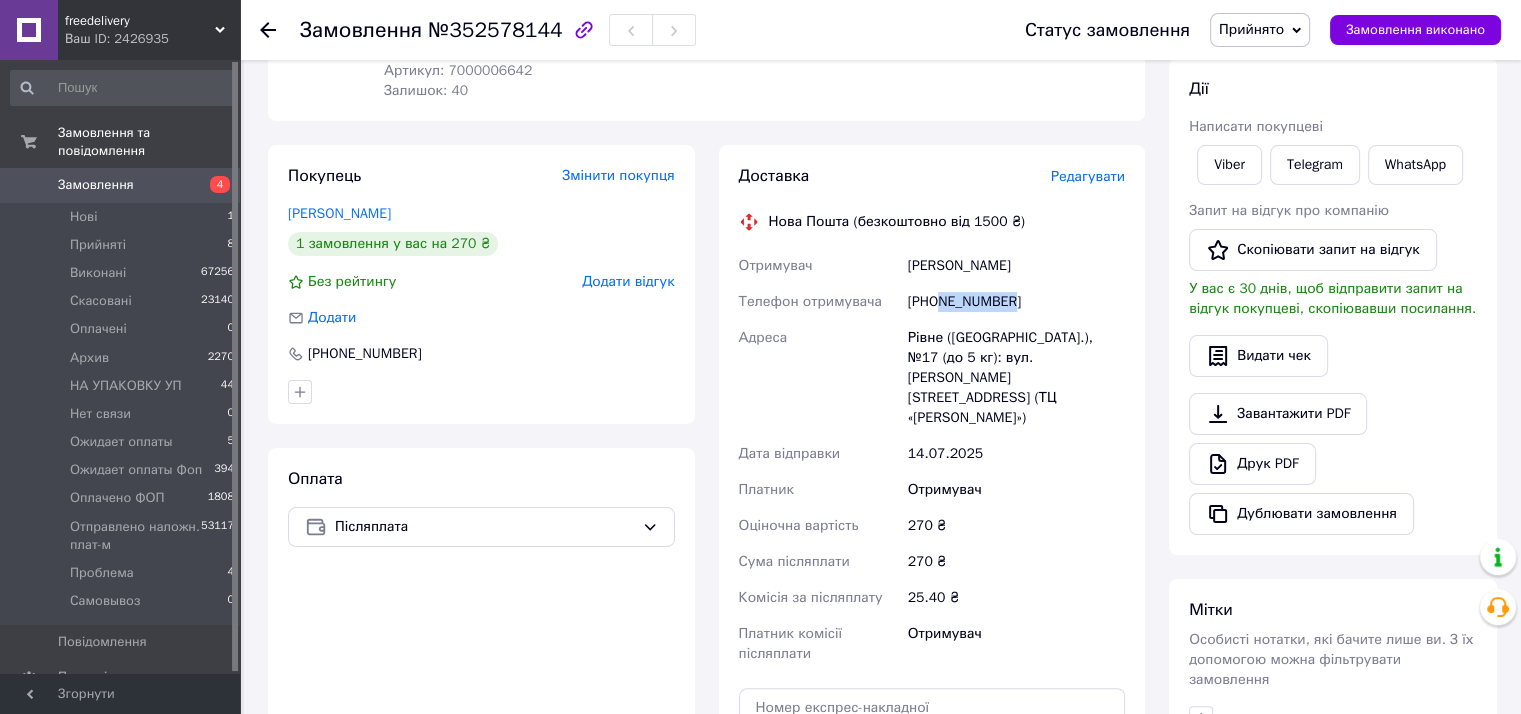 scroll, scrollTop: 100, scrollLeft: 0, axis: vertical 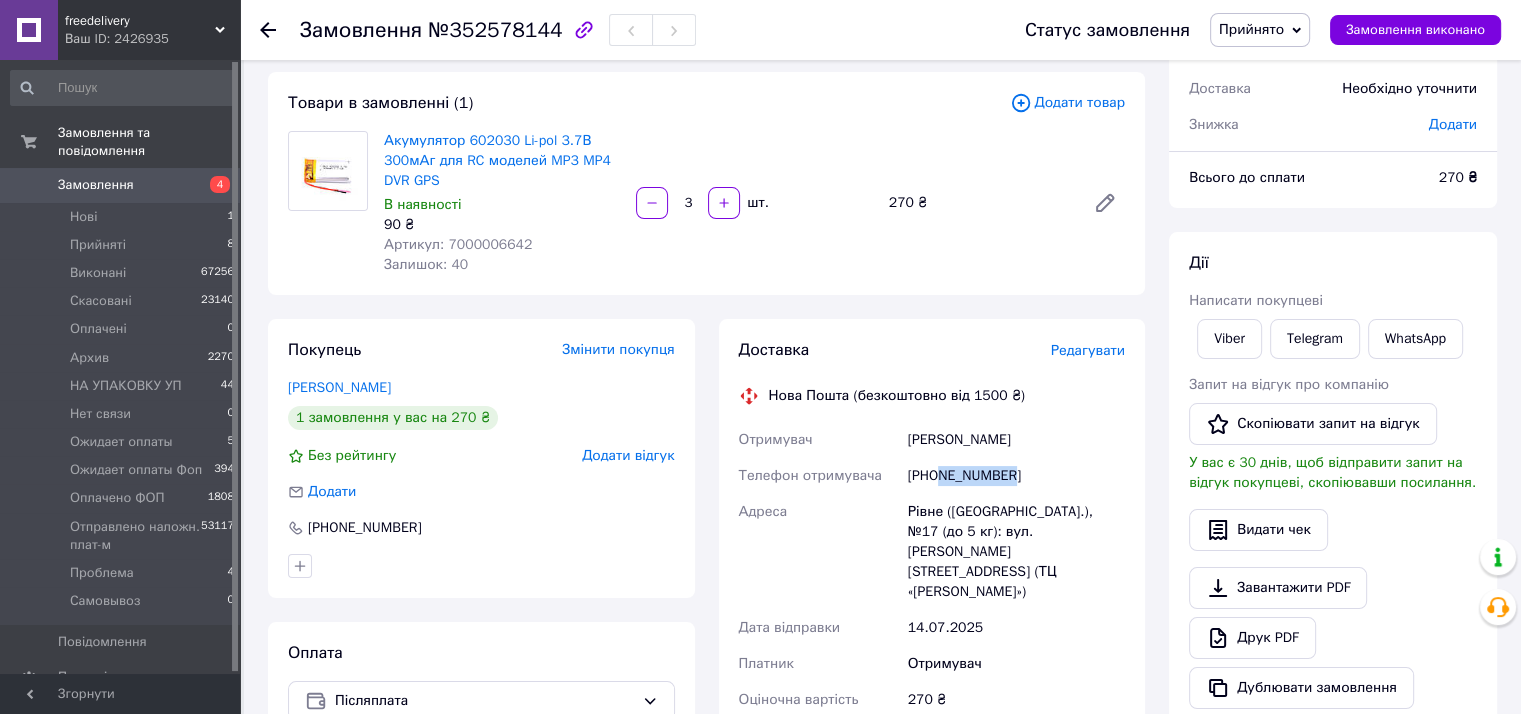 click on "[PHONE_NUMBER]" at bounding box center [1016, 476] 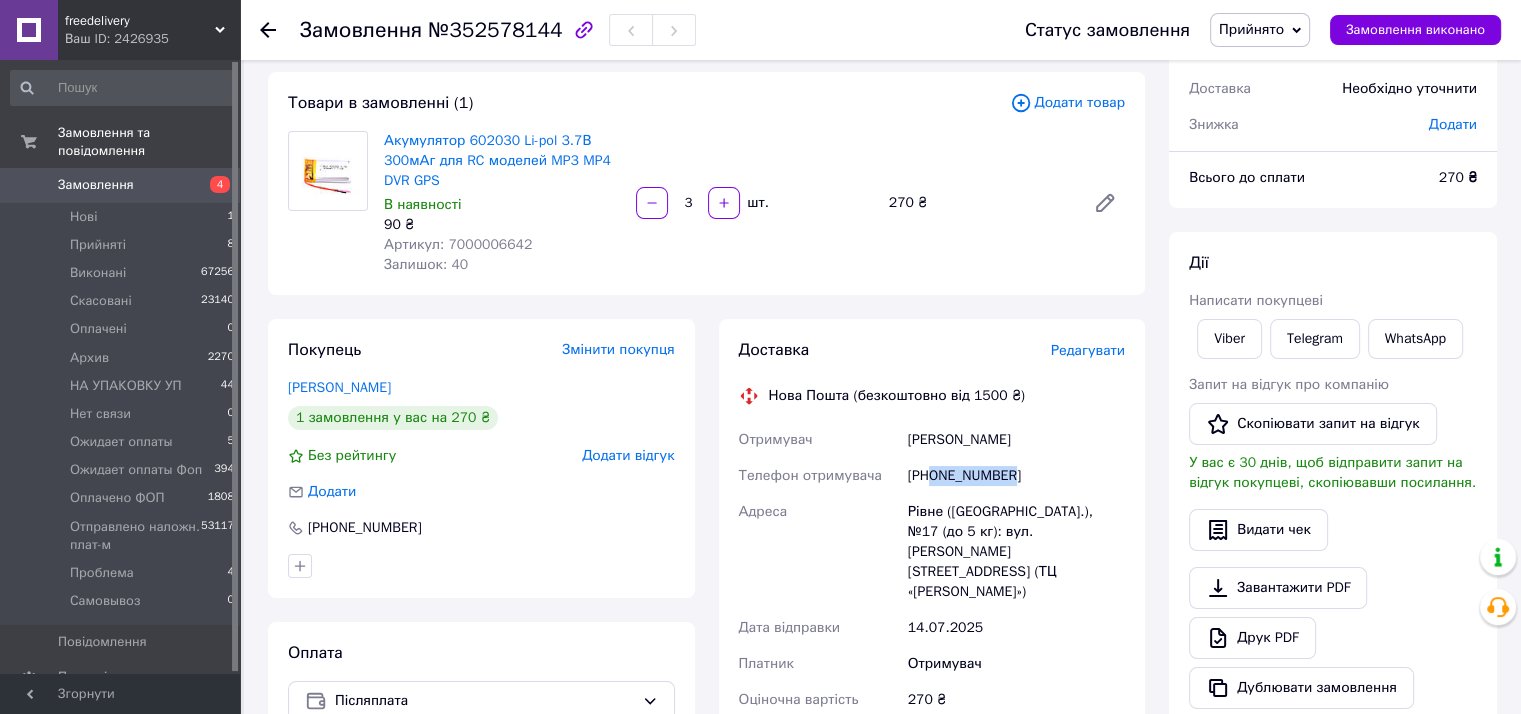 drag, startPoint x: 930, startPoint y: 463, endPoint x: 1012, endPoint y: 471, distance: 82.38932 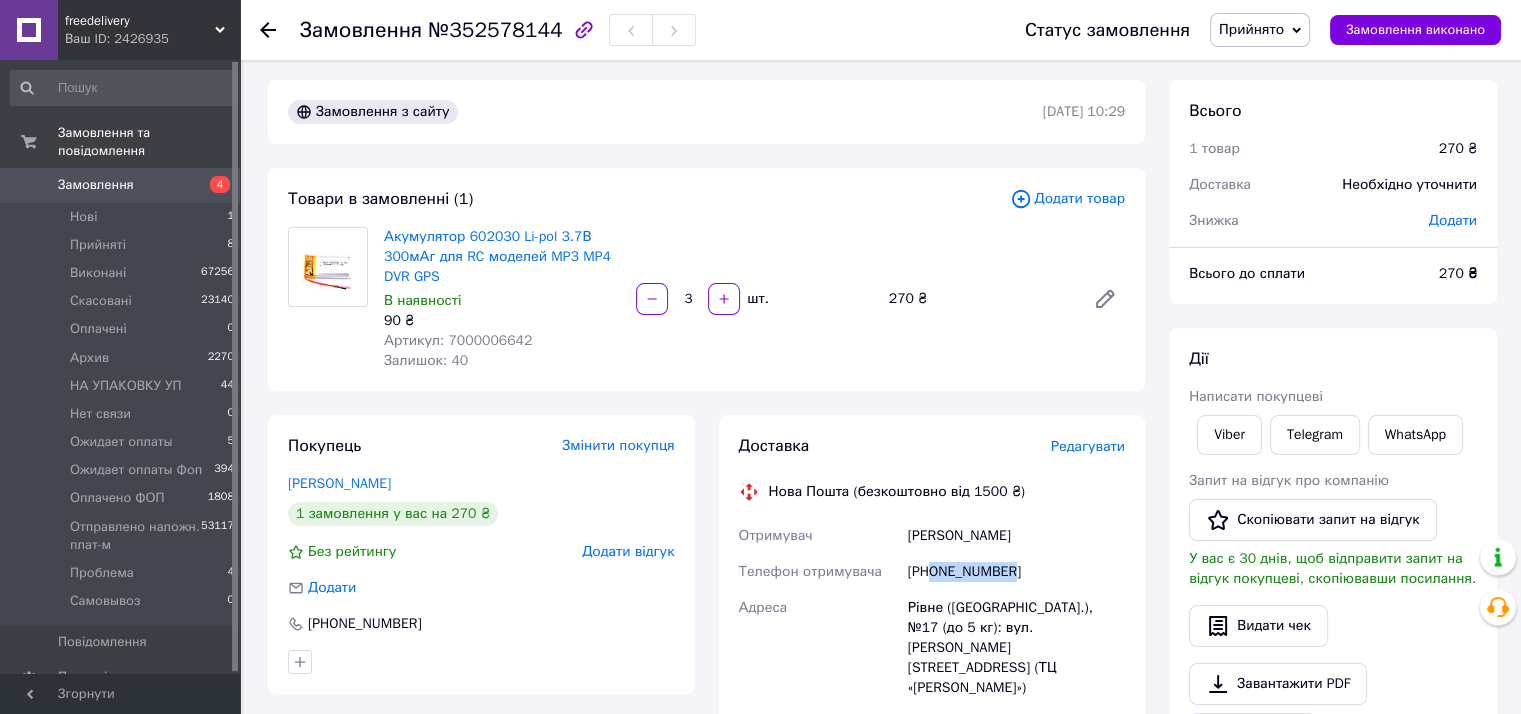 scroll, scrollTop: 0, scrollLeft: 0, axis: both 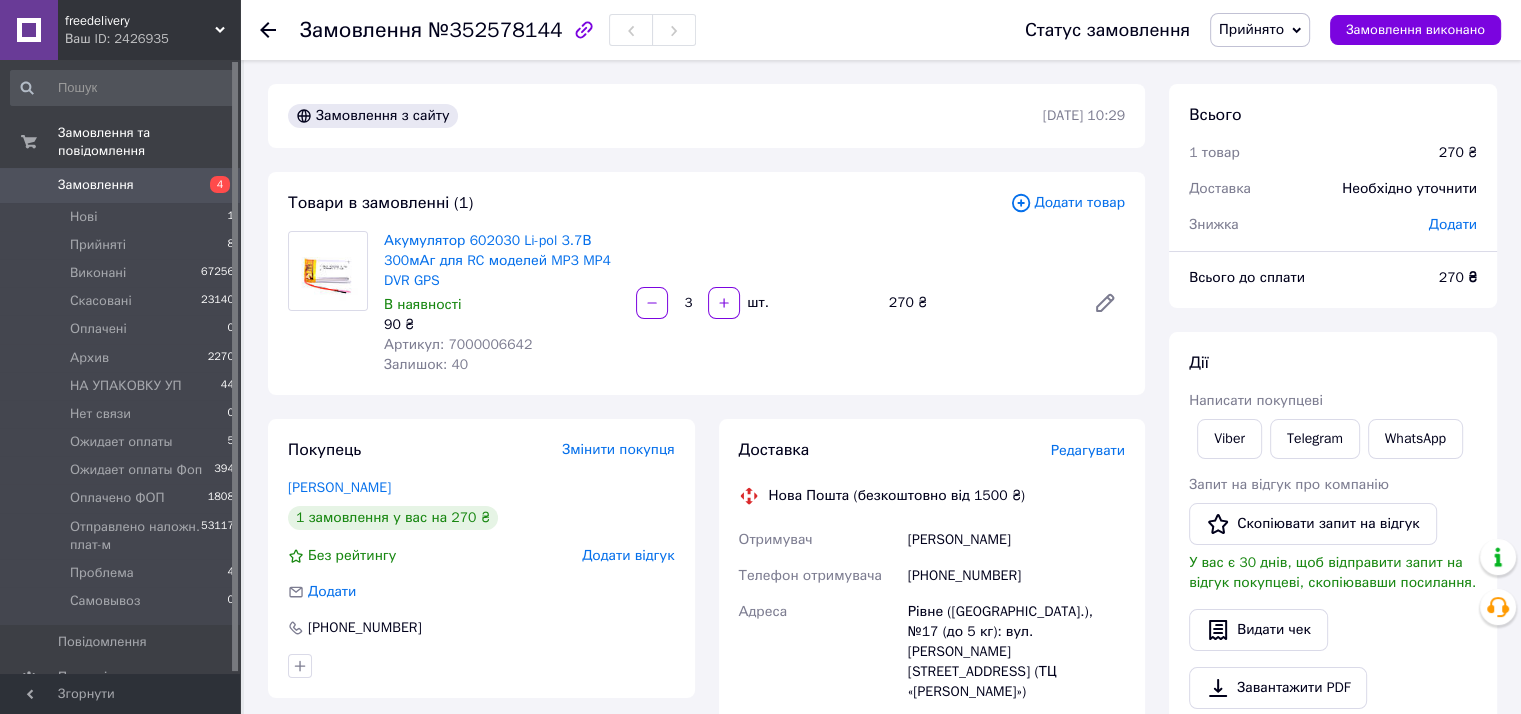 click on "Замовлення №352578144" at bounding box center (498, 30) 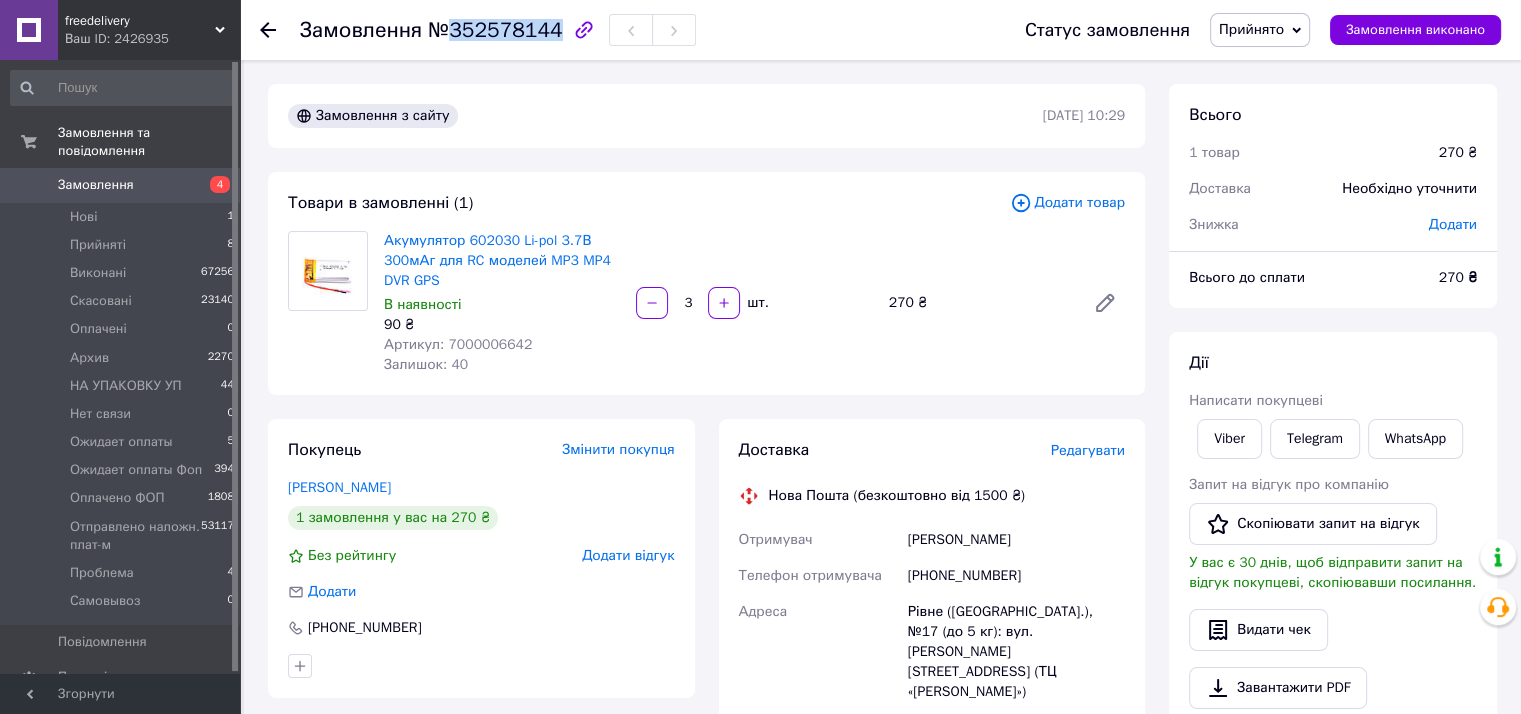 click on "Замовлення №352578144" at bounding box center [498, 30] 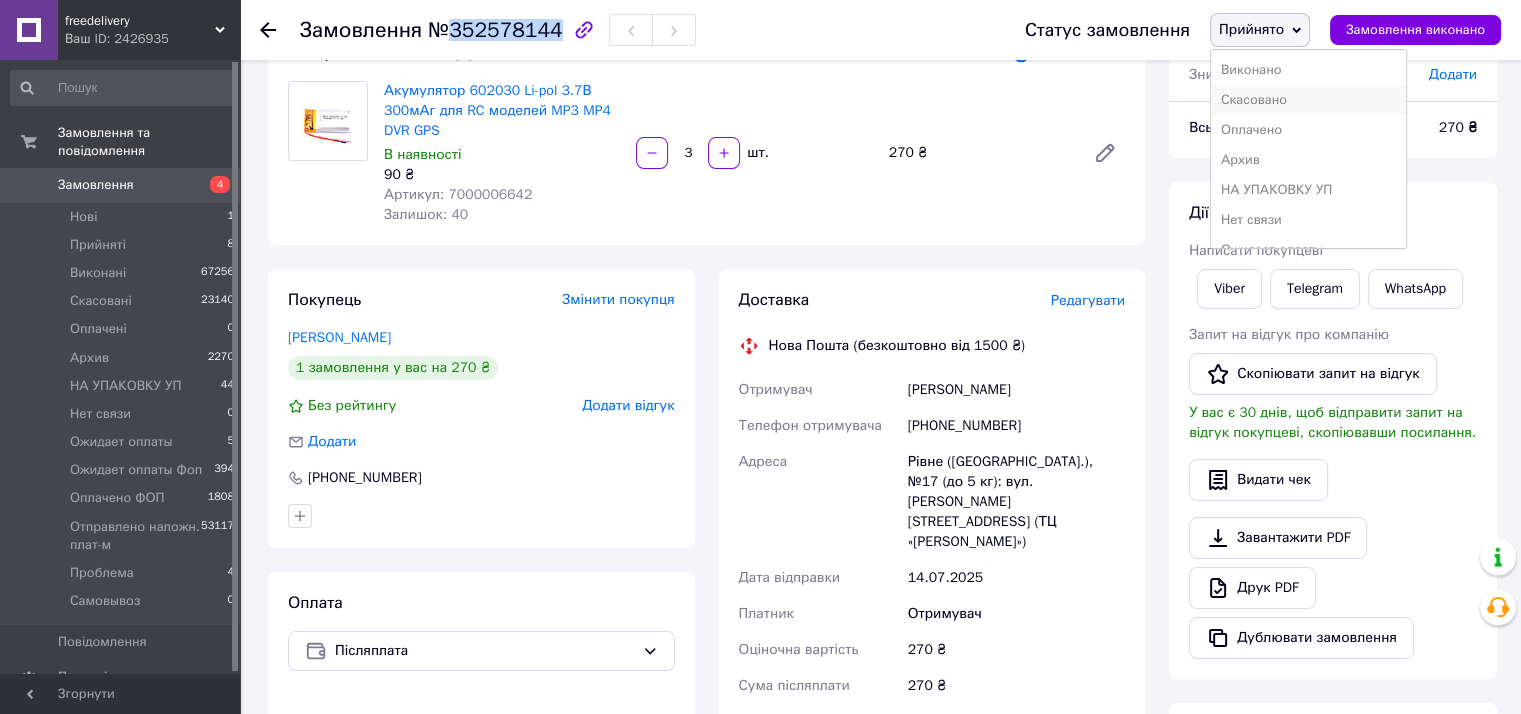 scroll, scrollTop: 400, scrollLeft: 0, axis: vertical 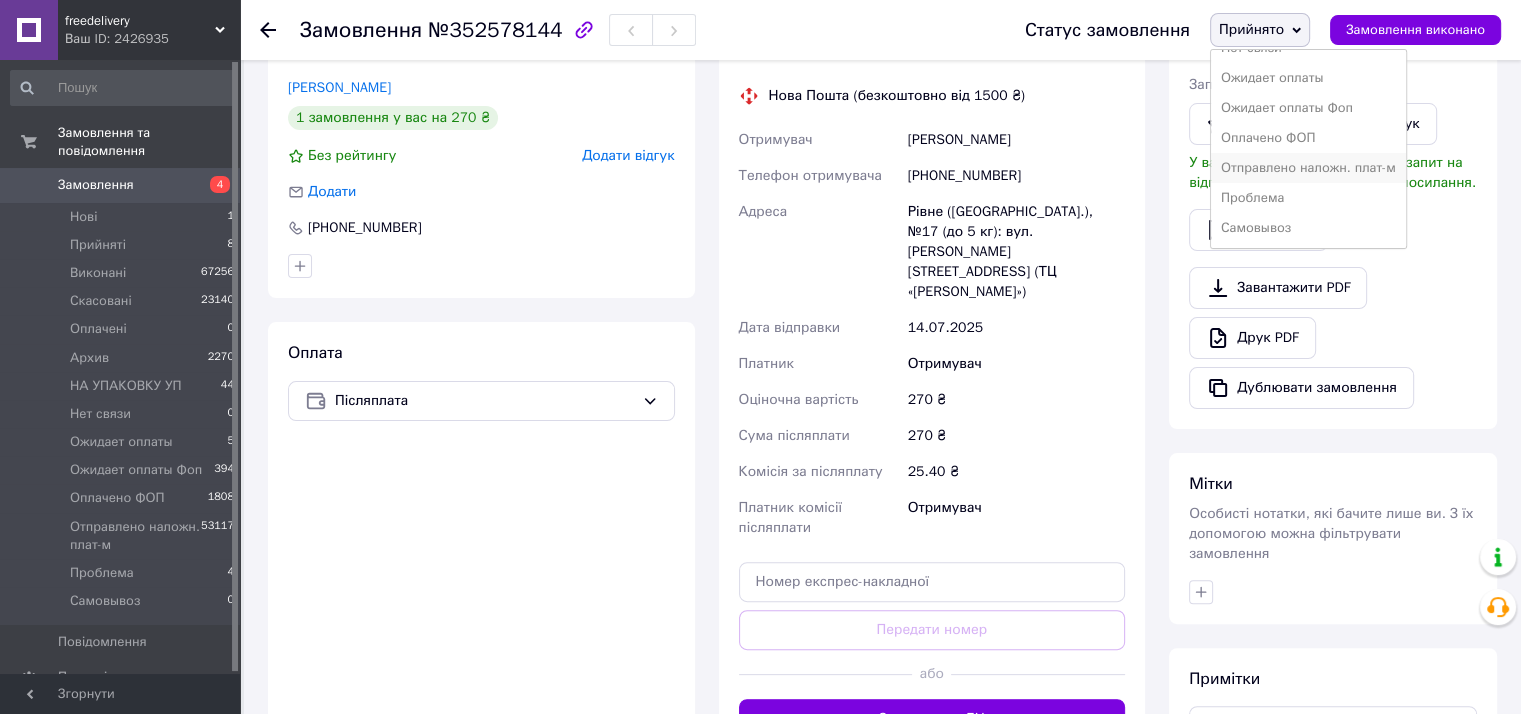 click on "Отправлено наложн. плат-м" at bounding box center [1308, 168] 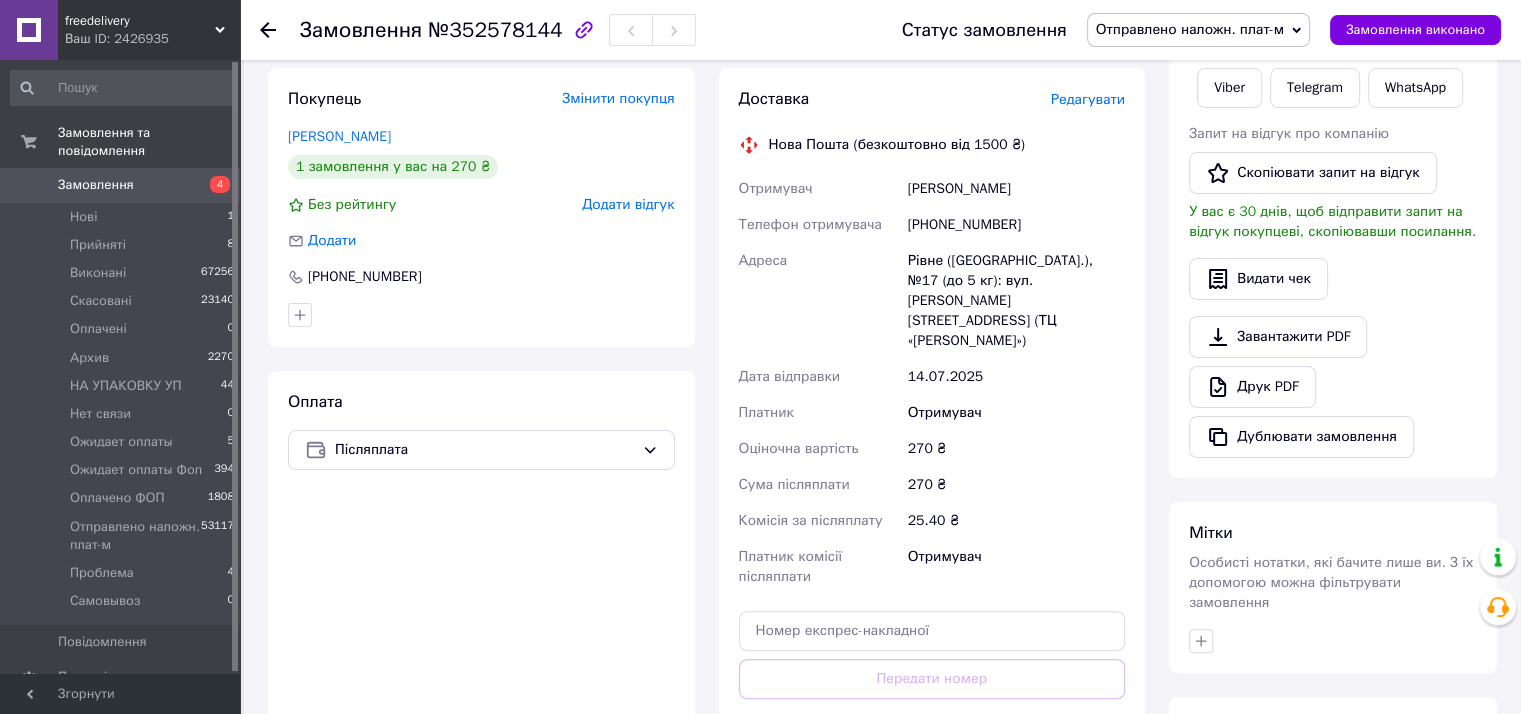 scroll, scrollTop: 320, scrollLeft: 0, axis: vertical 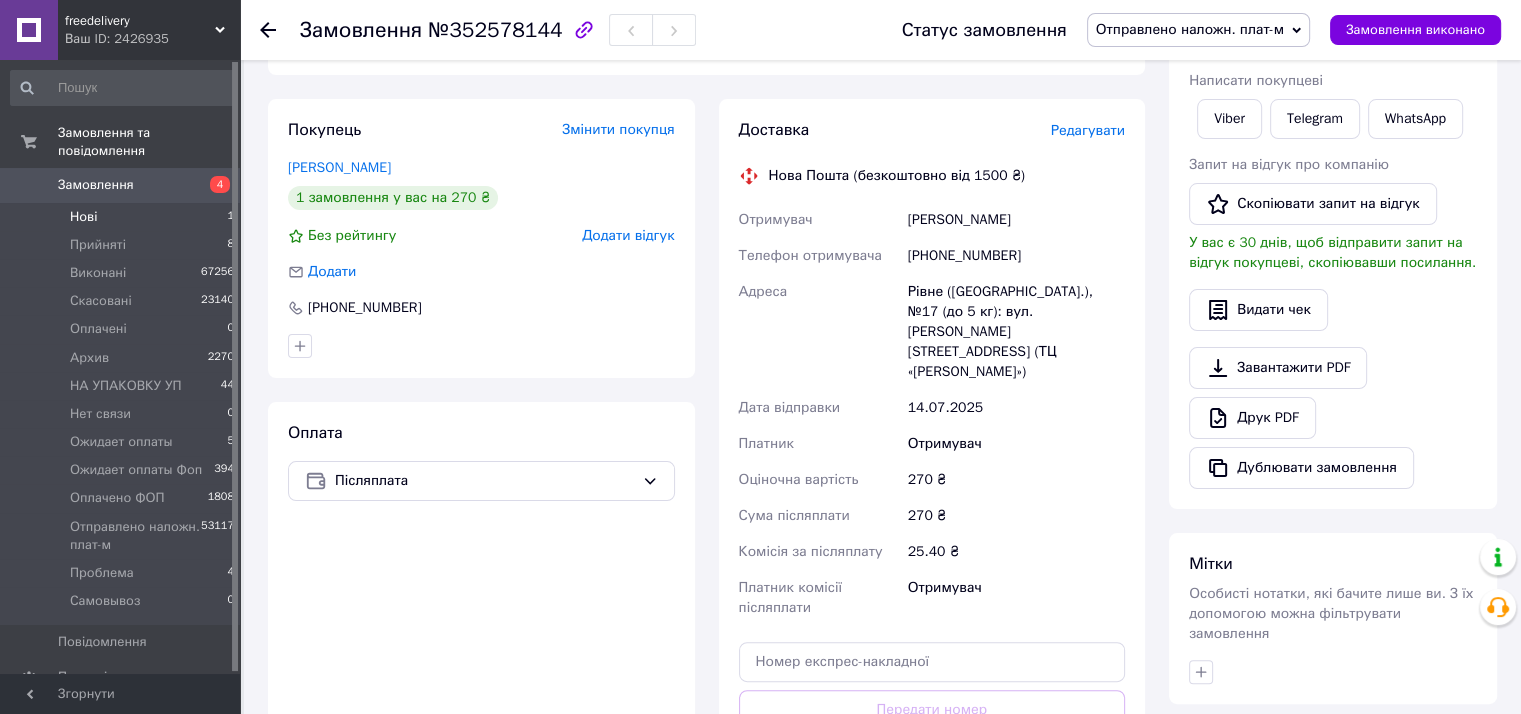 click on "Нові 1" at bounding box center [123, 217] 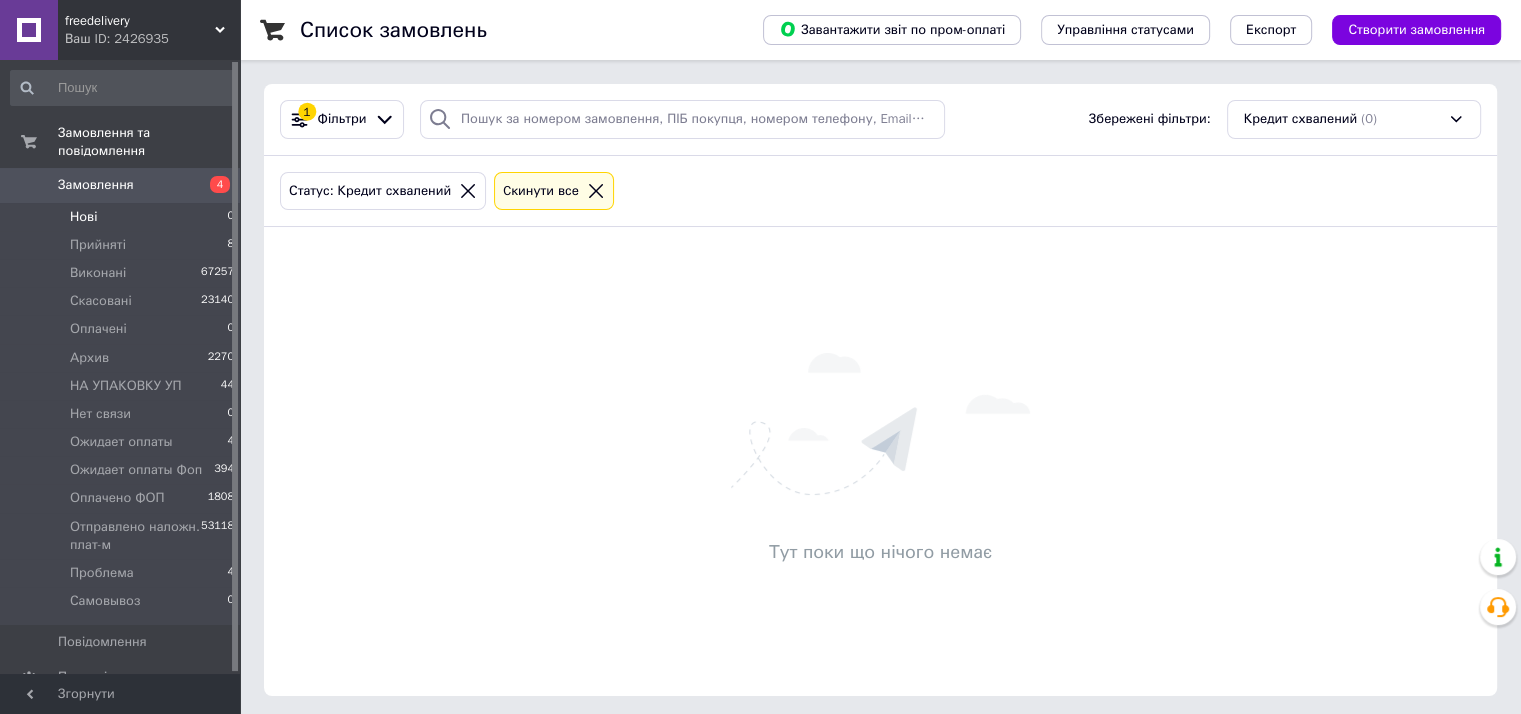 click 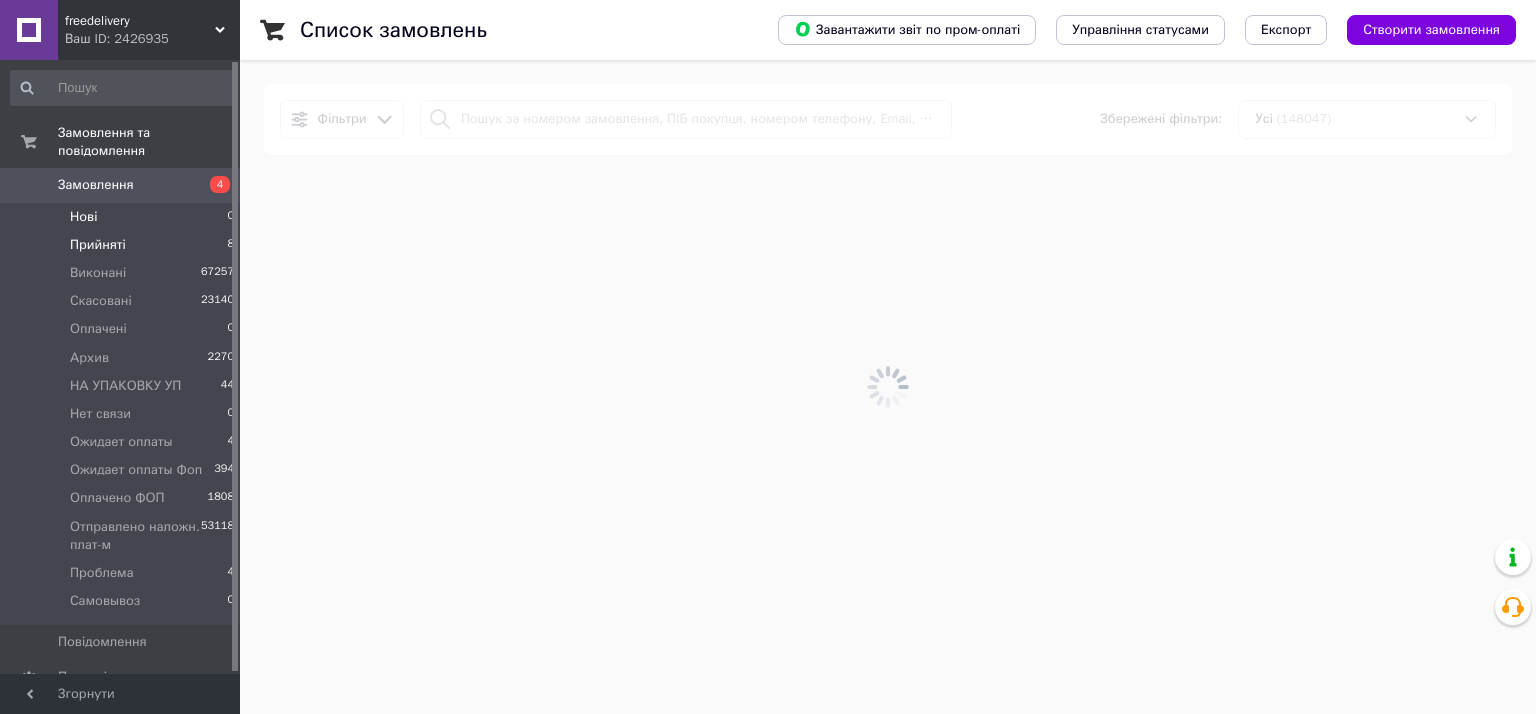 click on "Прийняті 8" at bounding box center (123, 245) 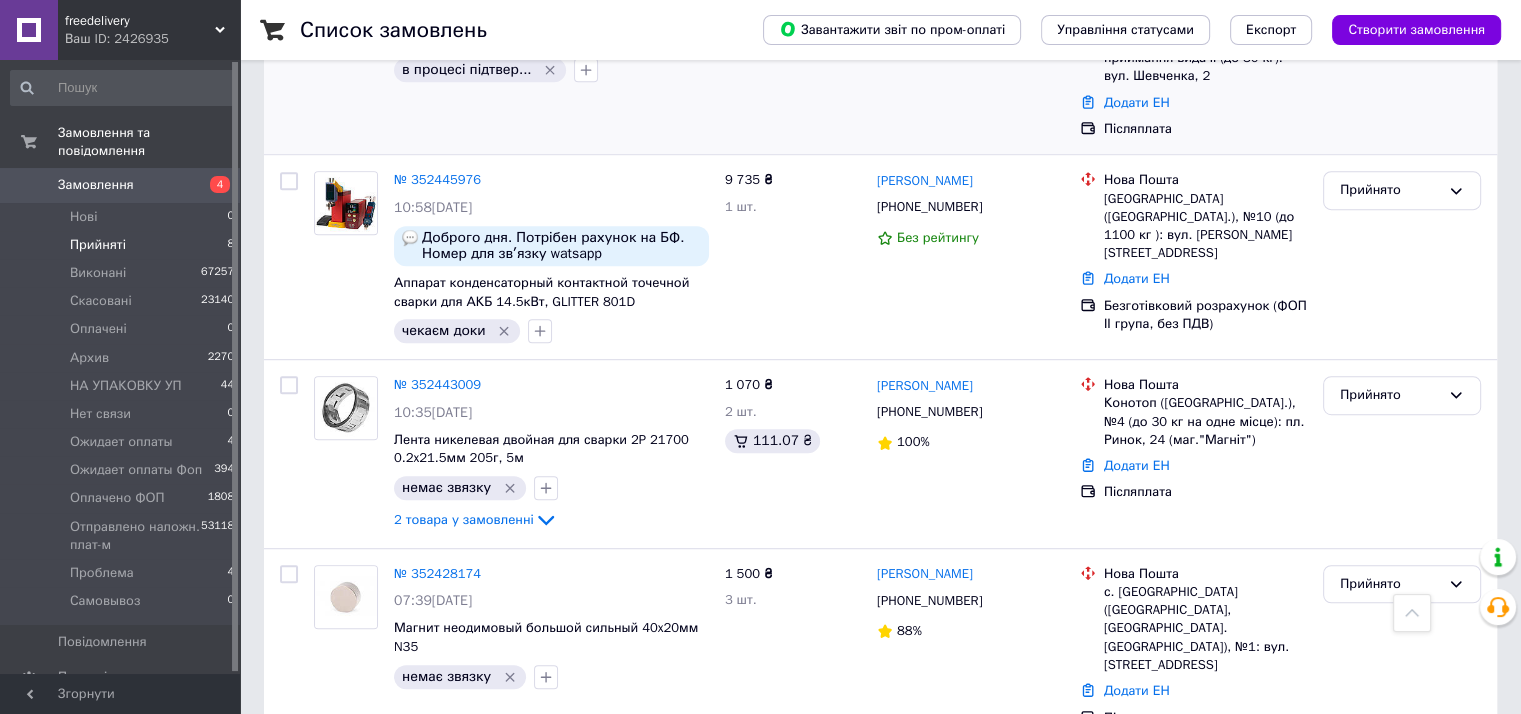 scroll, scrollTop: 1212, scrollLeft: 0, axis: vertical 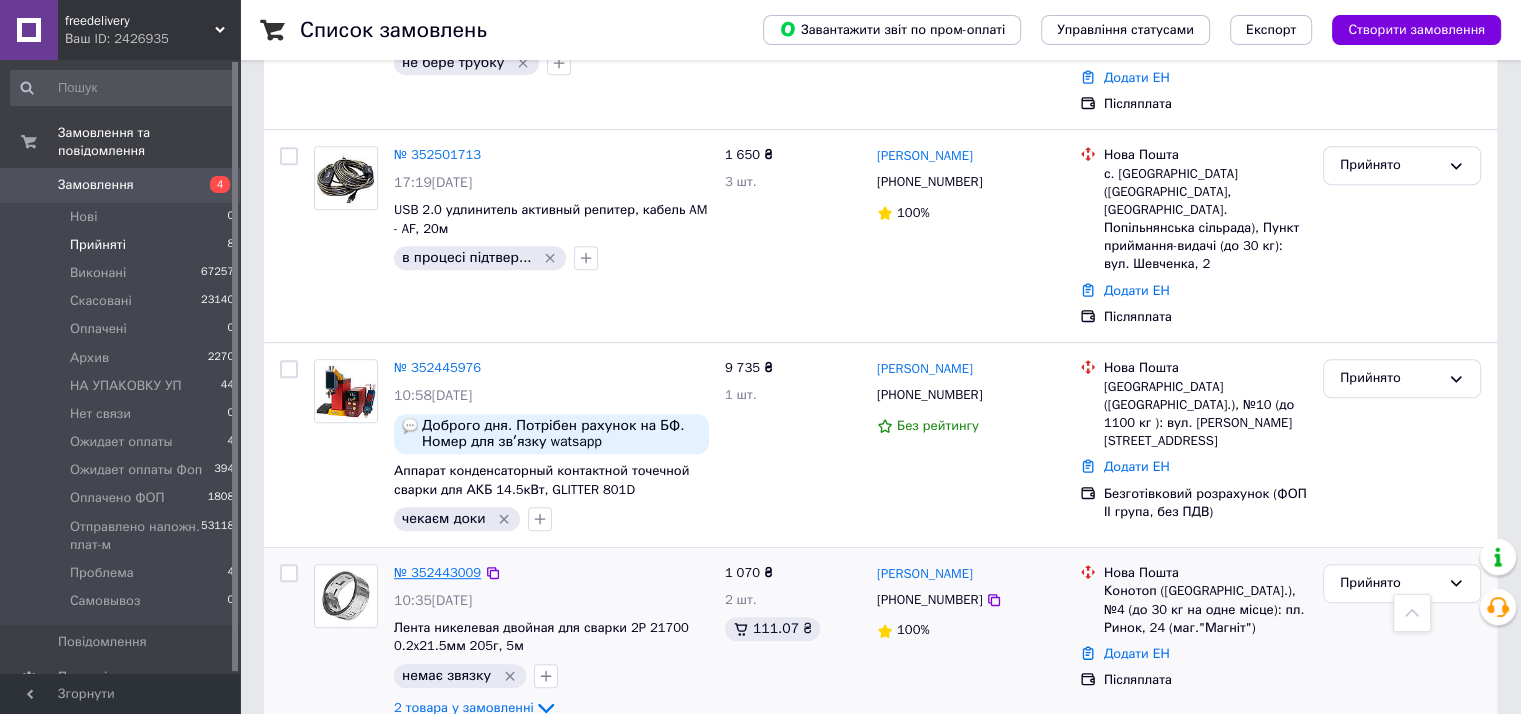 drag, startPoint x: 420, startPoint y: 459, endPoint x: 410, endPoint y: 465, distance: 11.661903 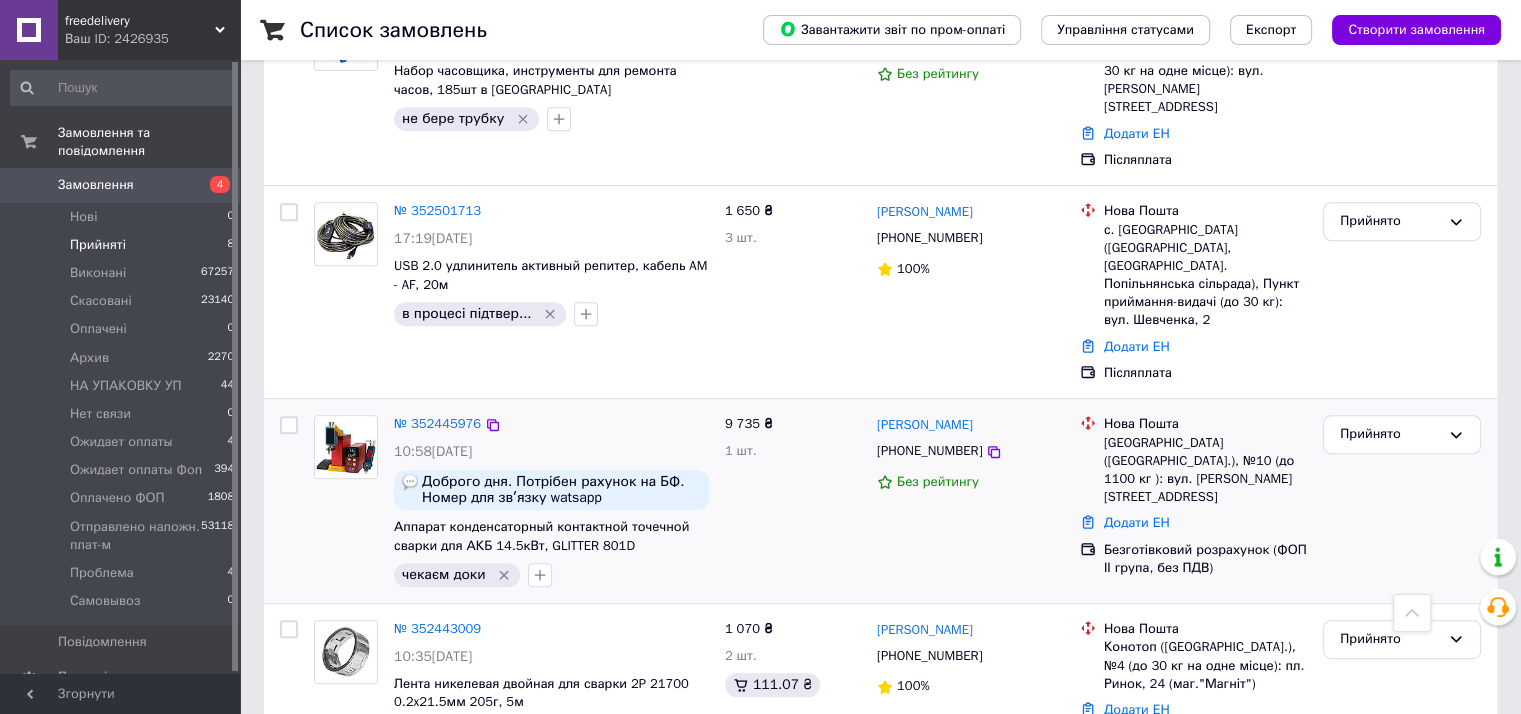 scroll, scrollTop: 812, scrollLeft: 0, axis: vertical 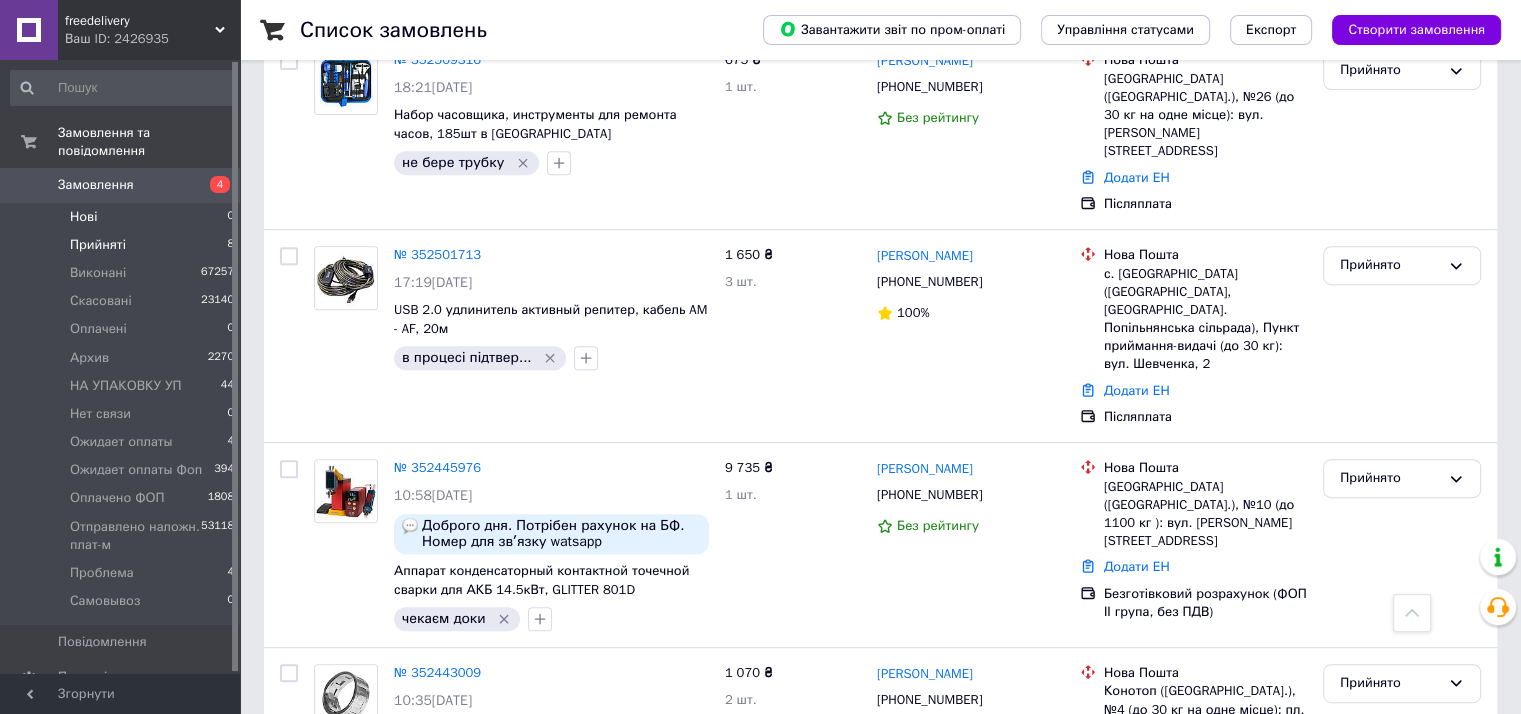click on "Нові 0" at bounding box center (123, 217) 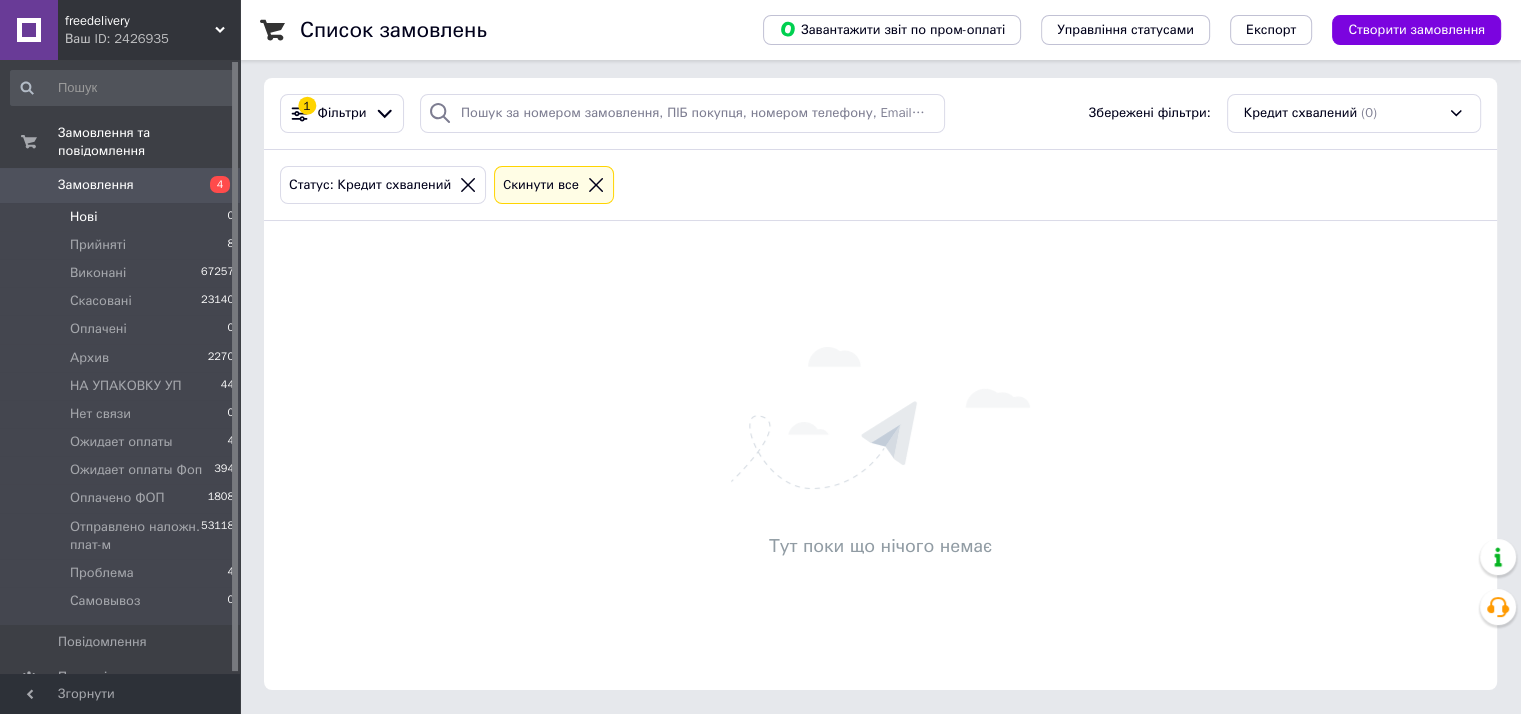 scroll, scrollTop: 0, scrollLeft: 0, axis: both 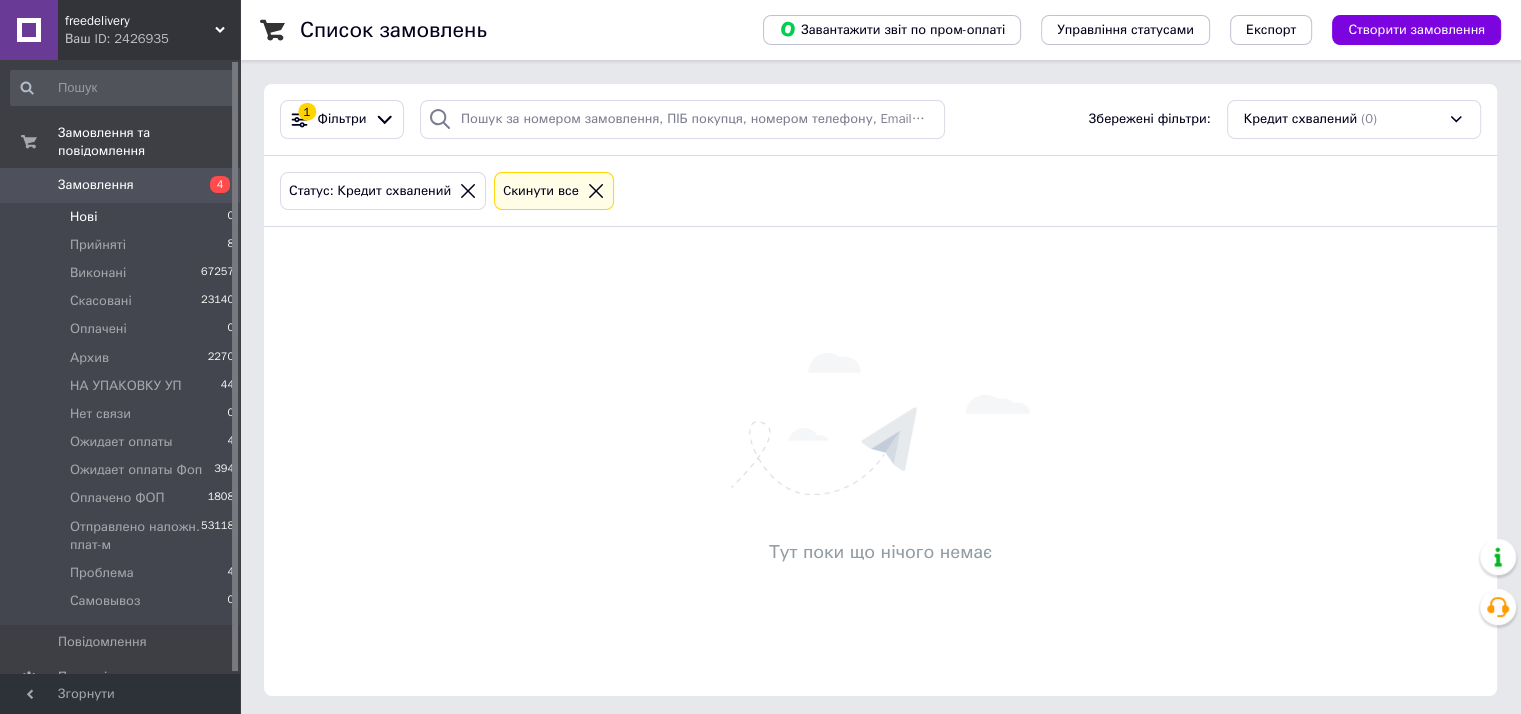 click 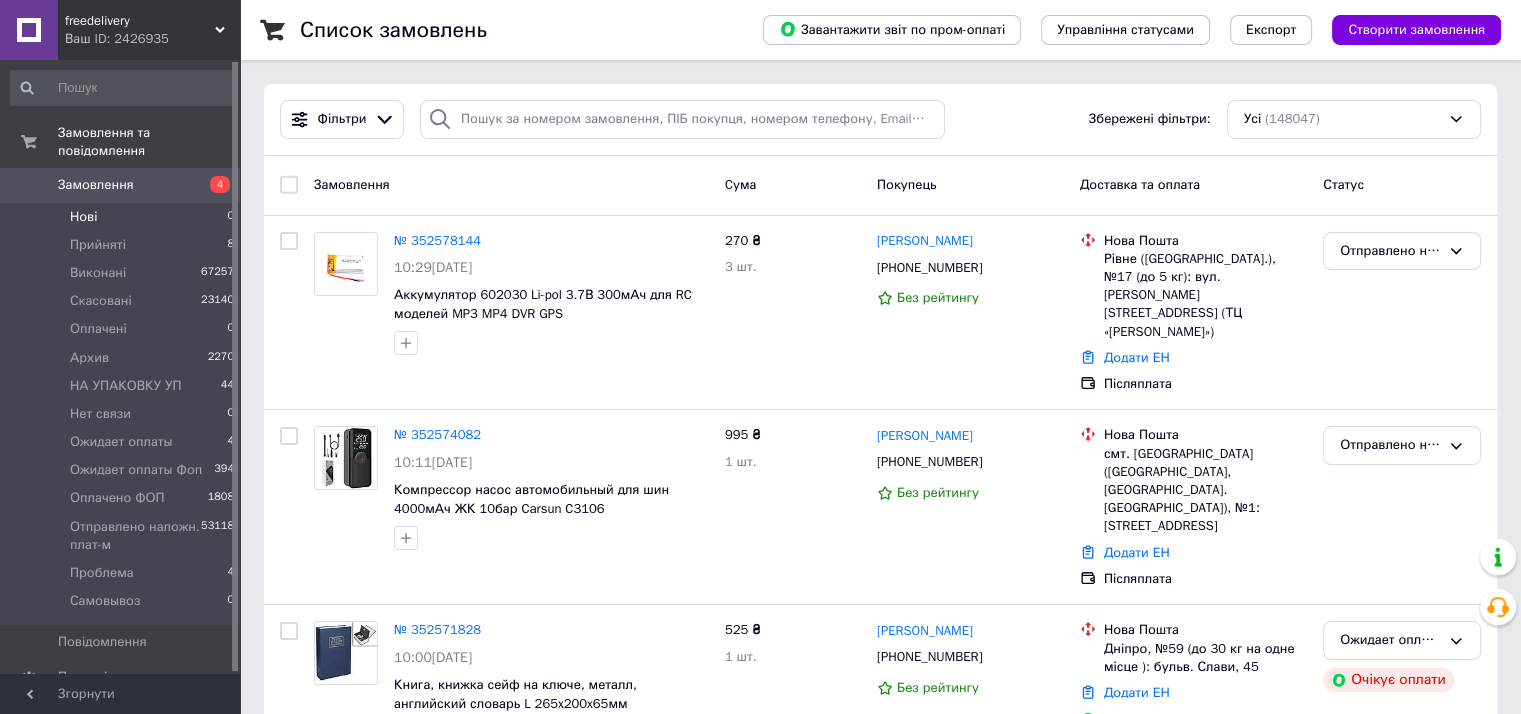 click on "Нові 0" at bounding box center [123, 217] 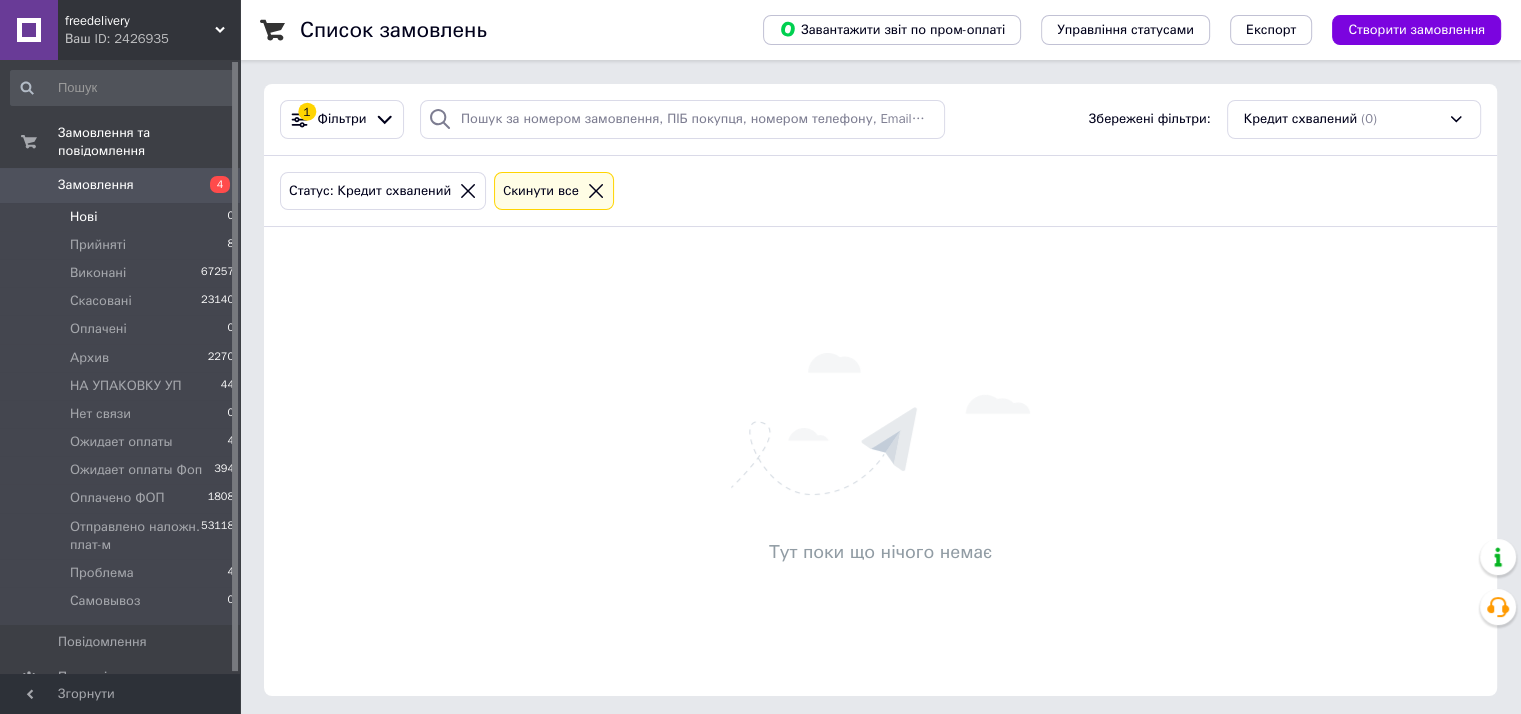 drag, startPoint x: 433, startPoint y: 193, endPoint x: 447, endPoint y: 191, distance: 14.142136 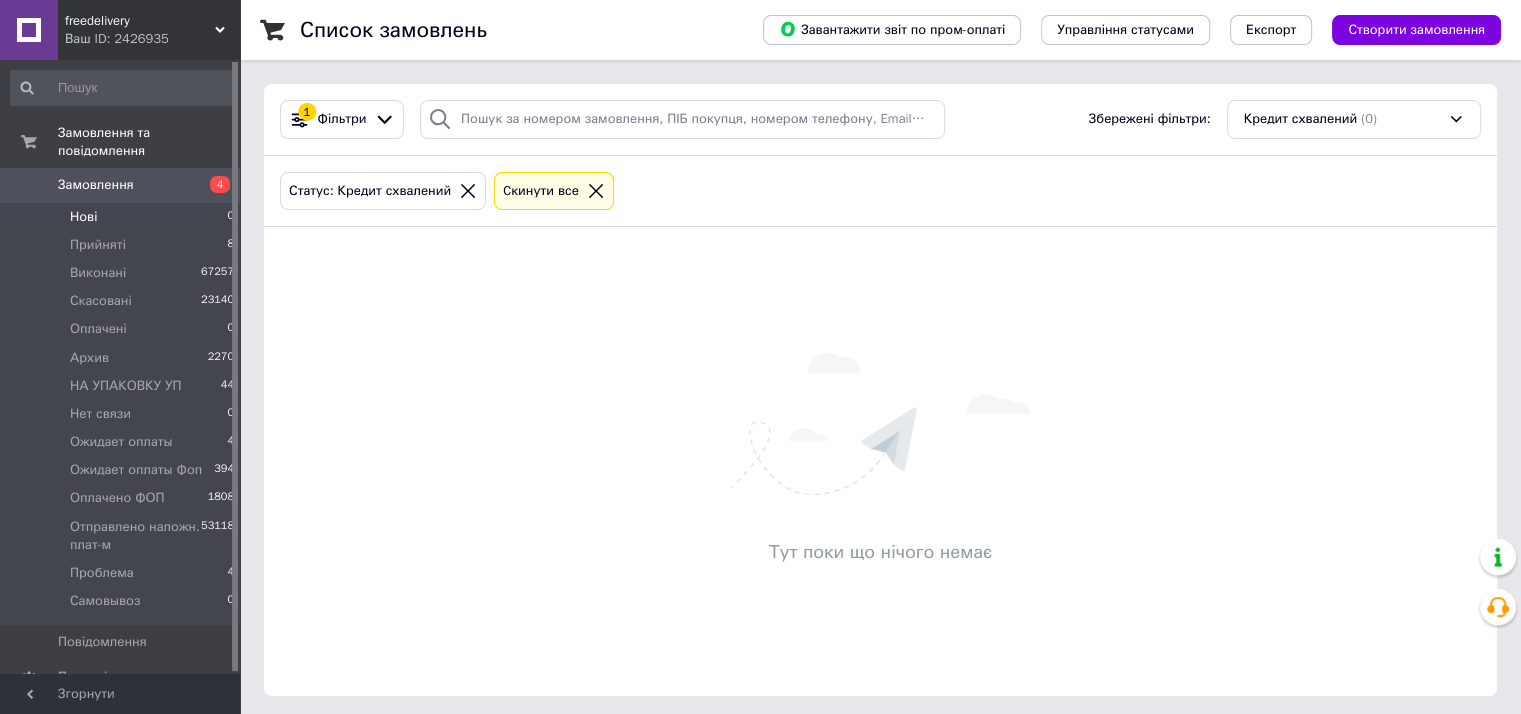 click 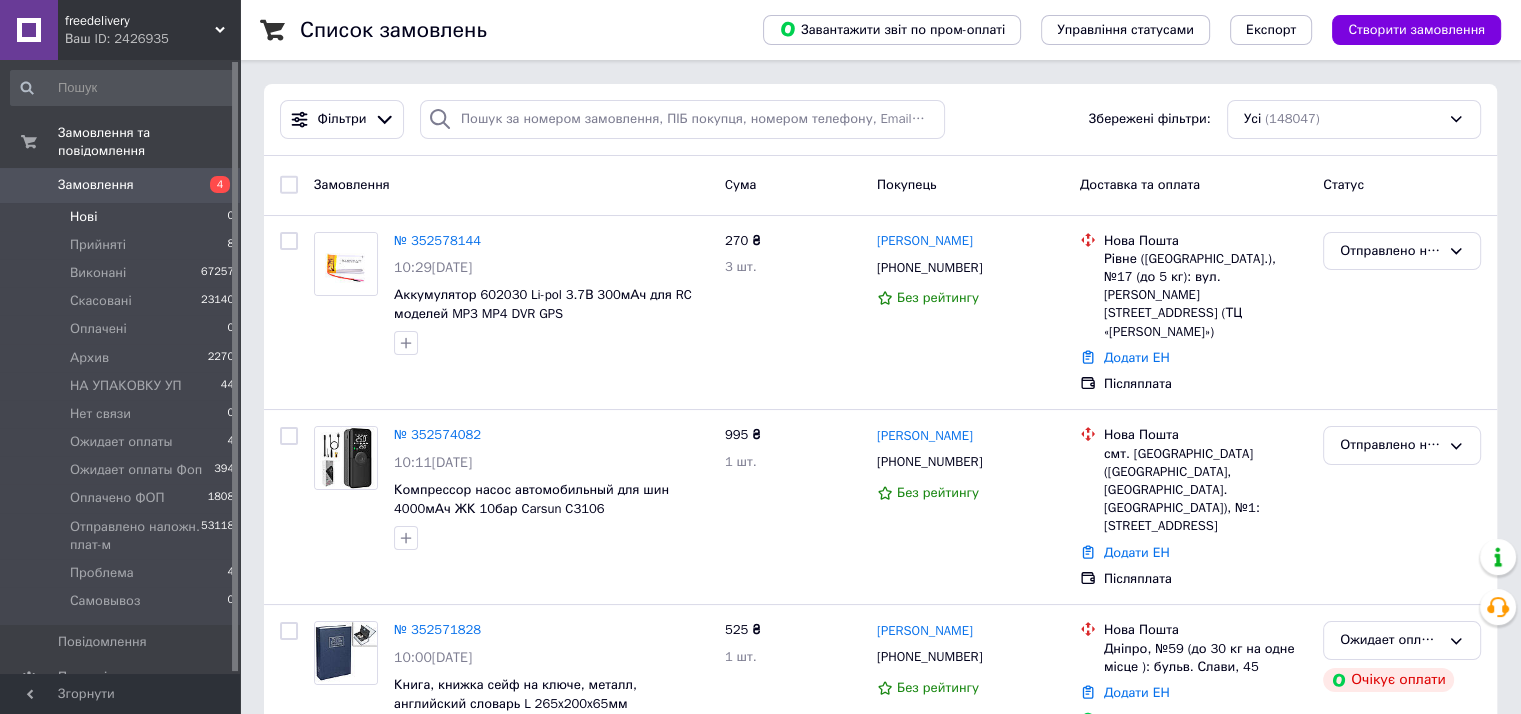 click on "Усі (148047)" at bounding box center (1354, 119) 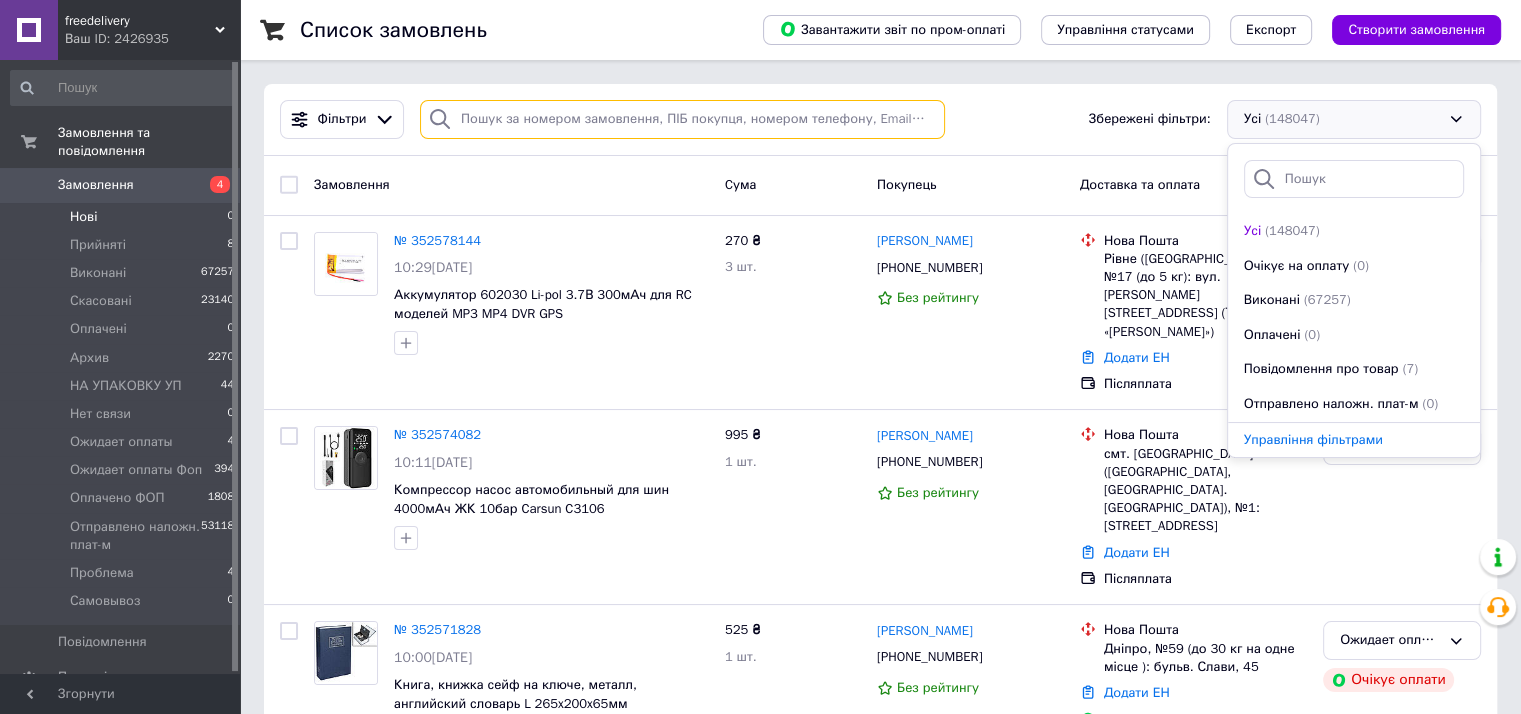 click at bounding box center [682, 119] 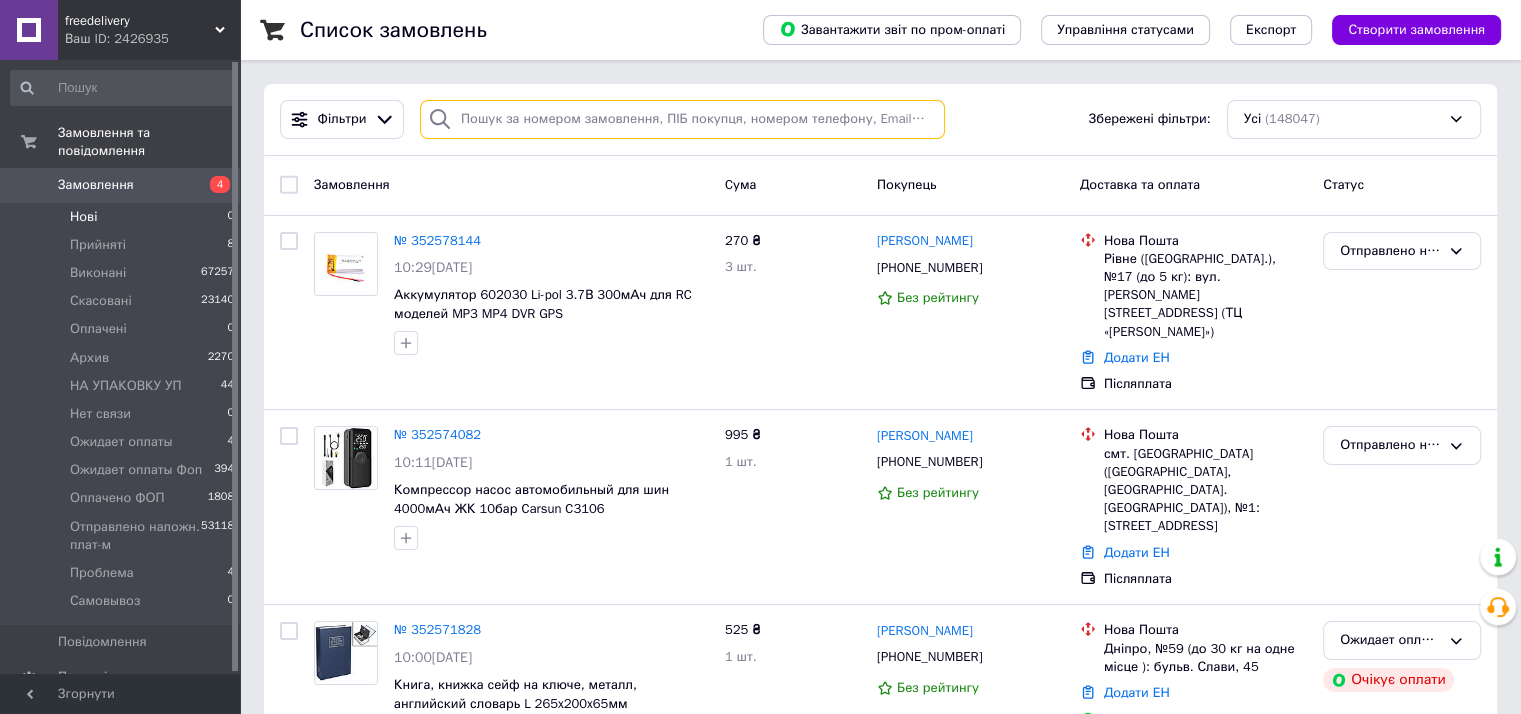 paste on "0632281442" 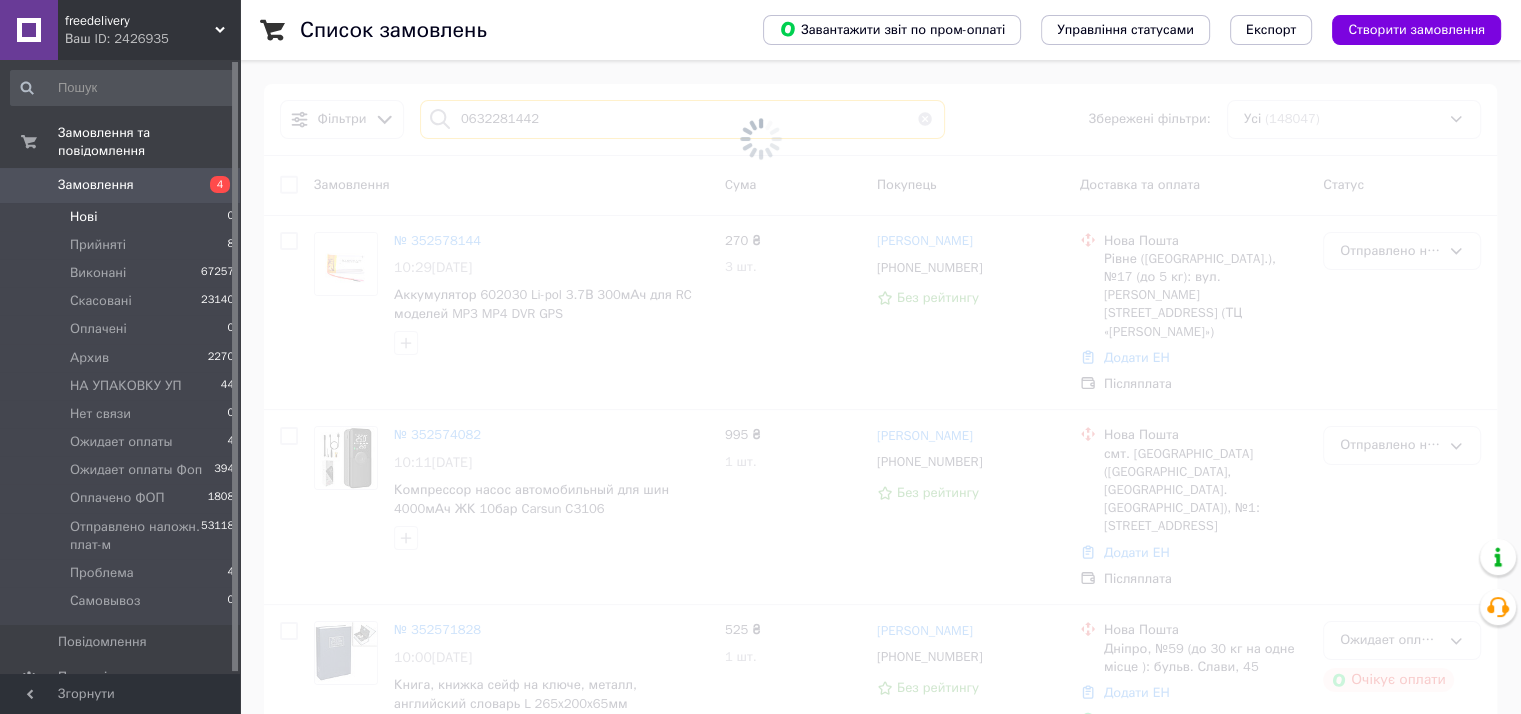 type on "0632281442" 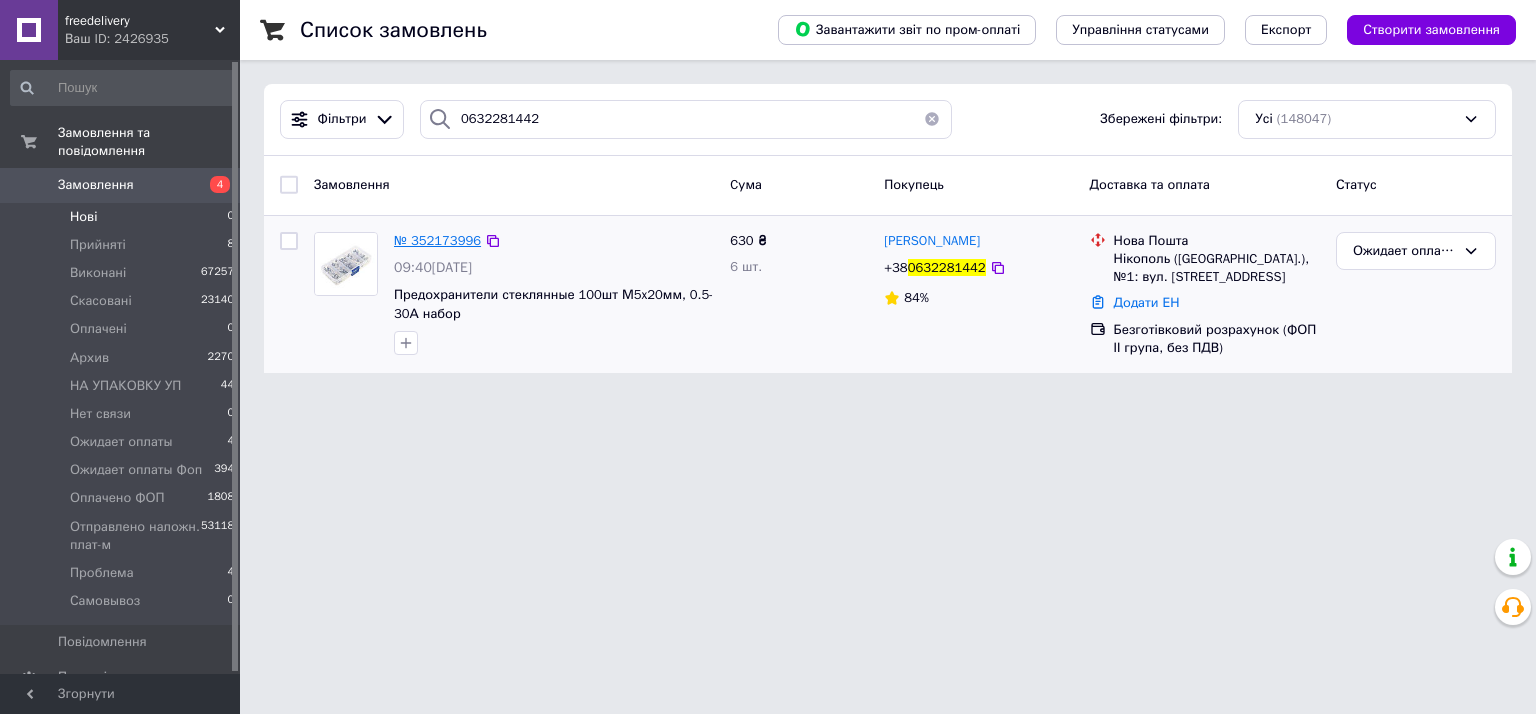click on "№ 352173996" at bounding box center [437, 240] 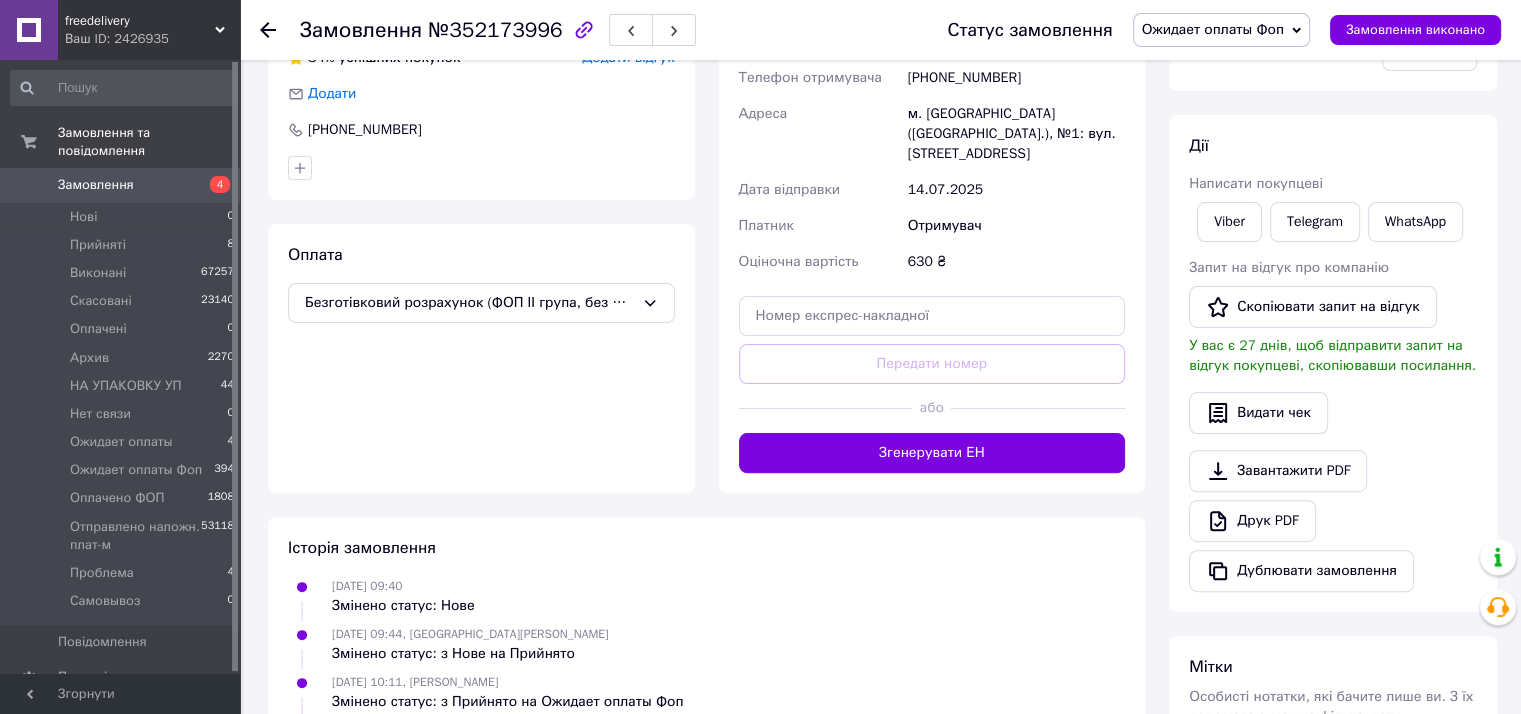 scroll, scrollTop: 300, scrollLeft: 0, axis: vertical 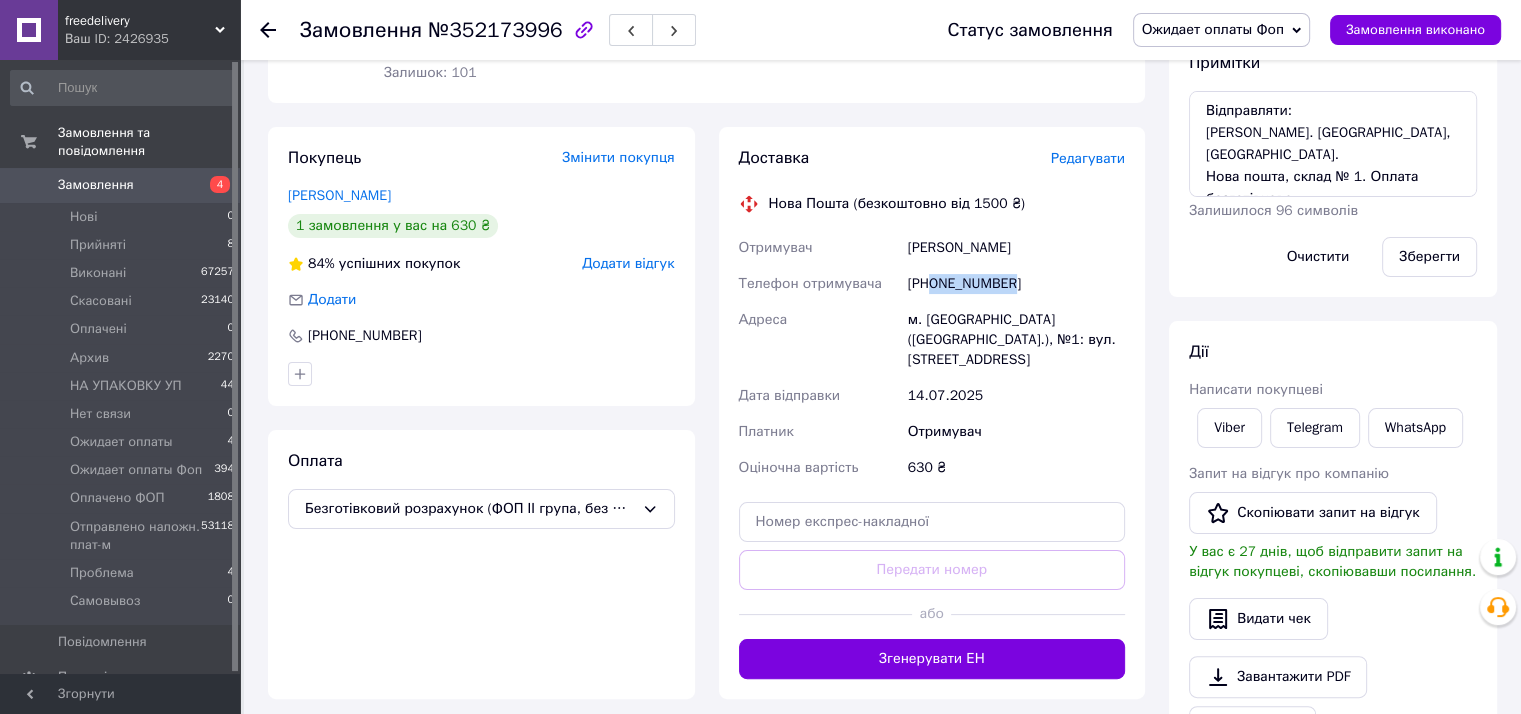 drag, startPoint x: 934, startPoint y: 287, endPoint x: 1028, endPoint y: 282, distance: 94.13288 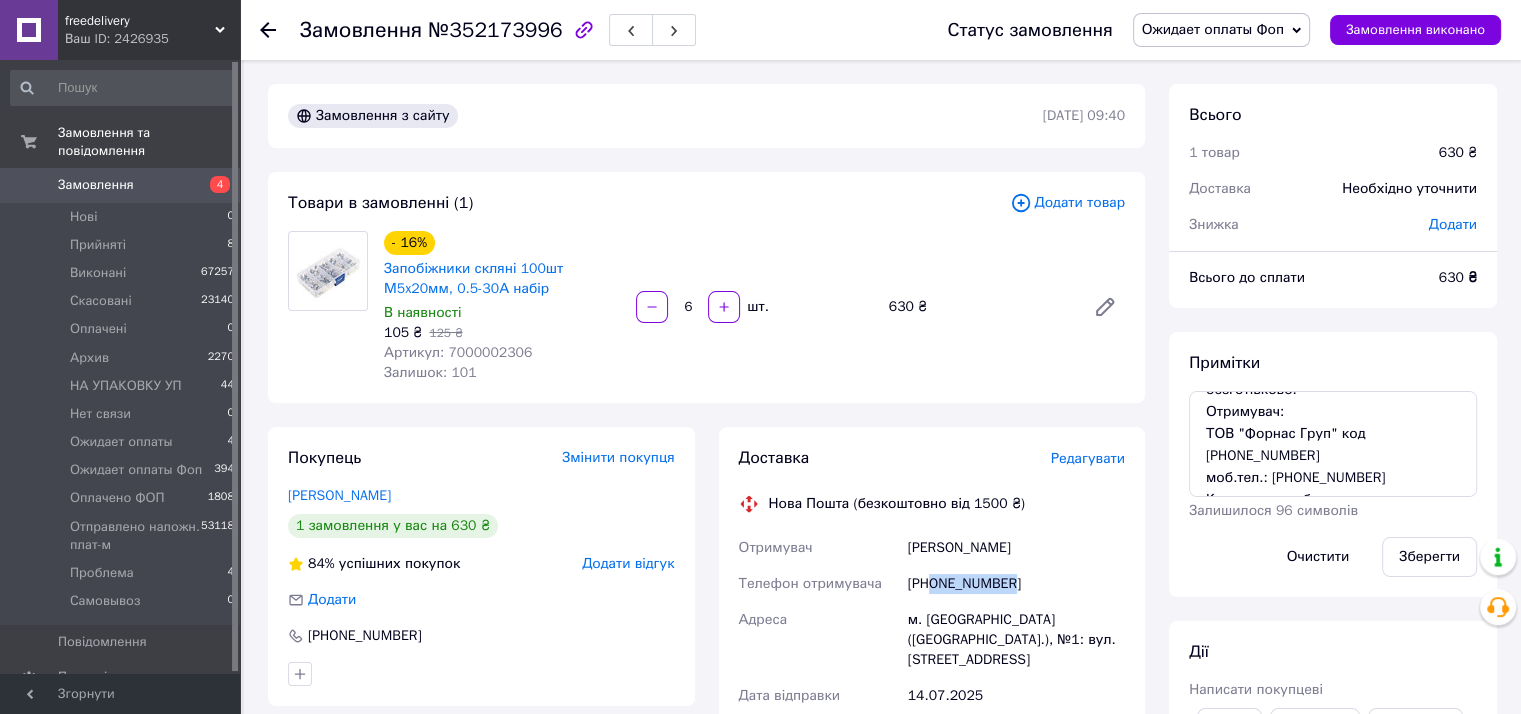 scroll, scrollTop: 0, scrollLeft: 0, axis: both 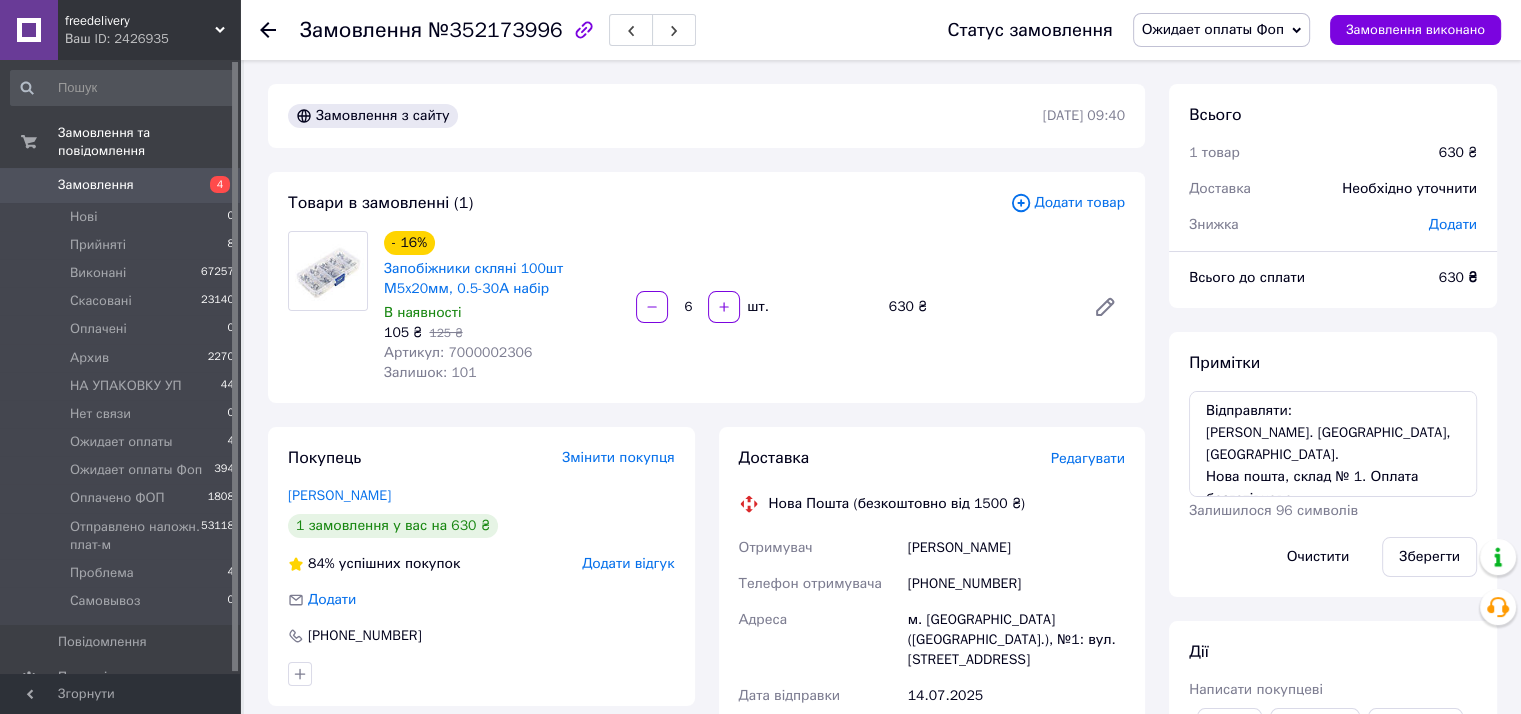 click on "- 16% Запобіжники скляні 100шт М5x20мм, 0.5-30А набір В наявності 105 ₴   125 ₴ Артикул: 7000002306 Залишок: 101 6   шт. 630 ₴" at bounding box center (754, 307) 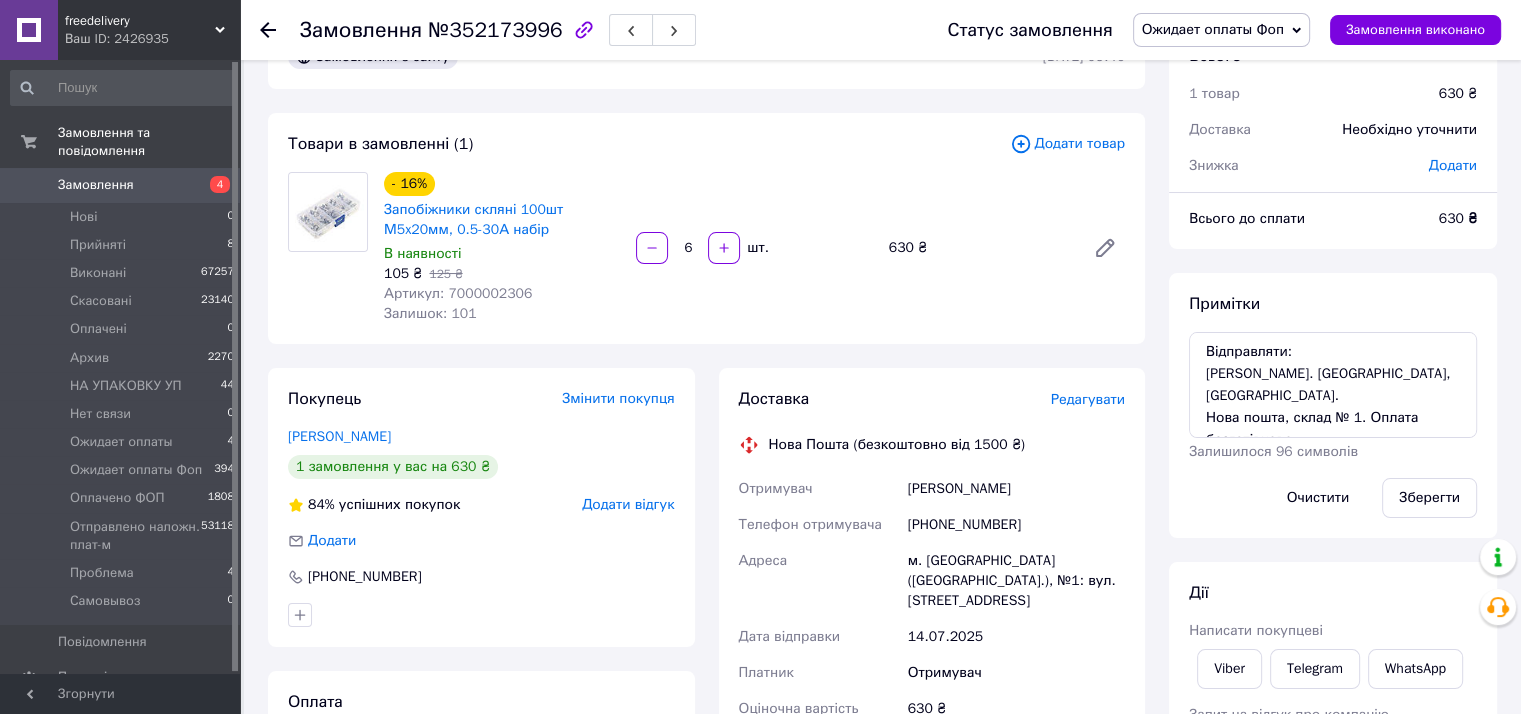 scroll, scrollTop: 0, scrollLeft: 0, axis: both 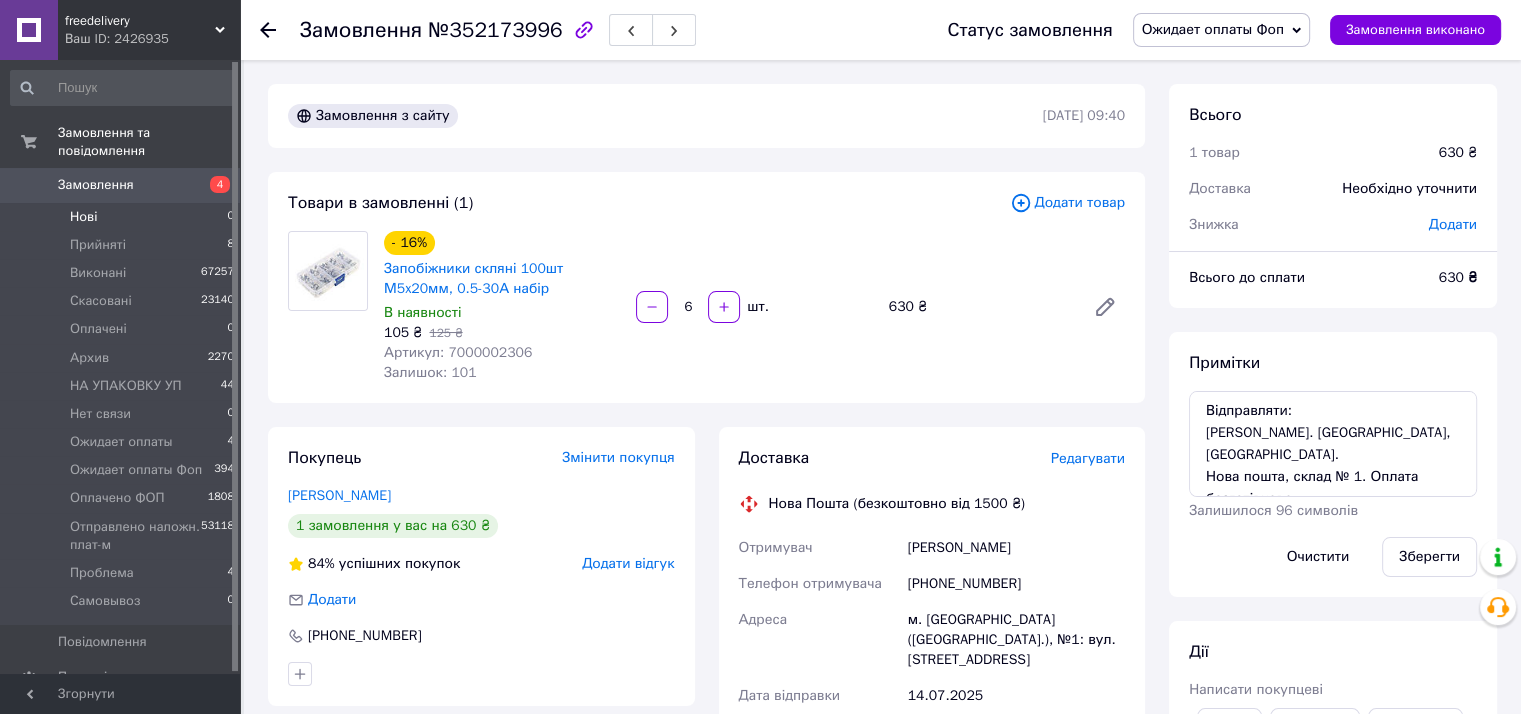 click on "Нові 0" at bounding box center [123, 217] 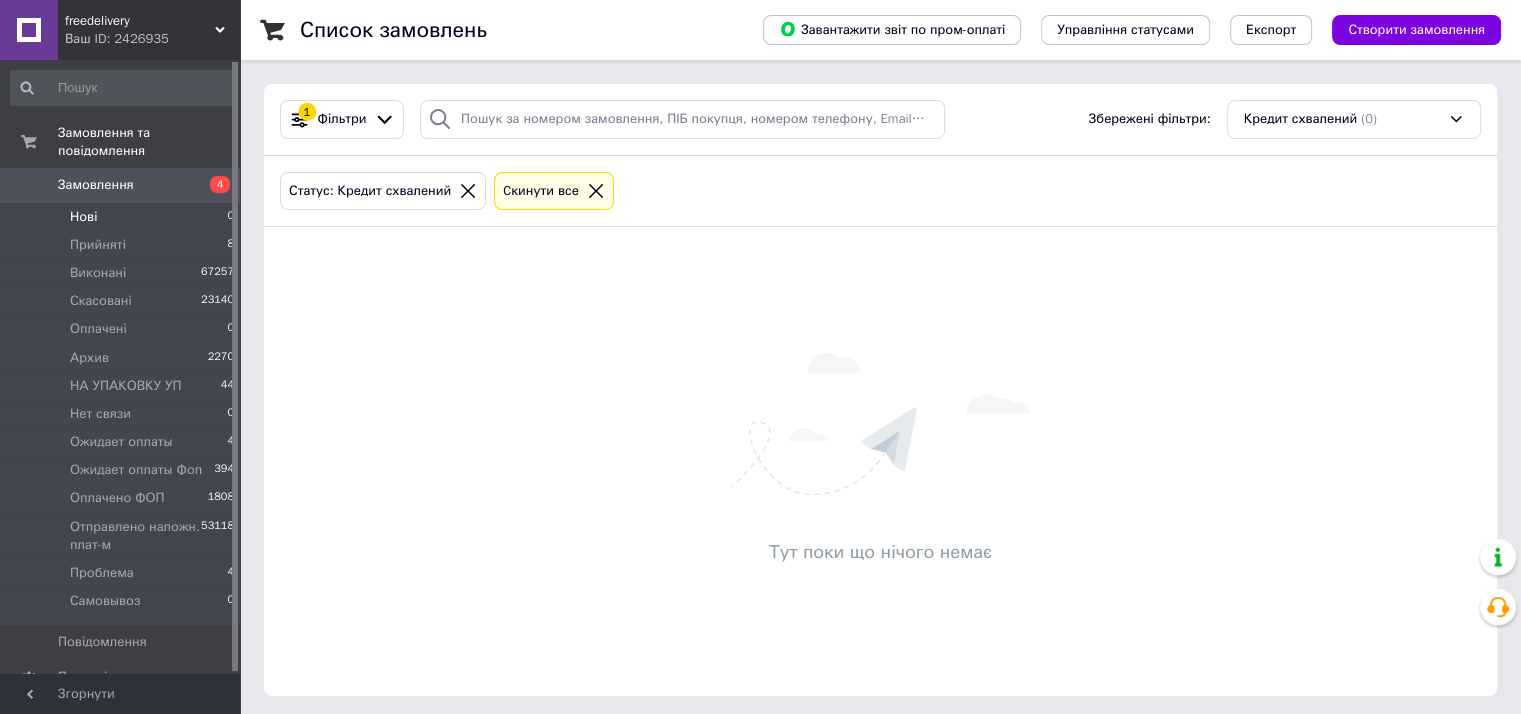 click 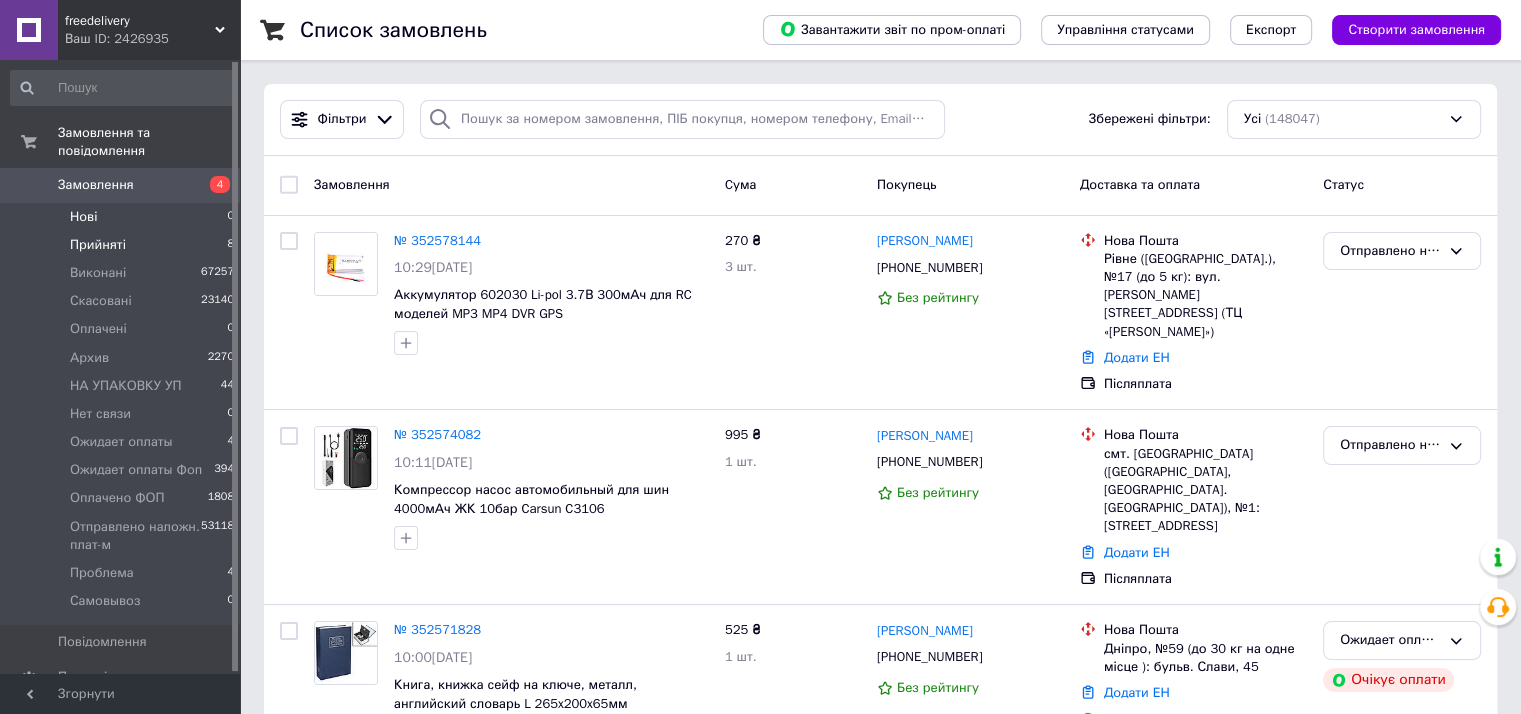 click on "Прийняті 8" at bounding box center [123, 245] 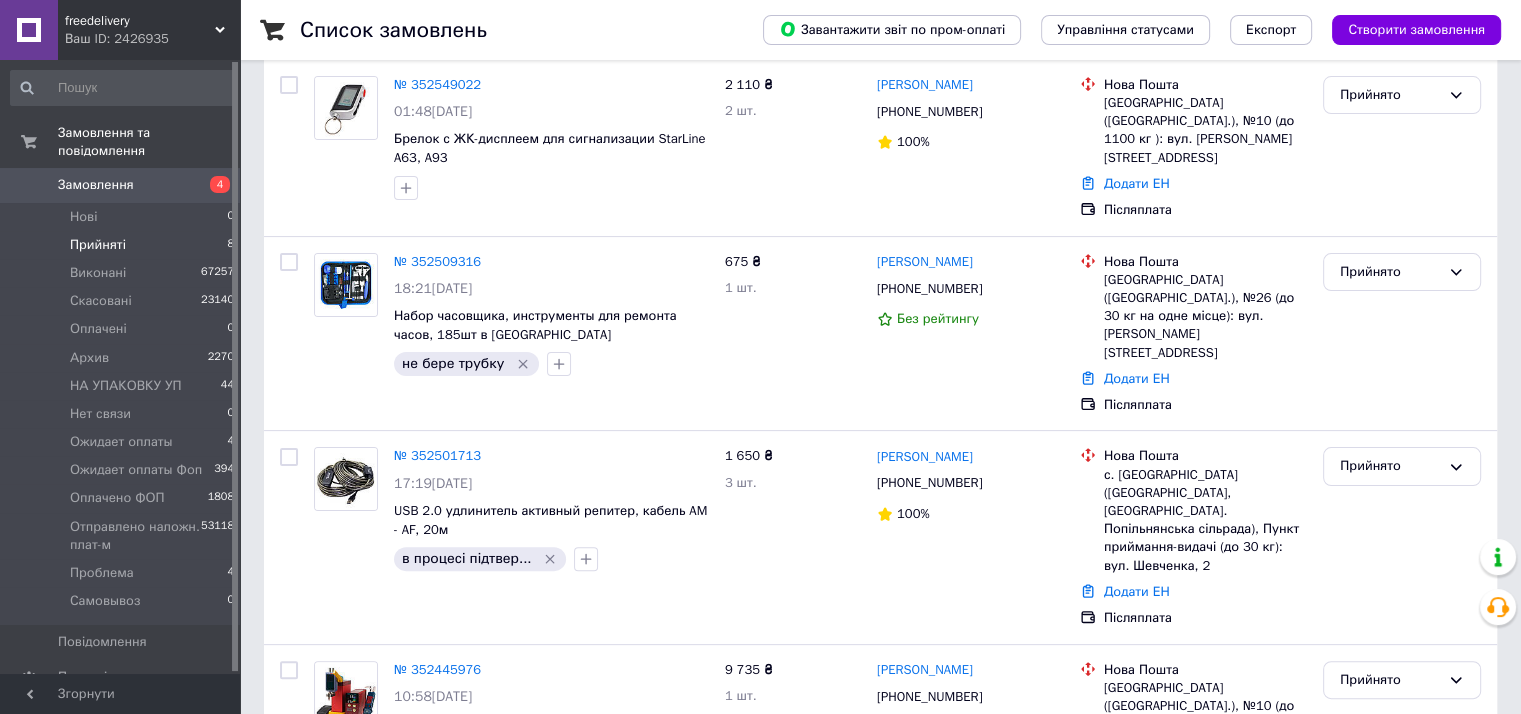 scroll, scrollTop: 153, scrollLeft: 0, axis: vertical 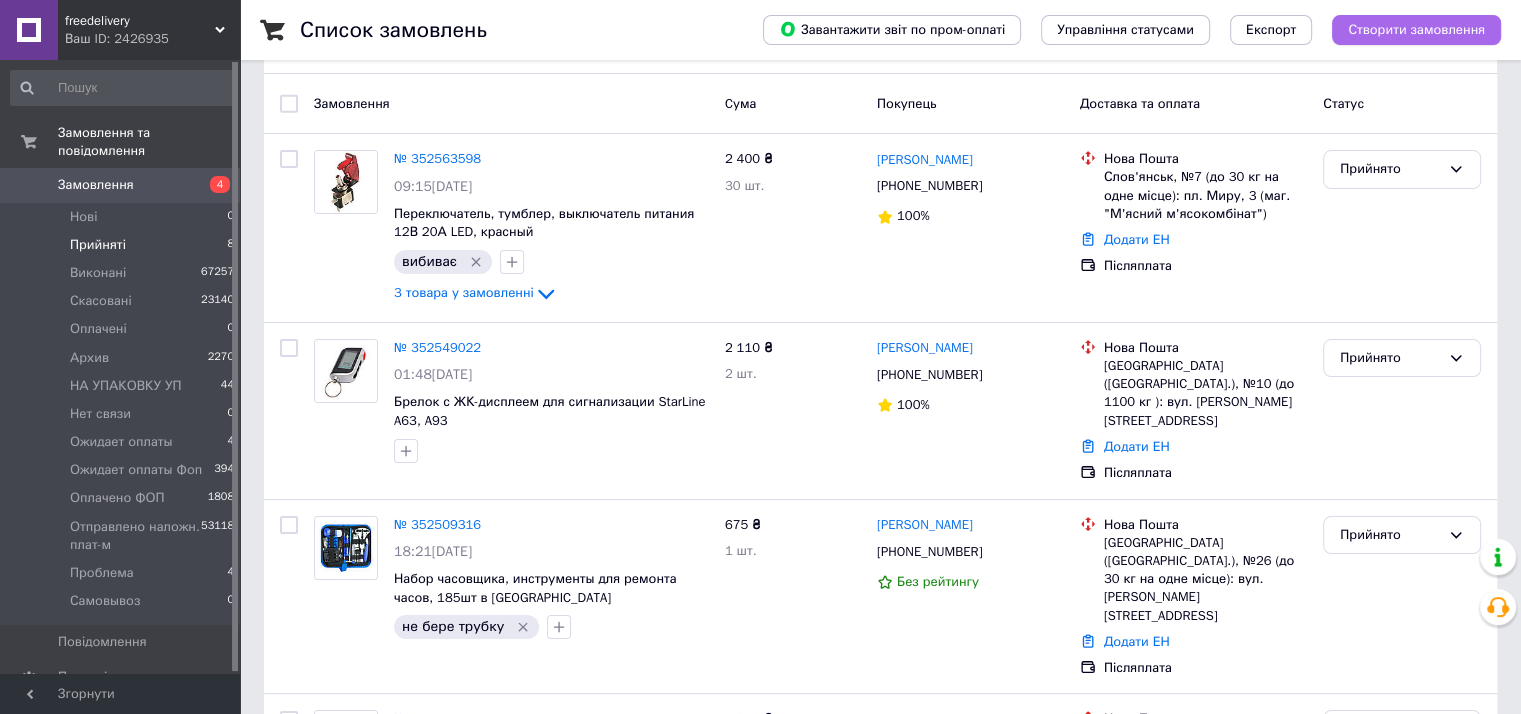 click on "Створити замовлення" at bounding box center (1416, 30) 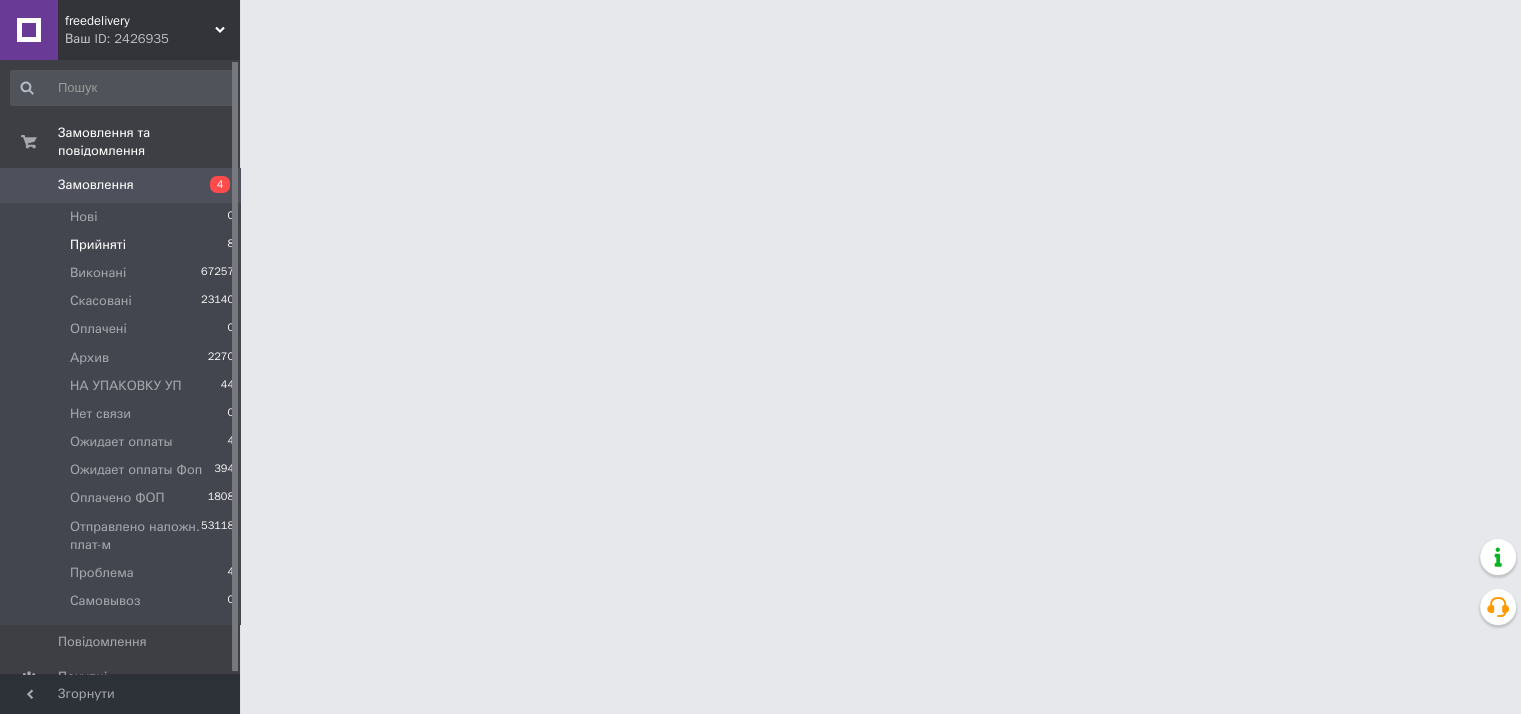 scroll, scrollTop: 0, scrollLeft: 0, axis: both 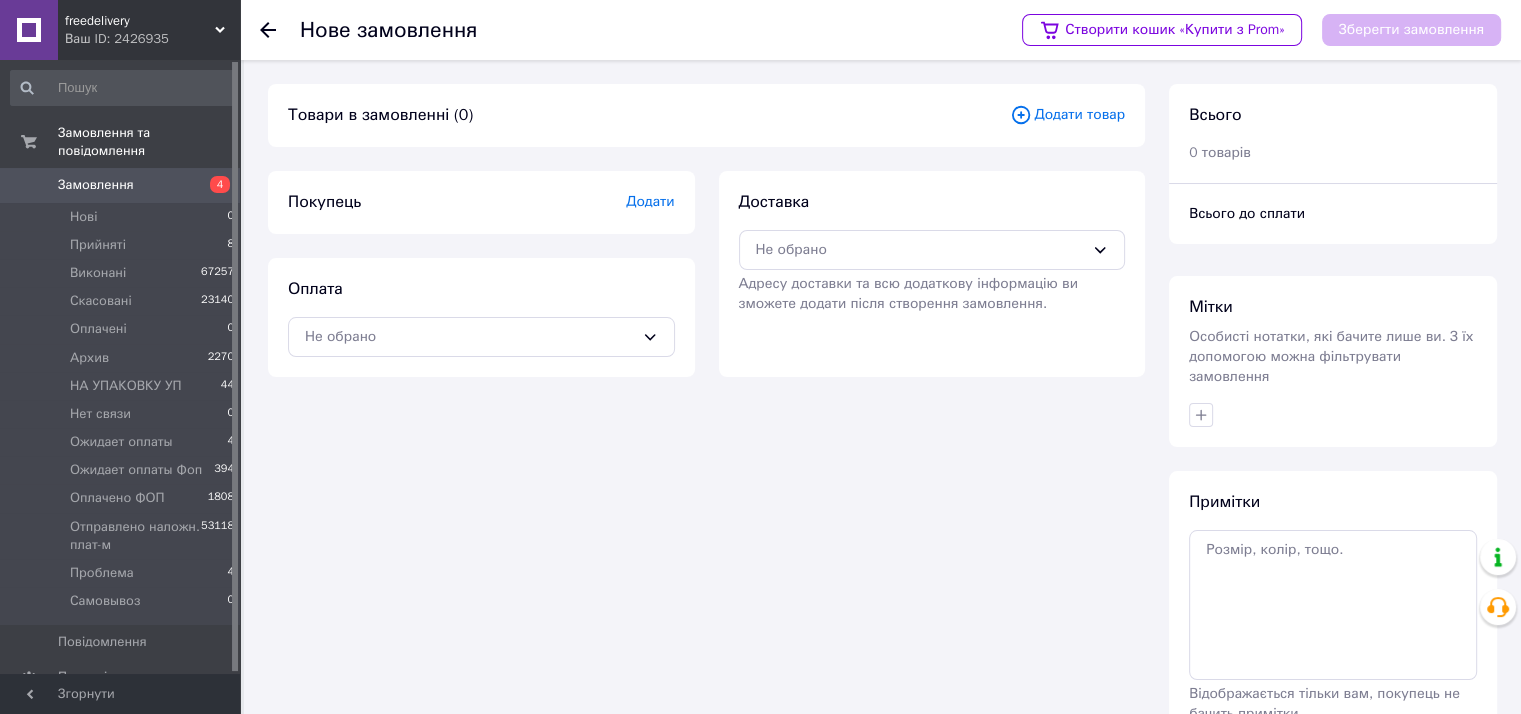 click on "Додати товар" at bounding box center [1067, 115] 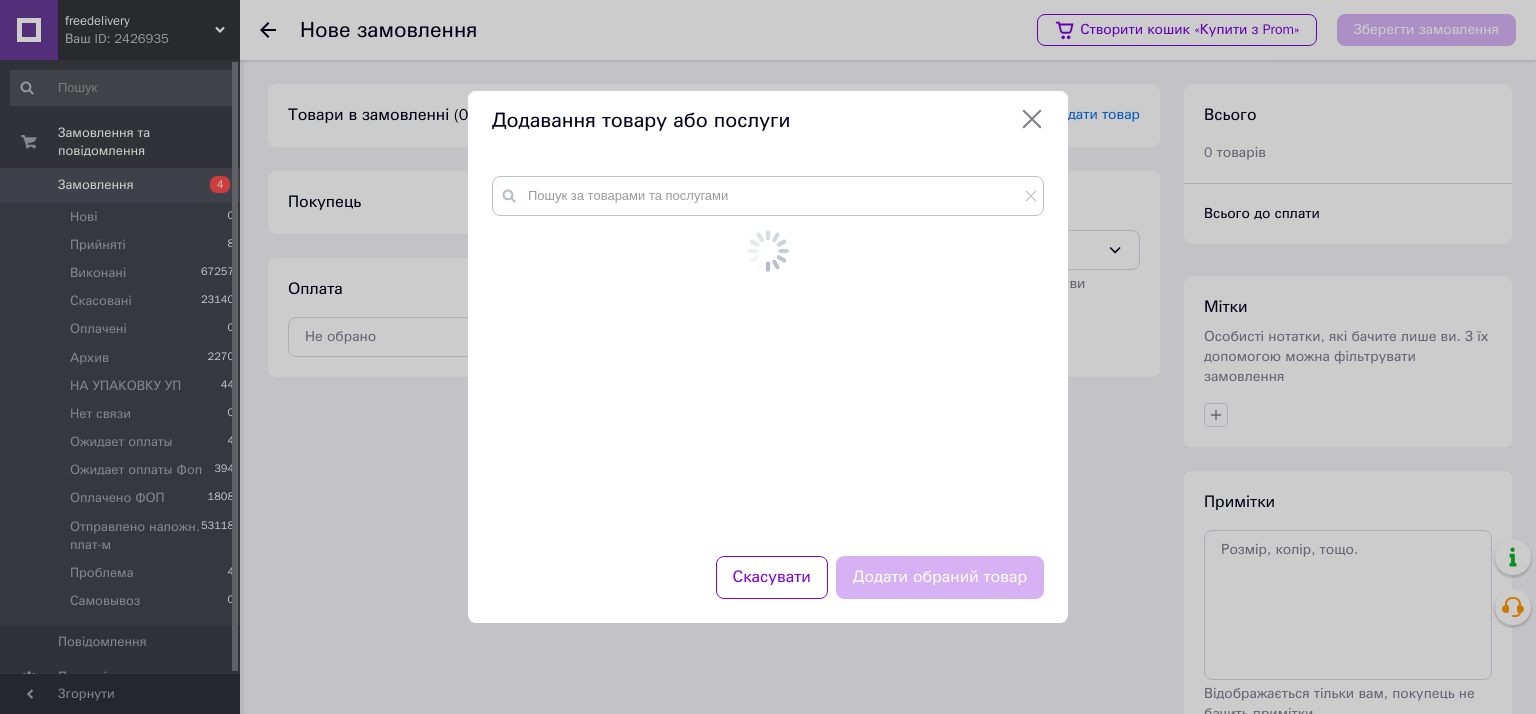 click at bounding box center (768, 354) 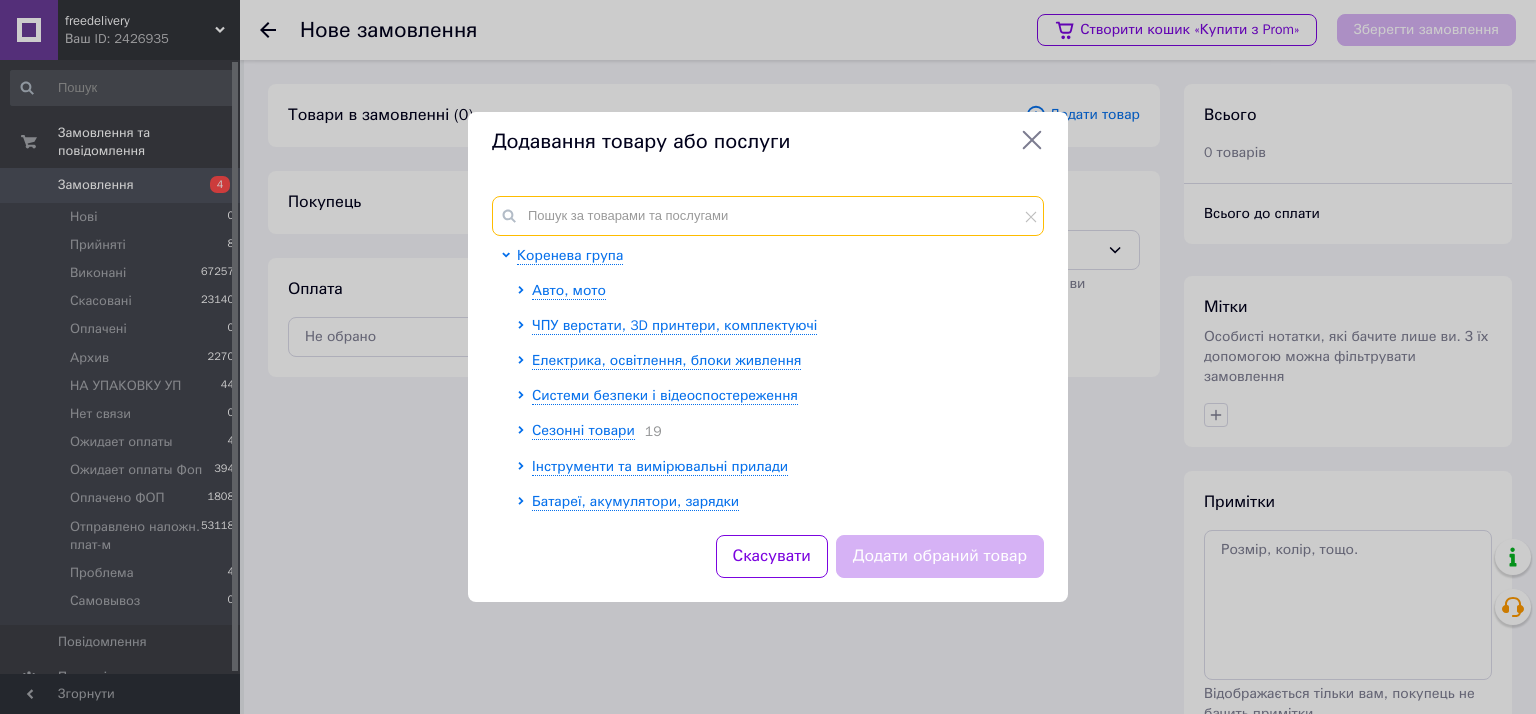 click at bounding box center (768, 216) 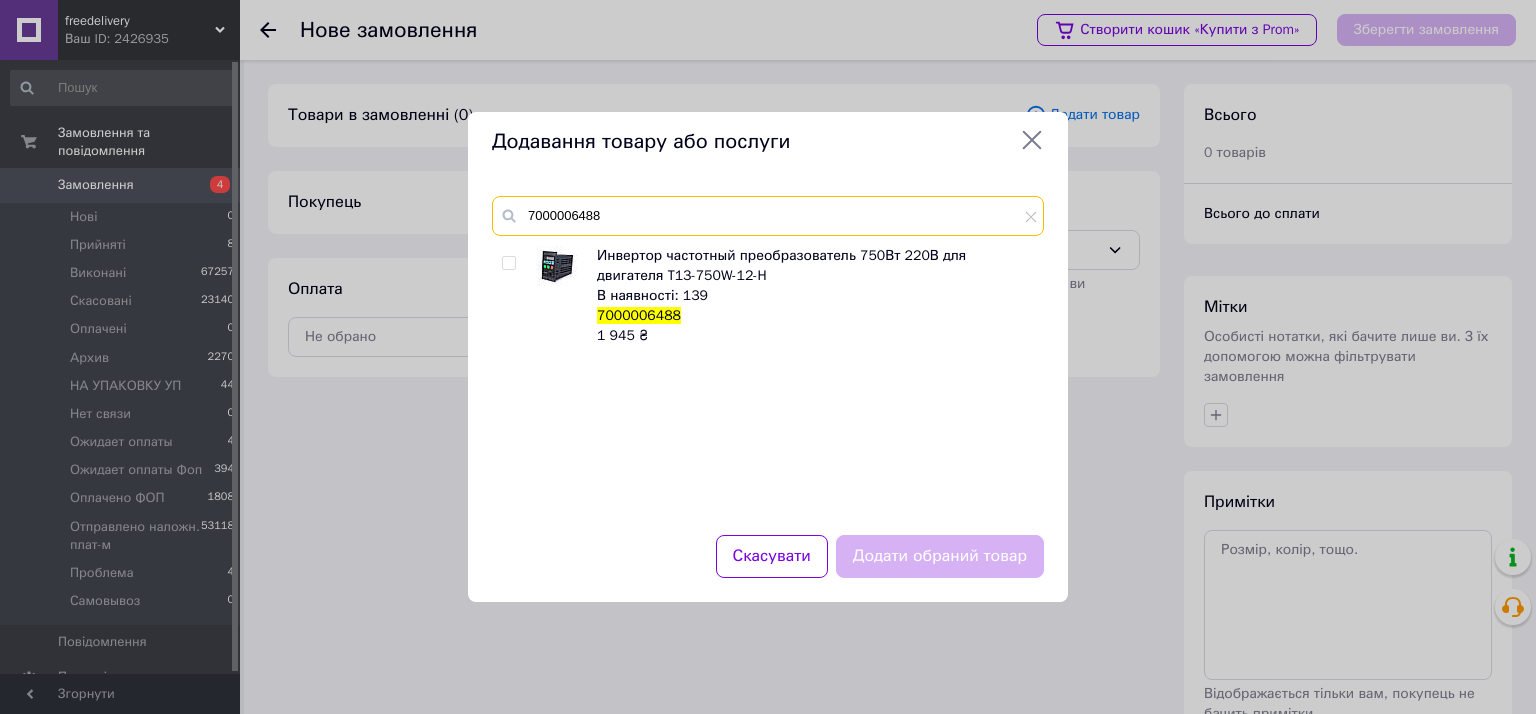 type on "7000006488" 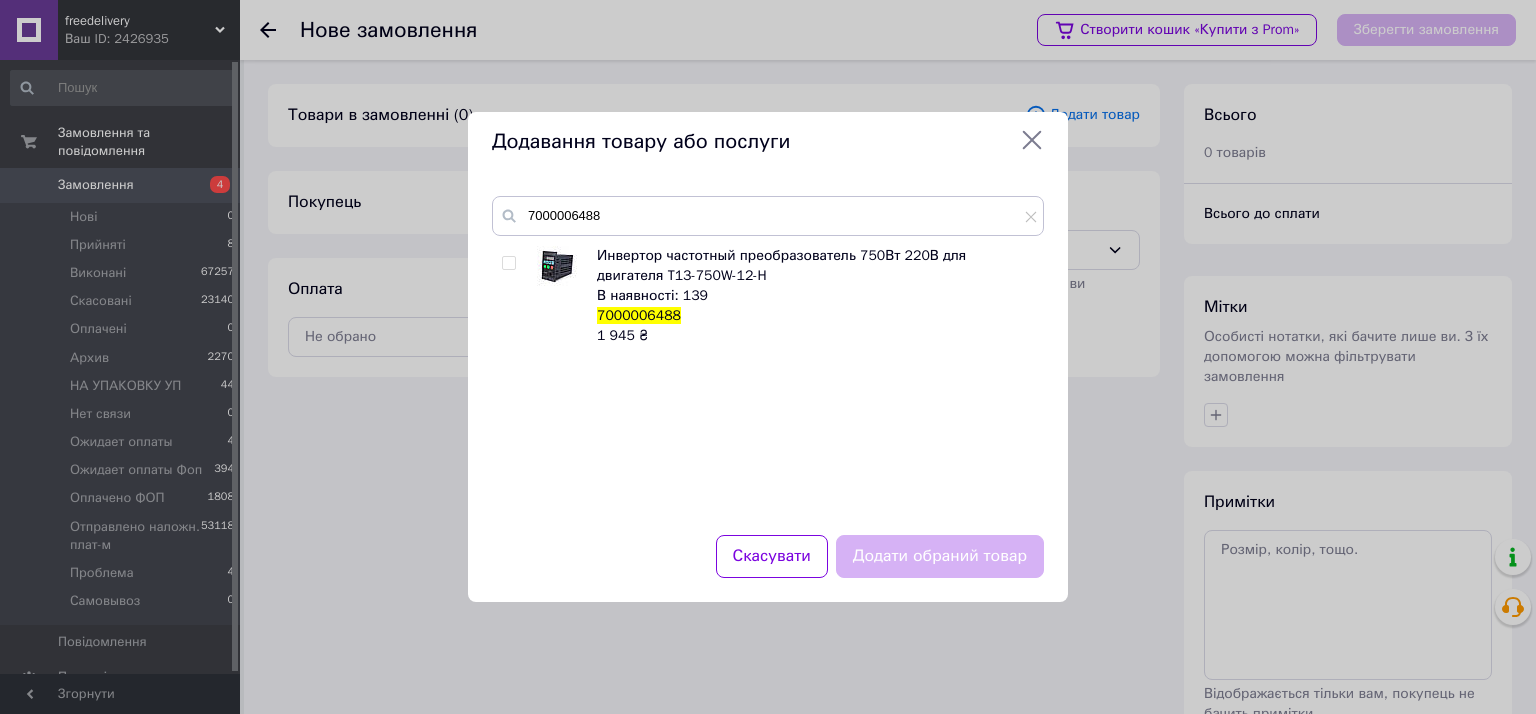 click at bounding box center (508, 263) 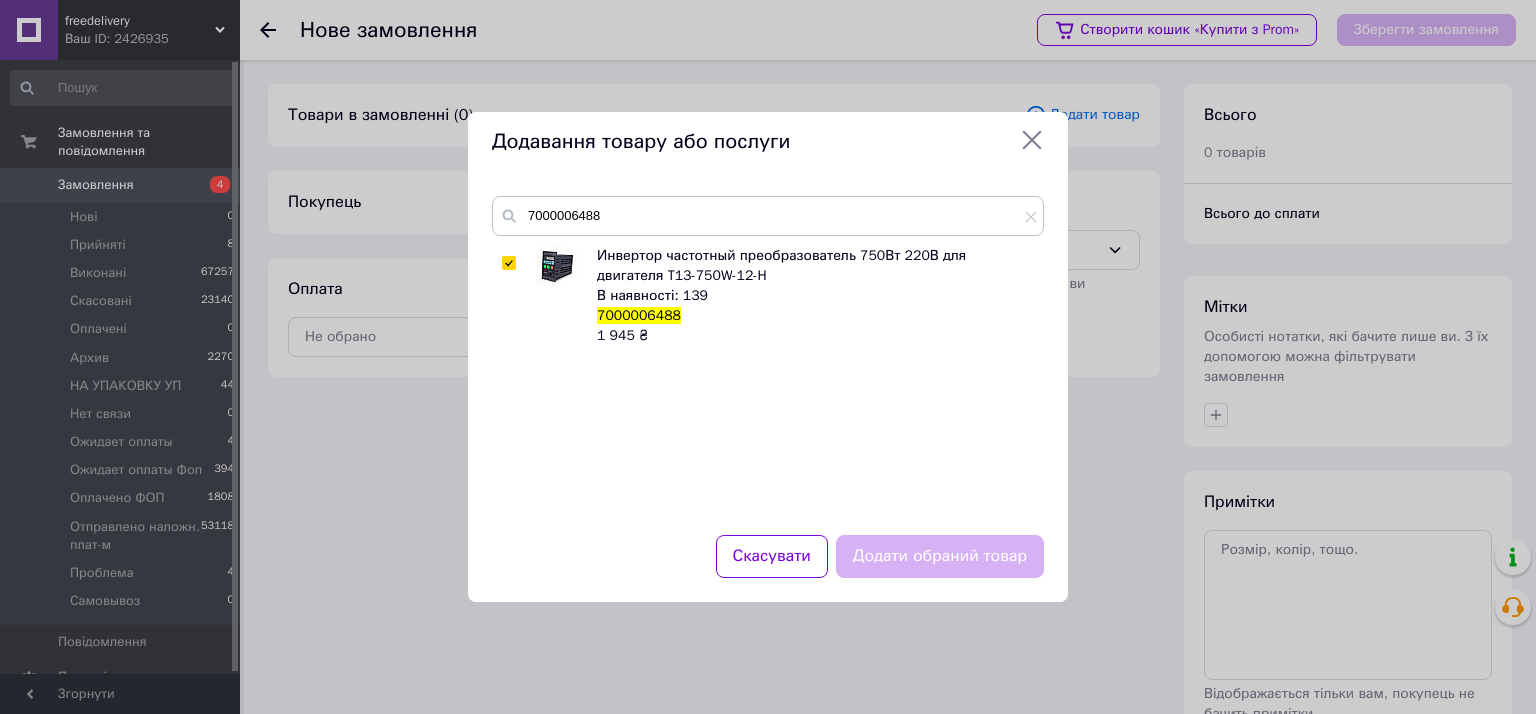 checkbox on "true" 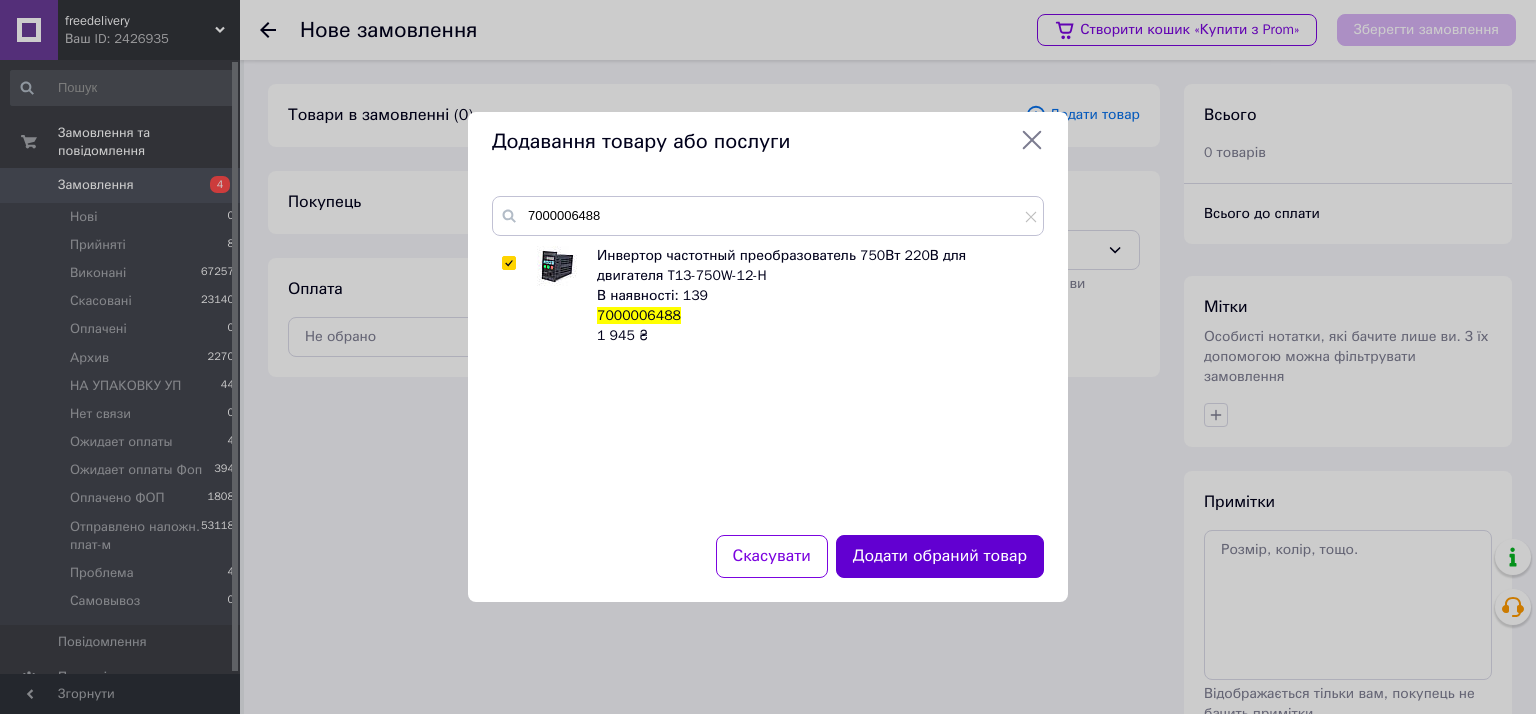 click on "Додати обраний товар" at bounding box center [940, 556] 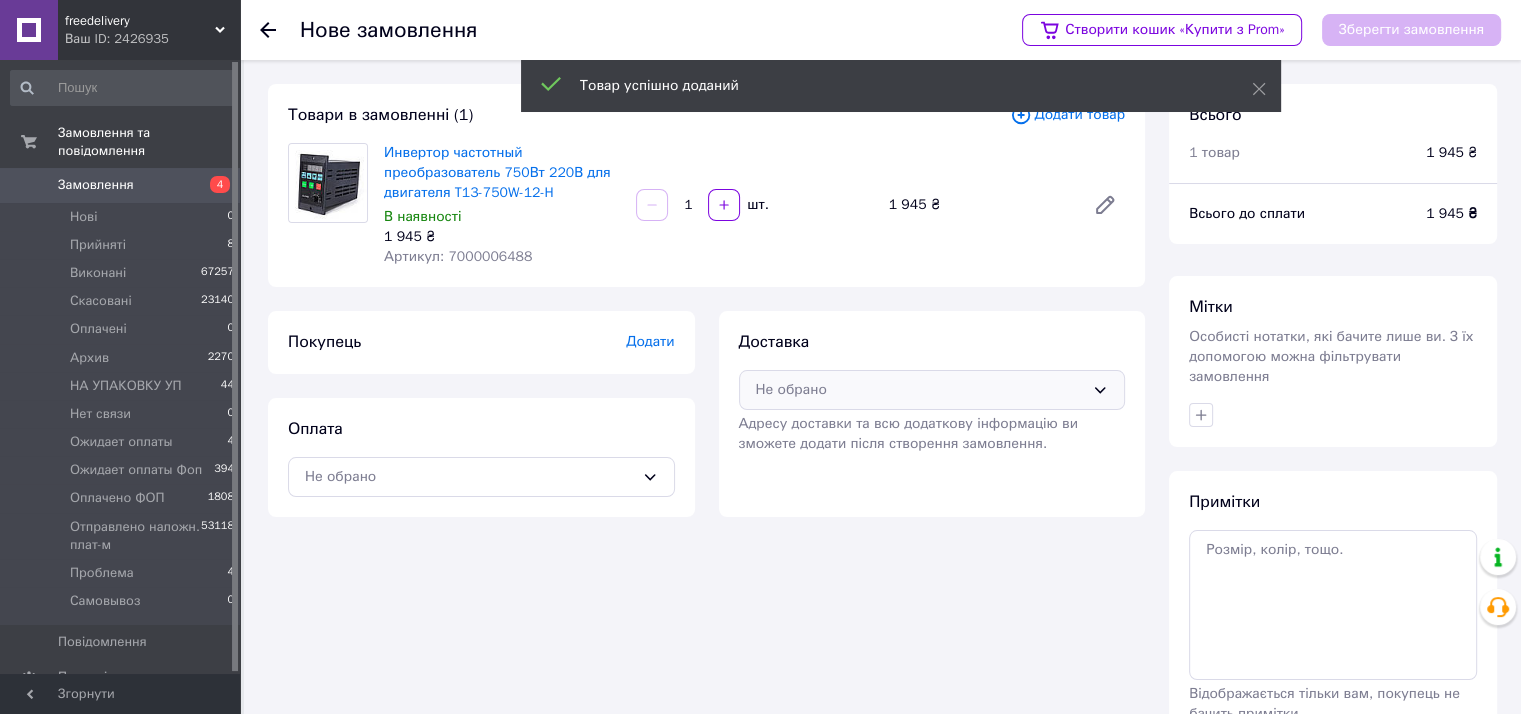 click on "Не обрано" at bounding box center (920, 390) 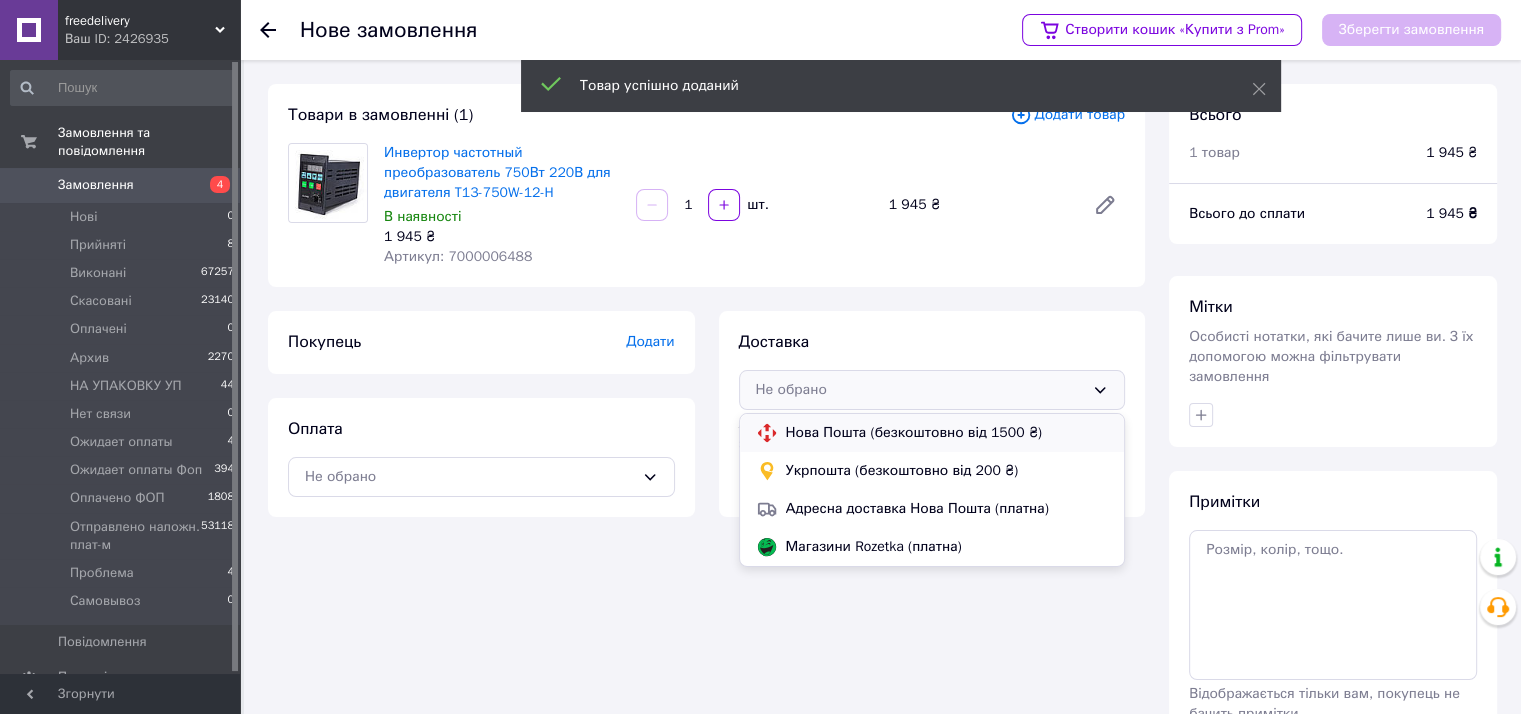 click on "Нова Пошта (безкоштовно від 1500 ₴)" at bounding box center (947, 433) 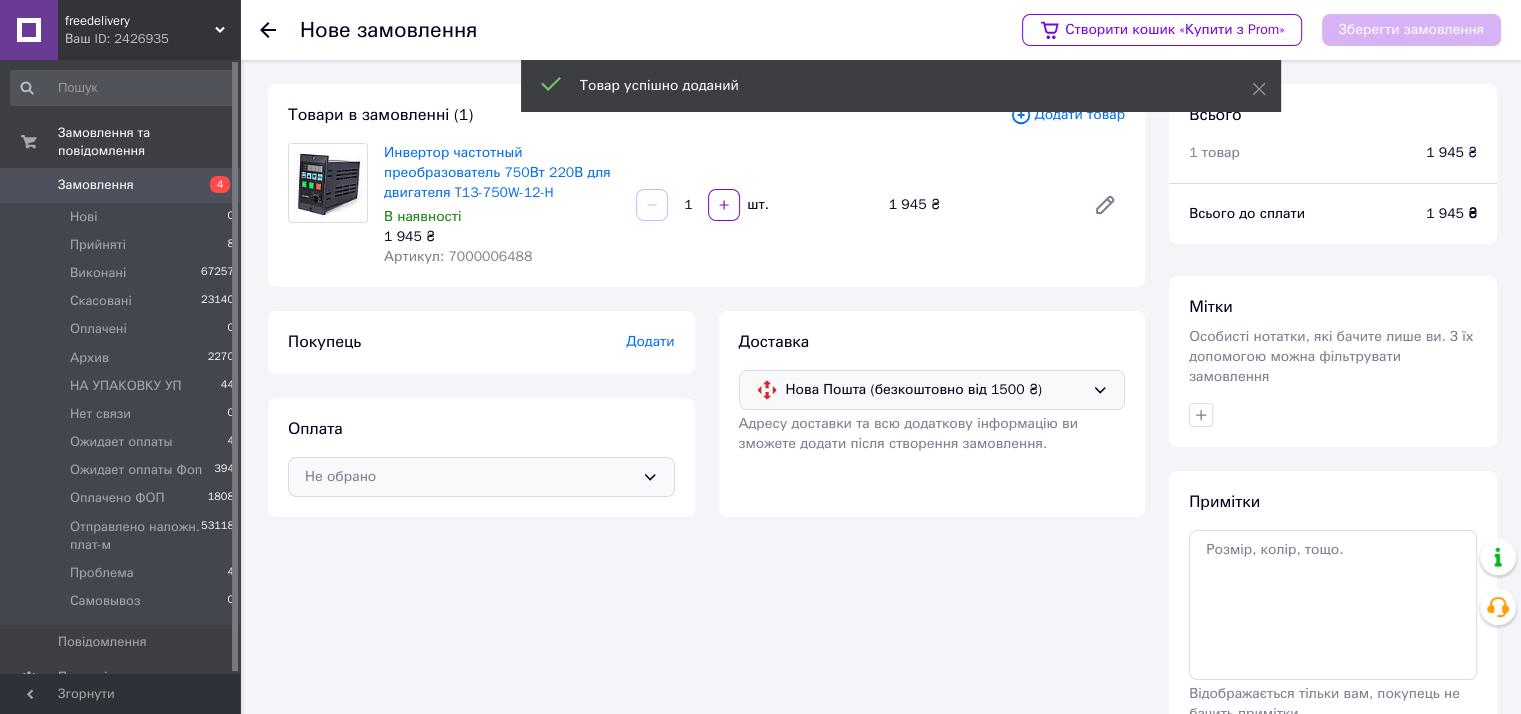 click on "Не обрано" at bounding box center [469, 477] 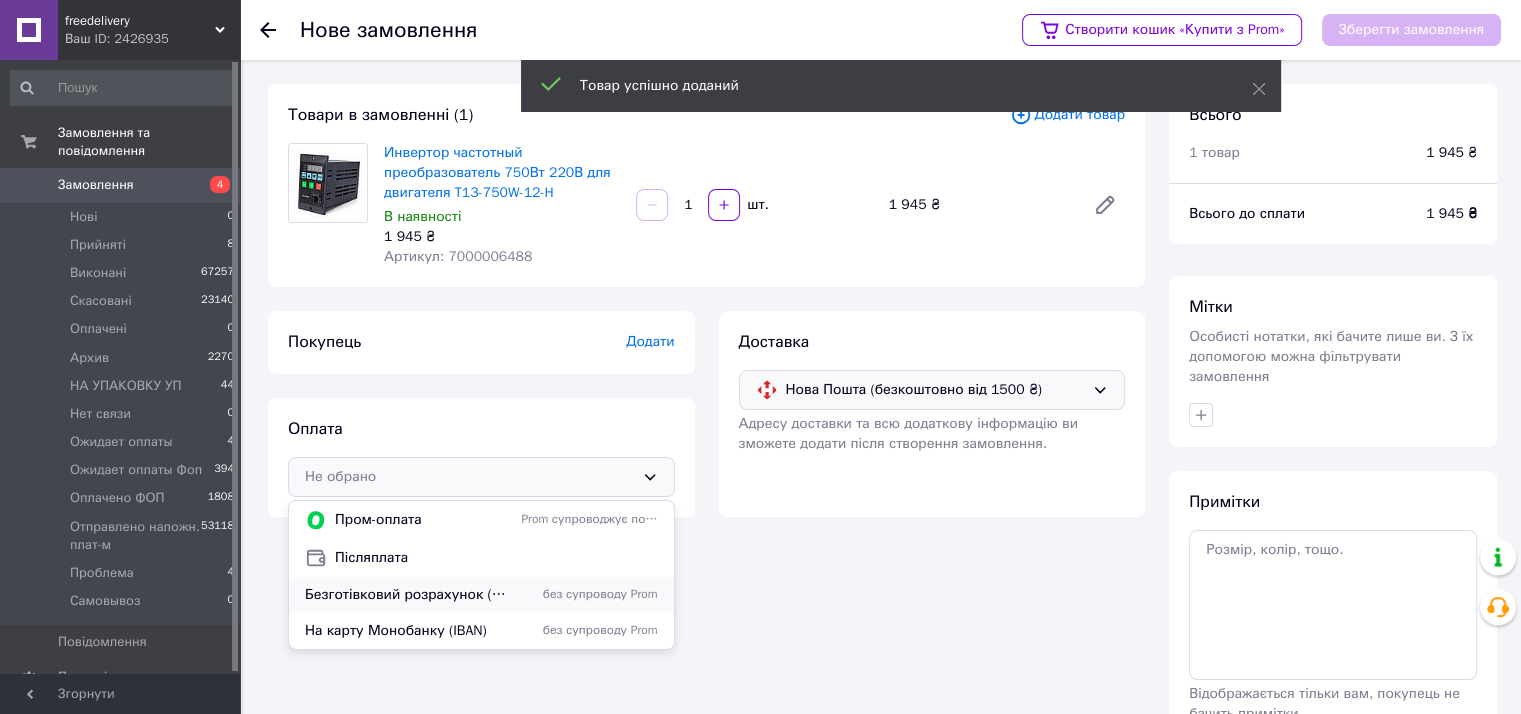 click on "Безготівковий розрахунок (ФОП ІІ група, без ПДВ)" at bounding box center [409, 595] 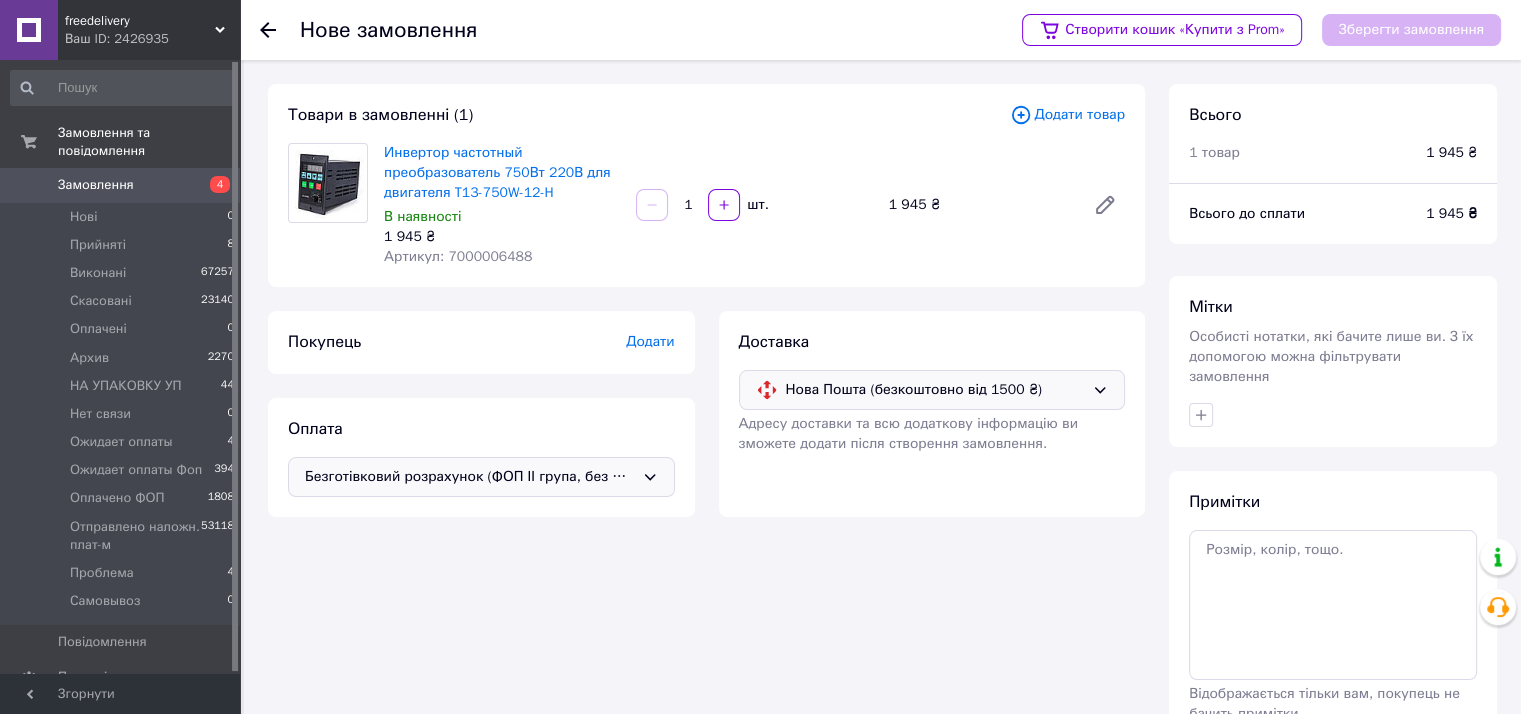 click on "Додати" at bounding box center [650, 341] 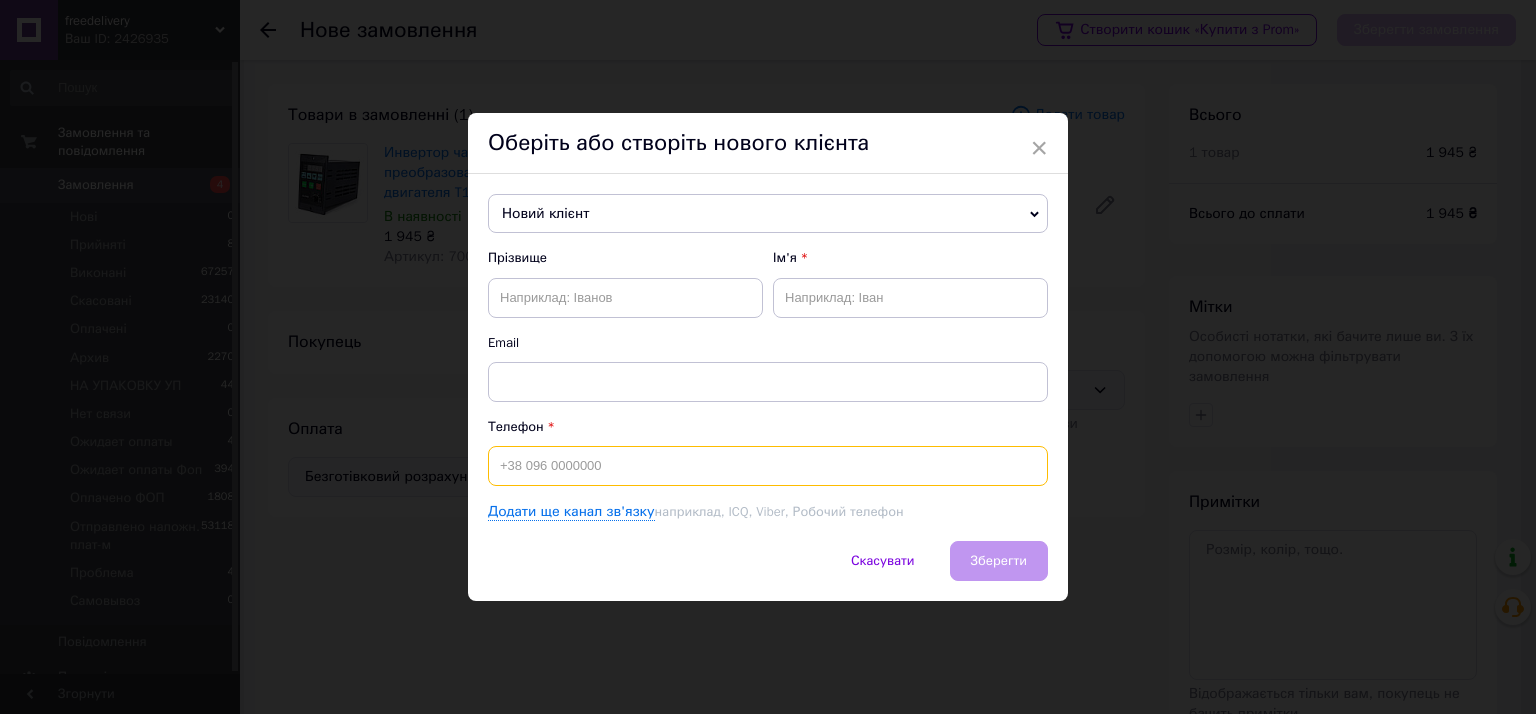 click at bounding box center (768, 466) 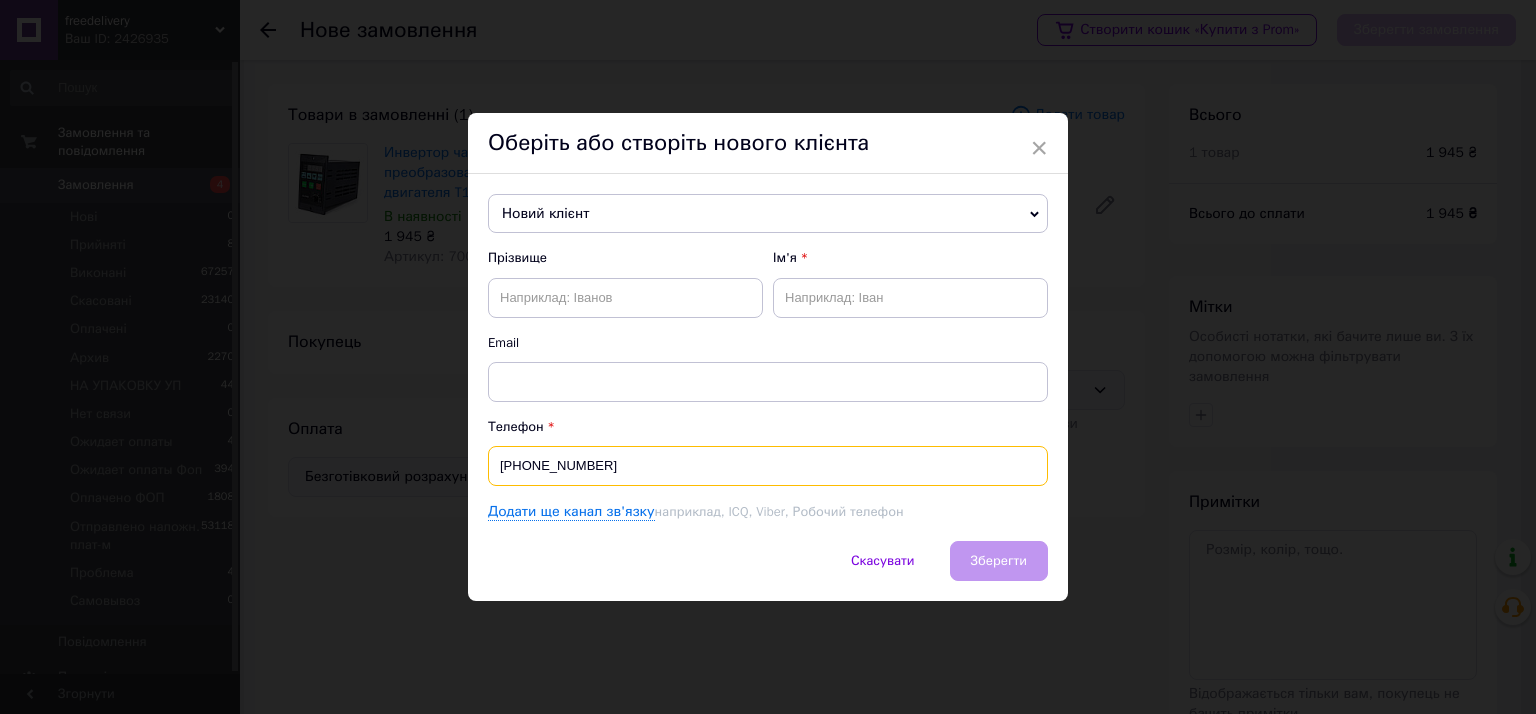 type on "[PHONE_NUMBER]" 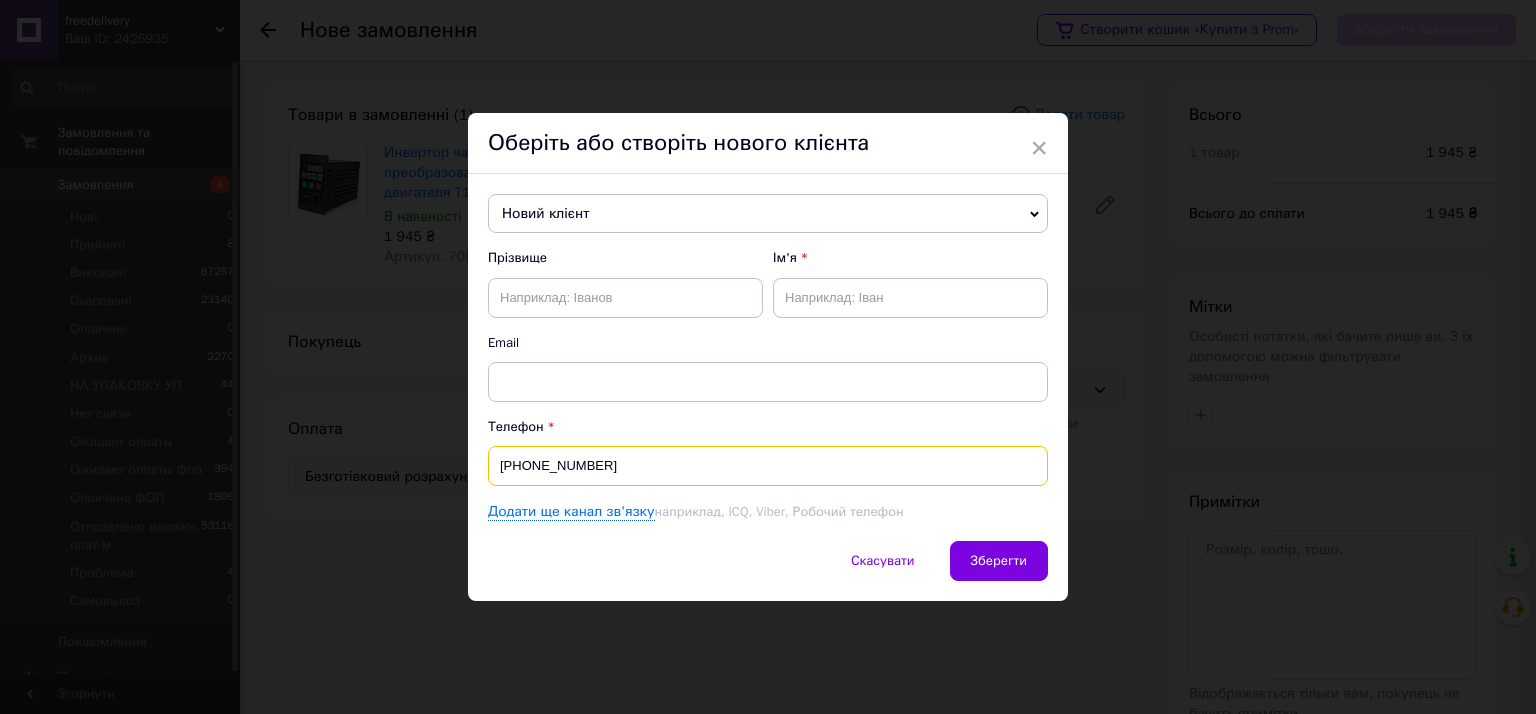 drag, startPoint x: 615, startPoint y: 469, endPoint x: 411, endPoint y: 442, distance: 205.779 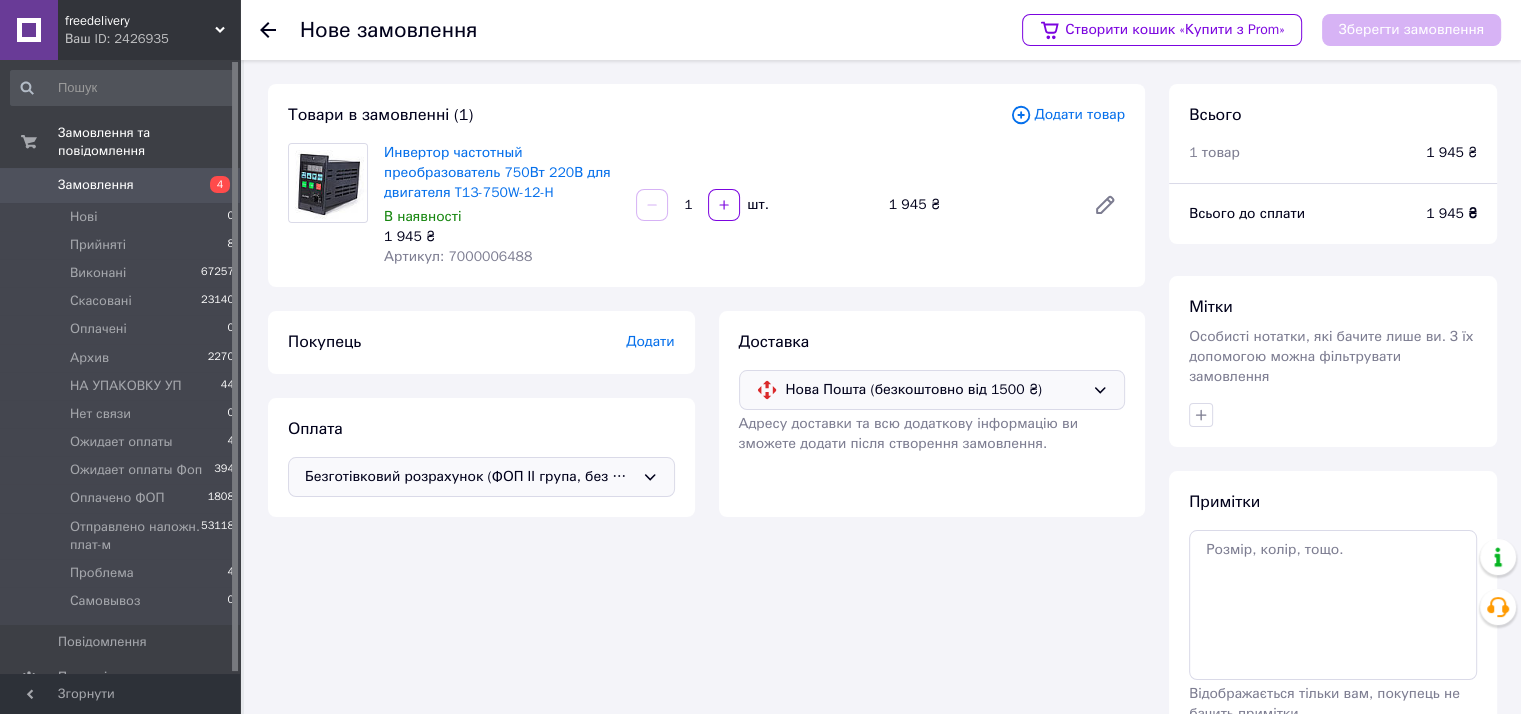 click on "Додати" at bounding box center (650, 341) 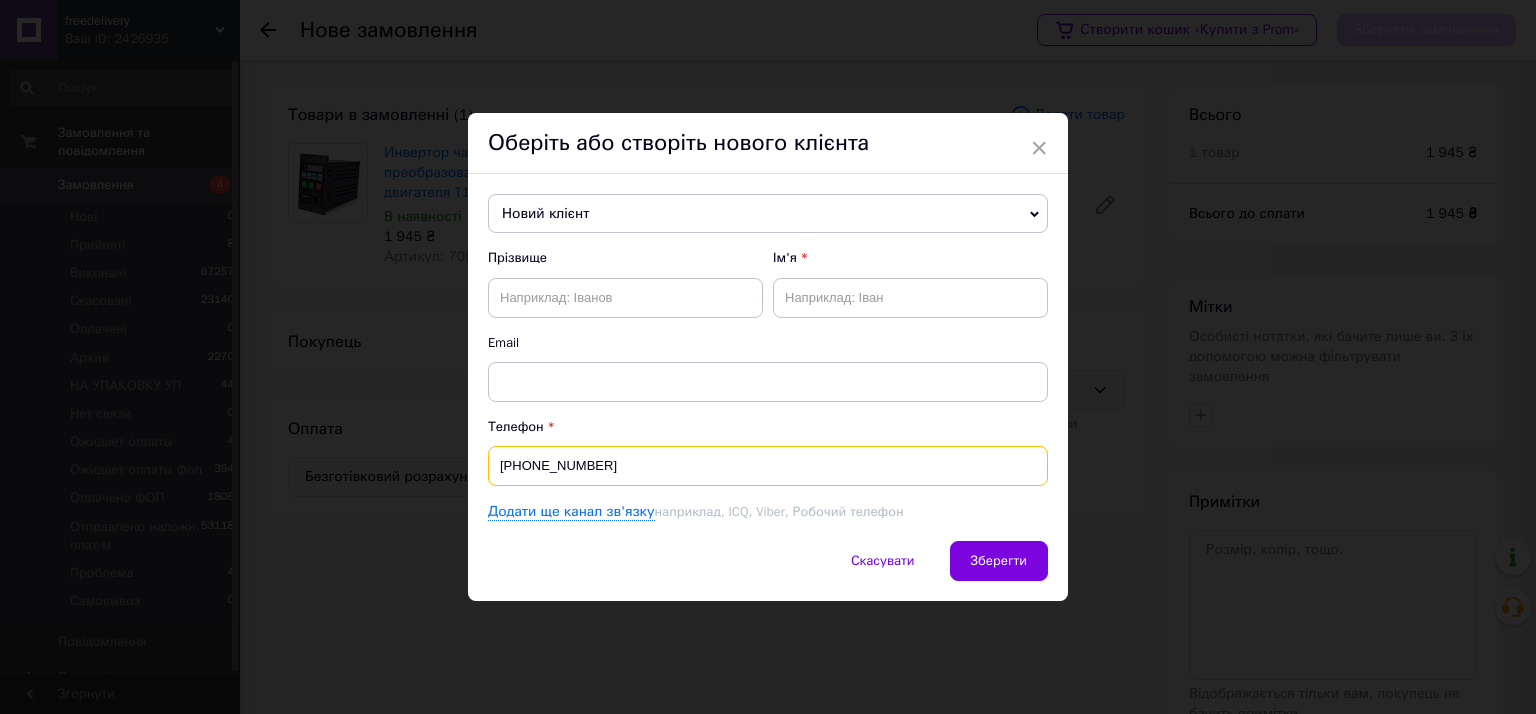 drag, startPoint x: 605, startPoint y: 467, endPoint x: 483, endPoint y: 461, distance: 122.14745 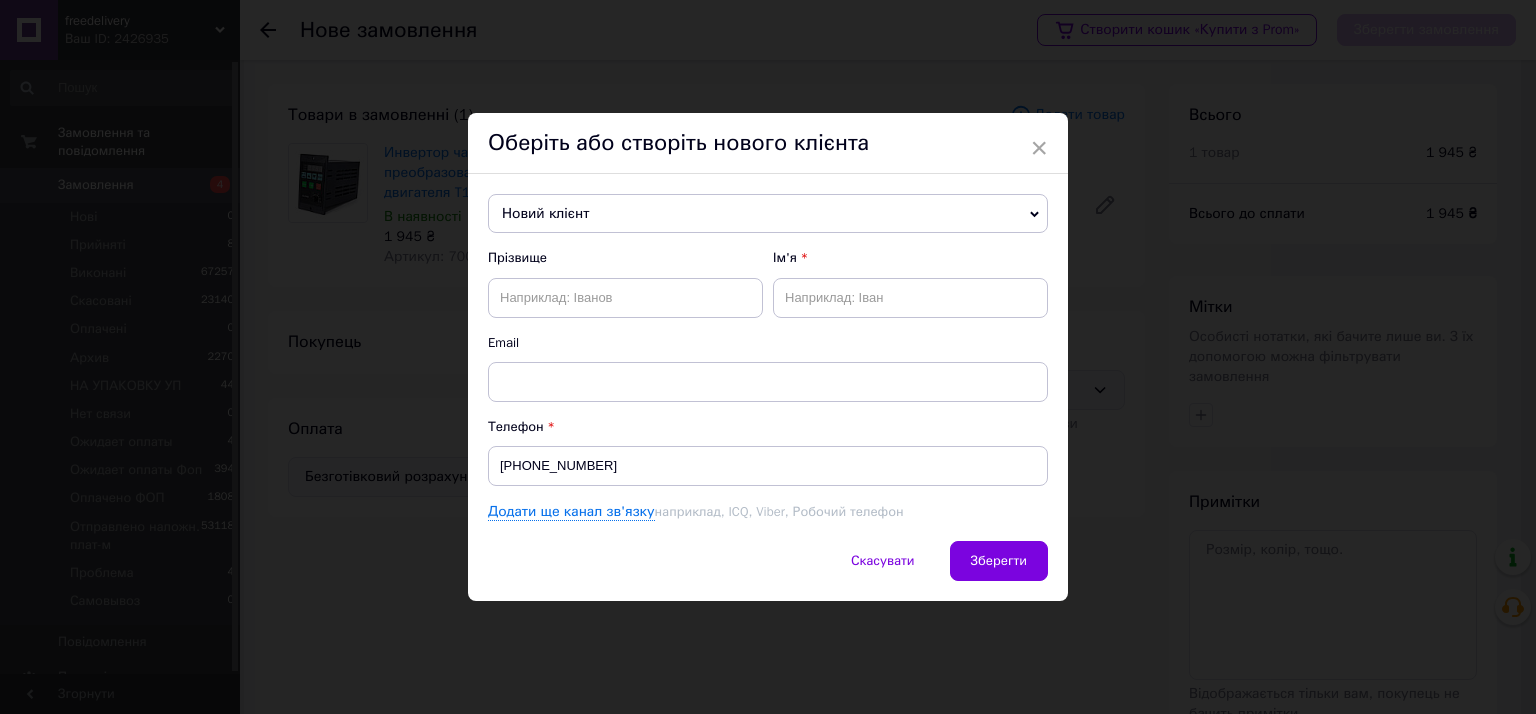 click on "Новий клієнт" at bounding box center (768, 214) 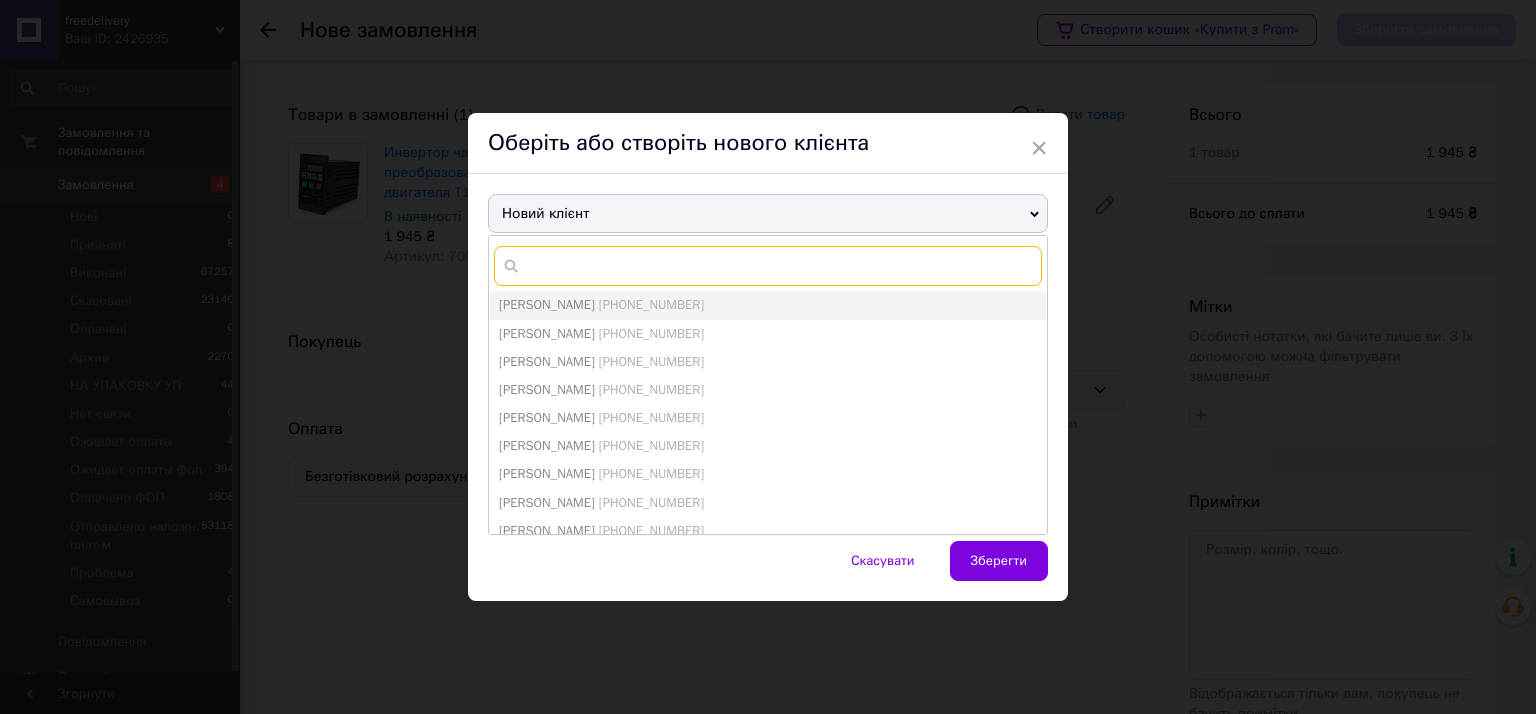 paste on "[PHONE_NUMBER]" 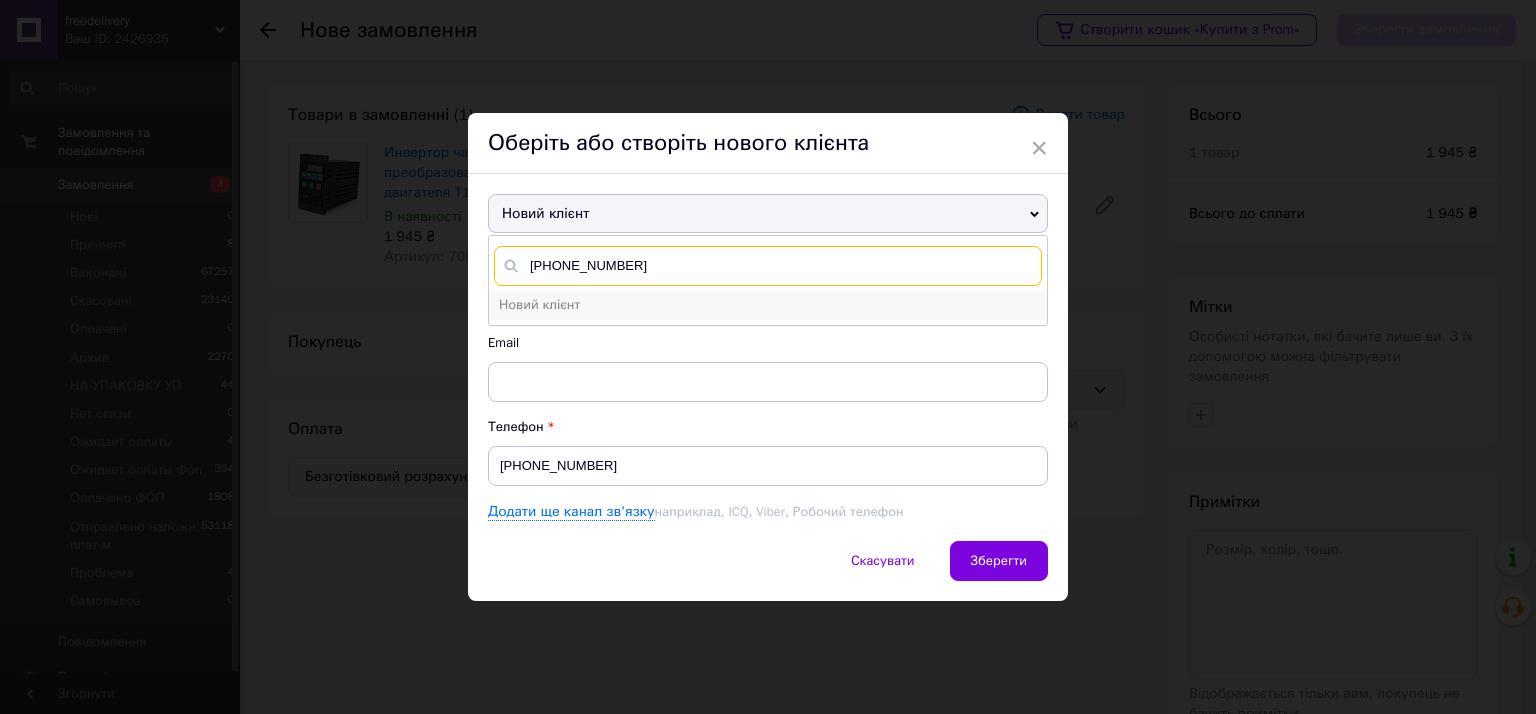 type on "[PHONE_NUMBER]" 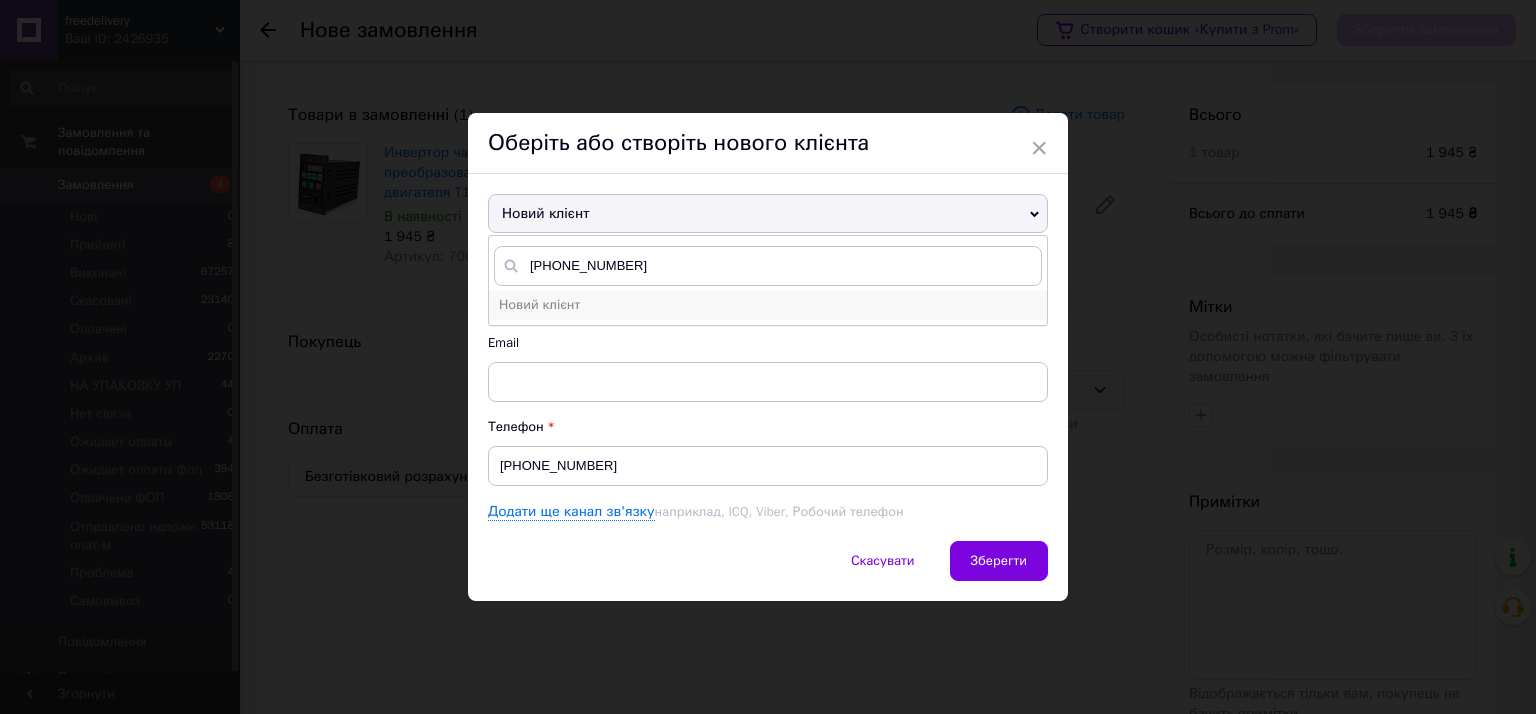click on "Новий клієнт" at bounding box center (768, 305) 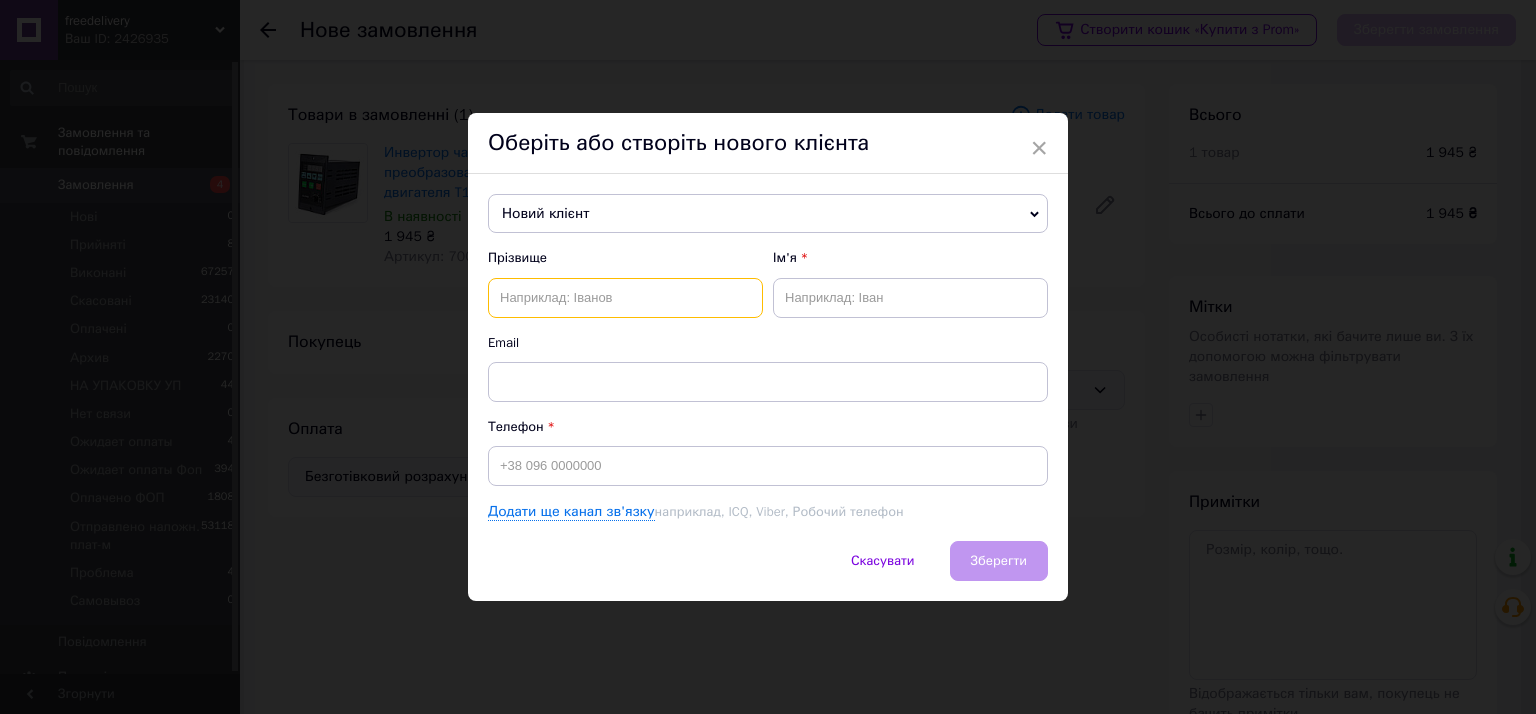 click at bounding box center (625, 298) 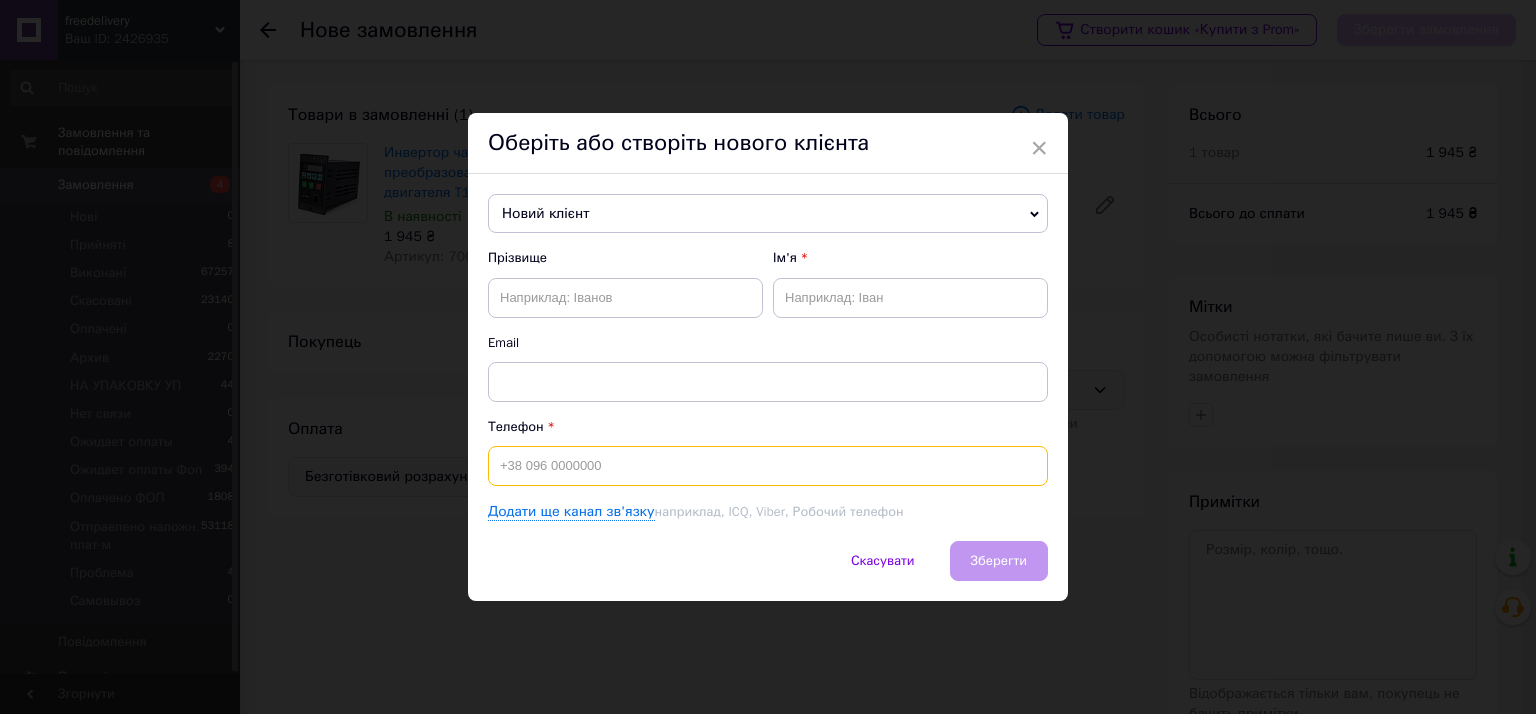 drag, startPoint x: 605, startPoint y: 471, endPoint x: 595, endPoint y: 477, distance: 11.661903 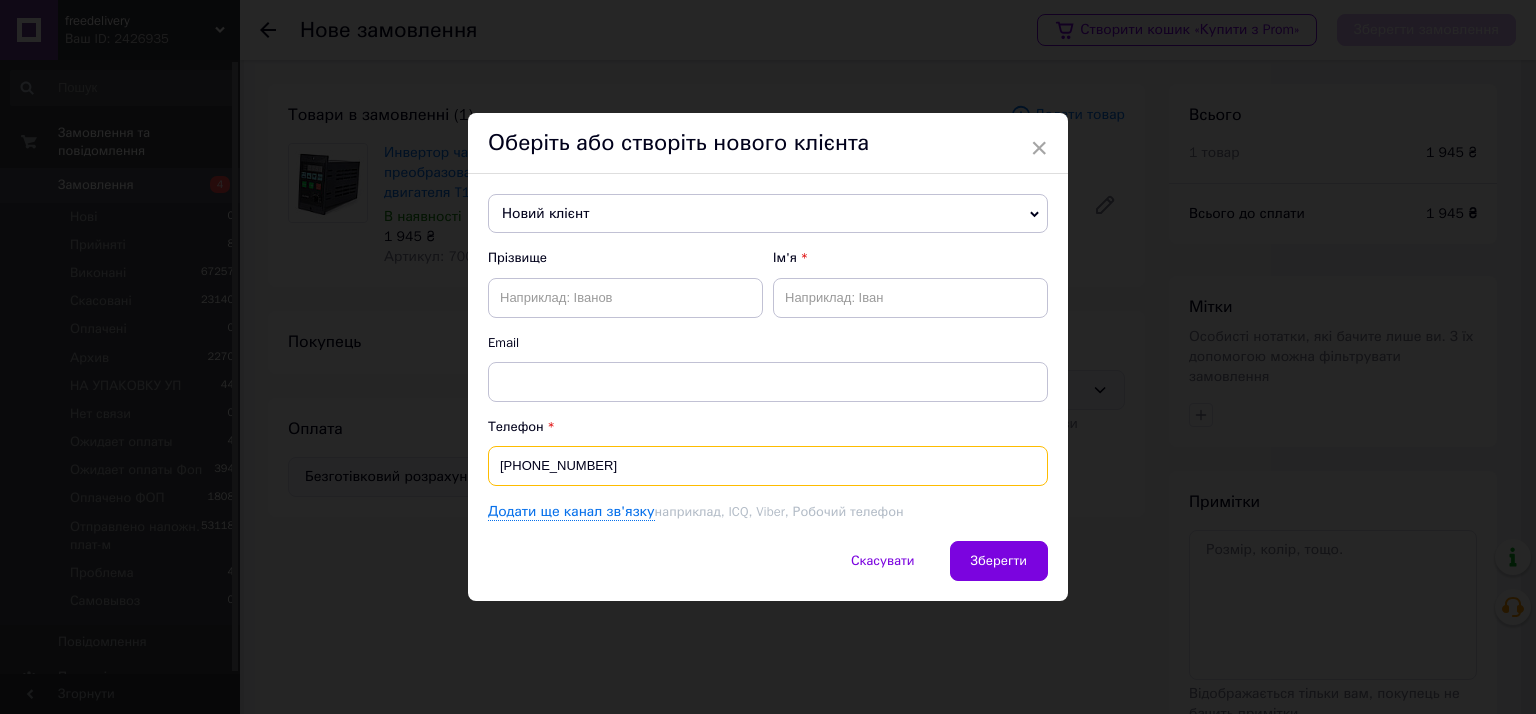 type on "[PHONE_NUMBER]" 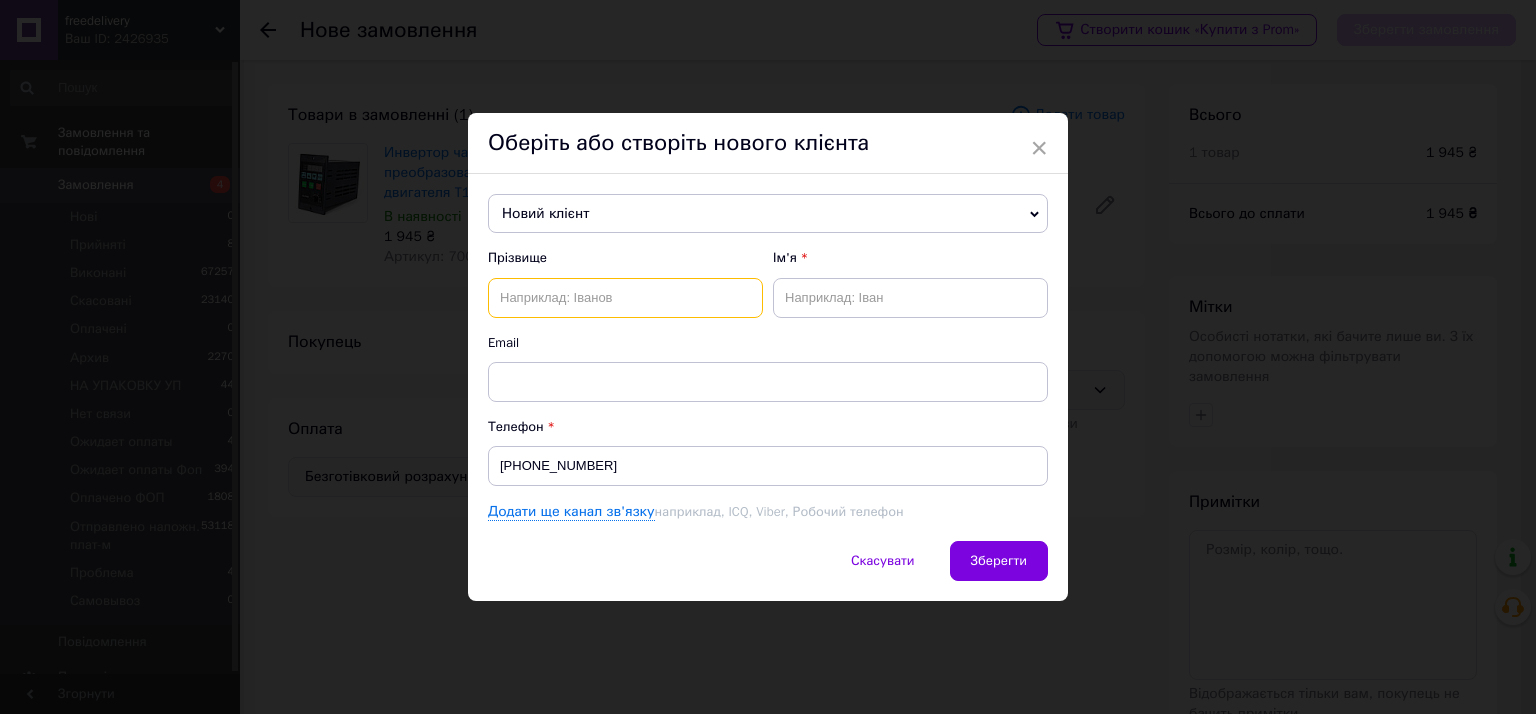 click at bounding box center (625, 298) 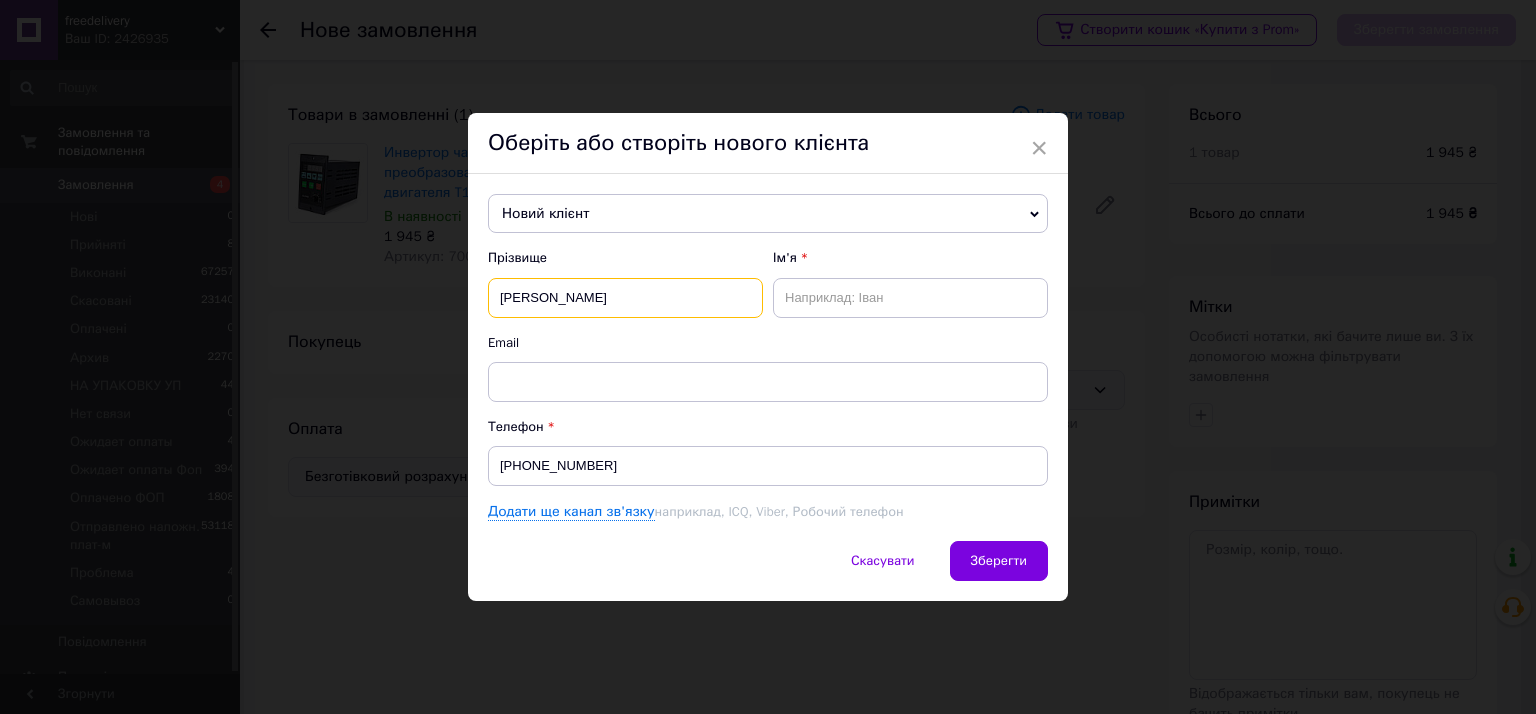 type on "[PERSON_NAME]" 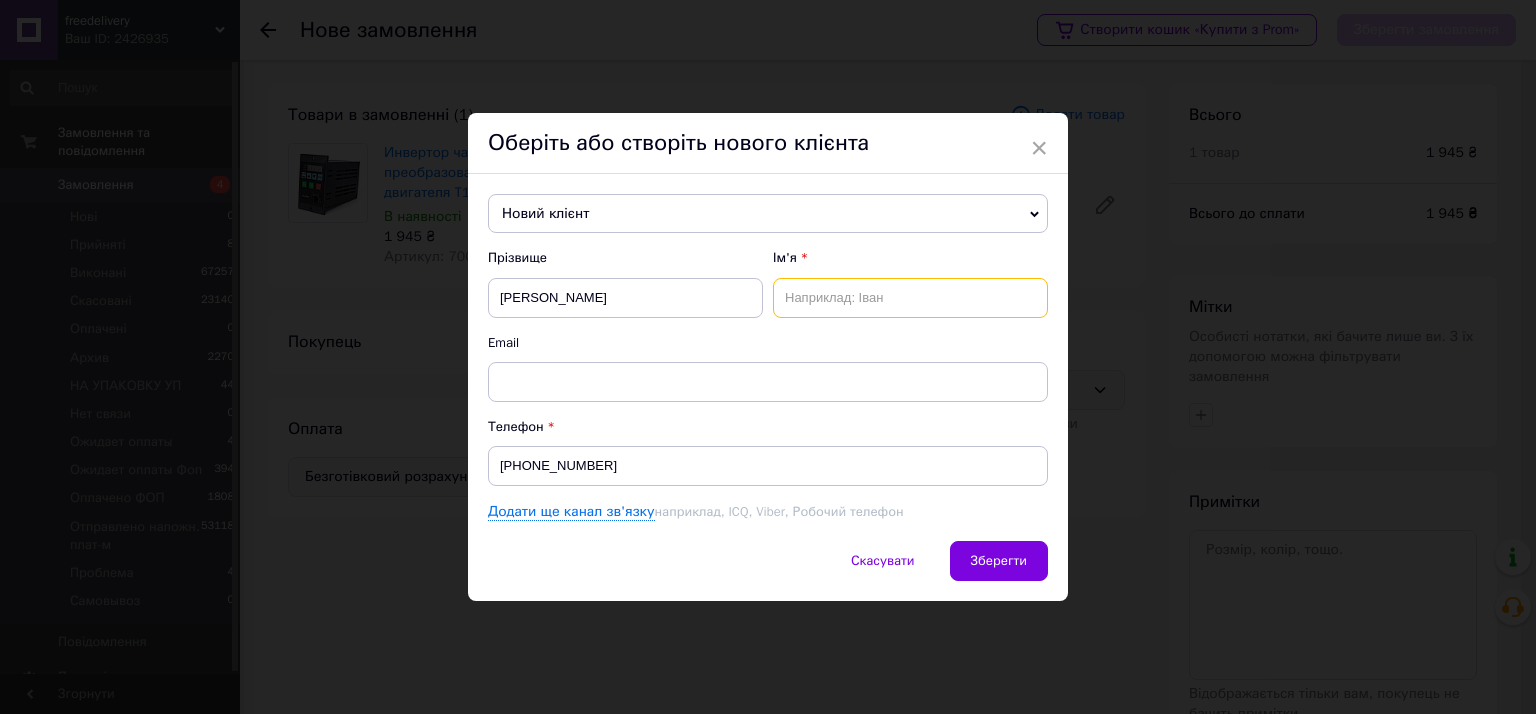 click at bounding box center [910, 298] 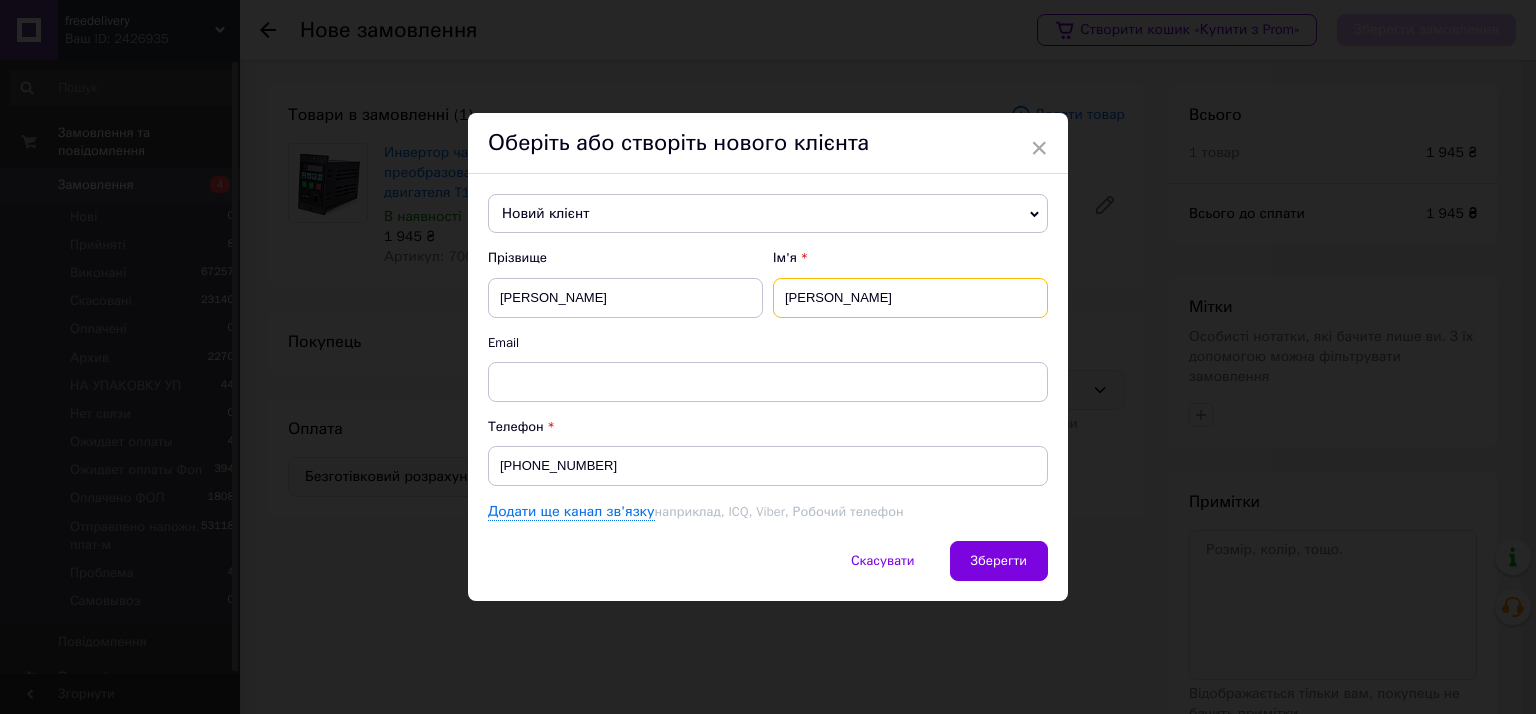 type on "[PERSON_NAME]" 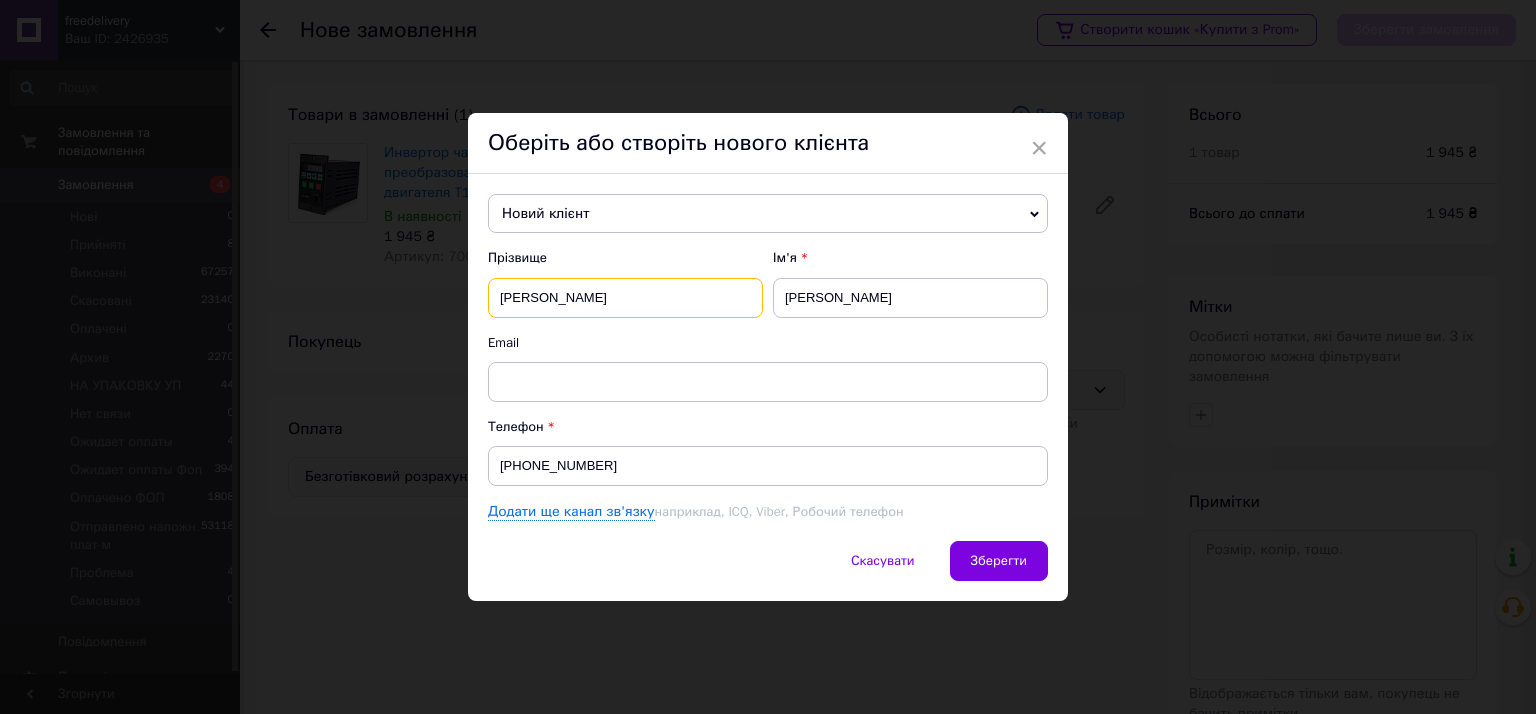 click on "[PERSON_NAME]" at bounding box center [625, 298] 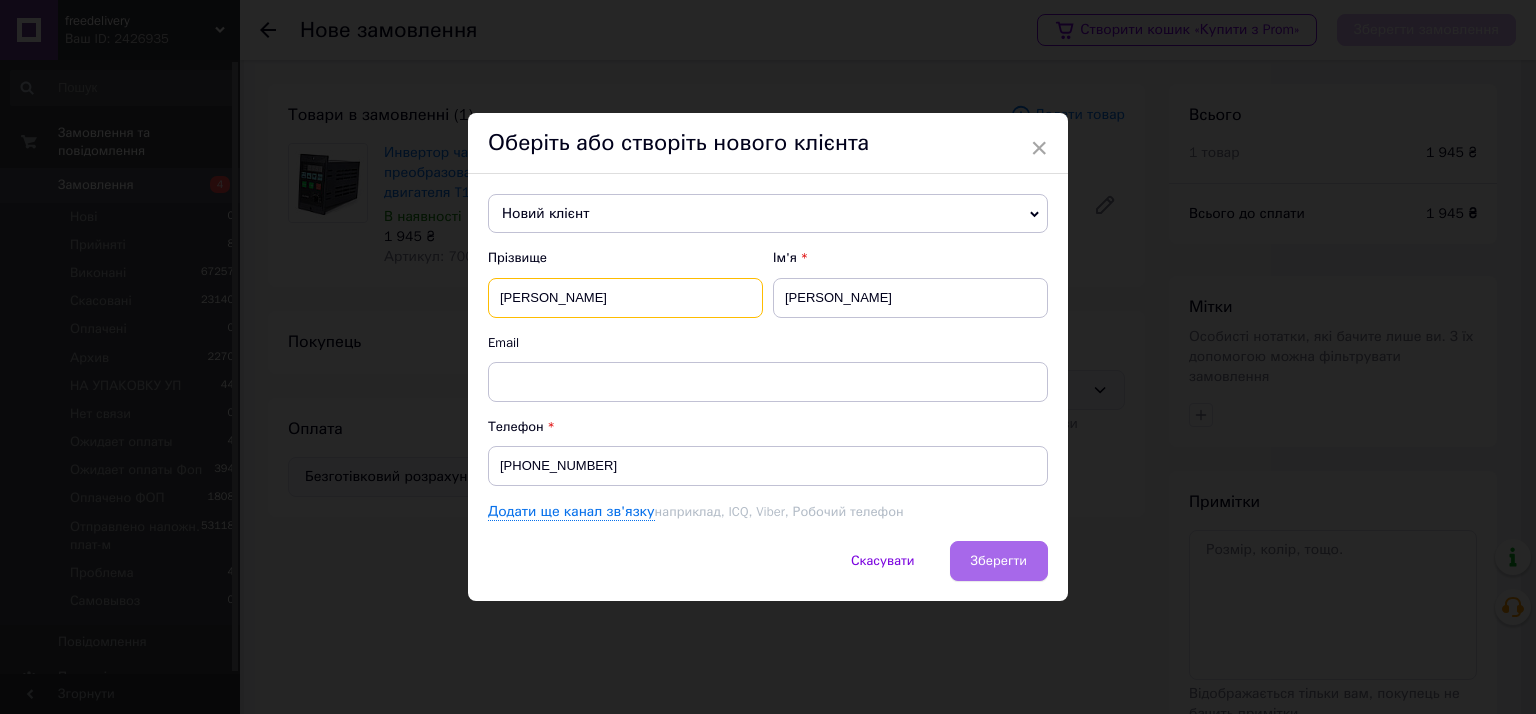 type on "[PERSON_NAME]" 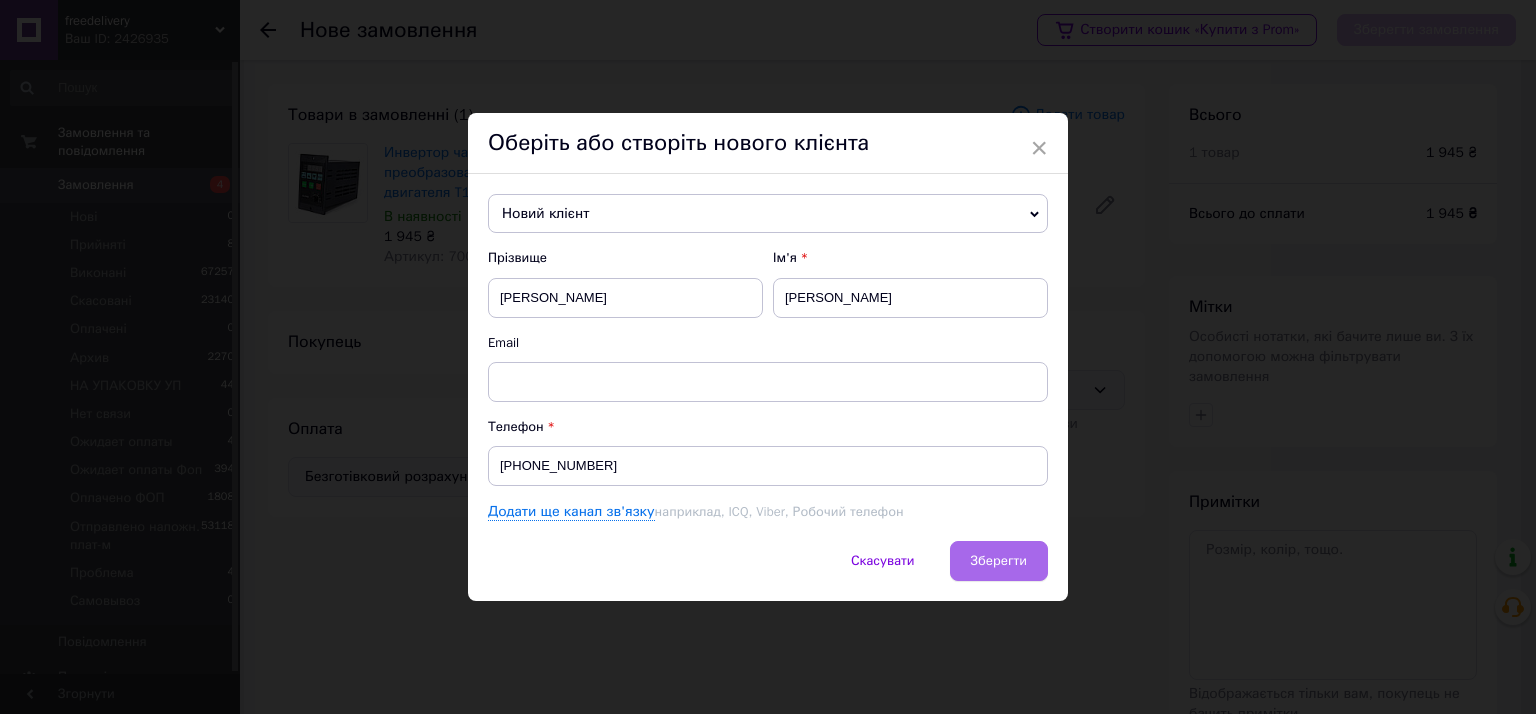 click on "Зберегти" at bounding box center [999, 560] 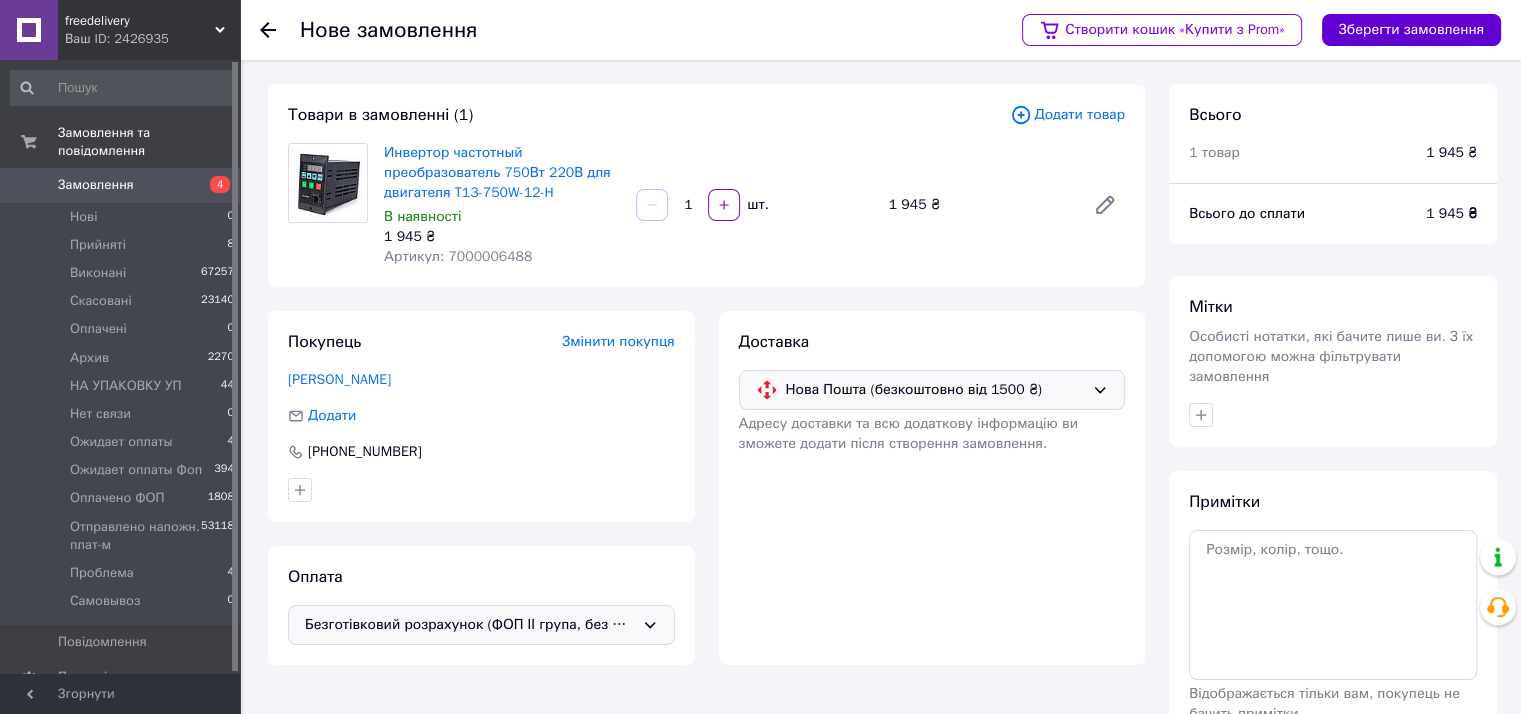 click on "Зберегти замовлення" at bounding box center (1411, 30) 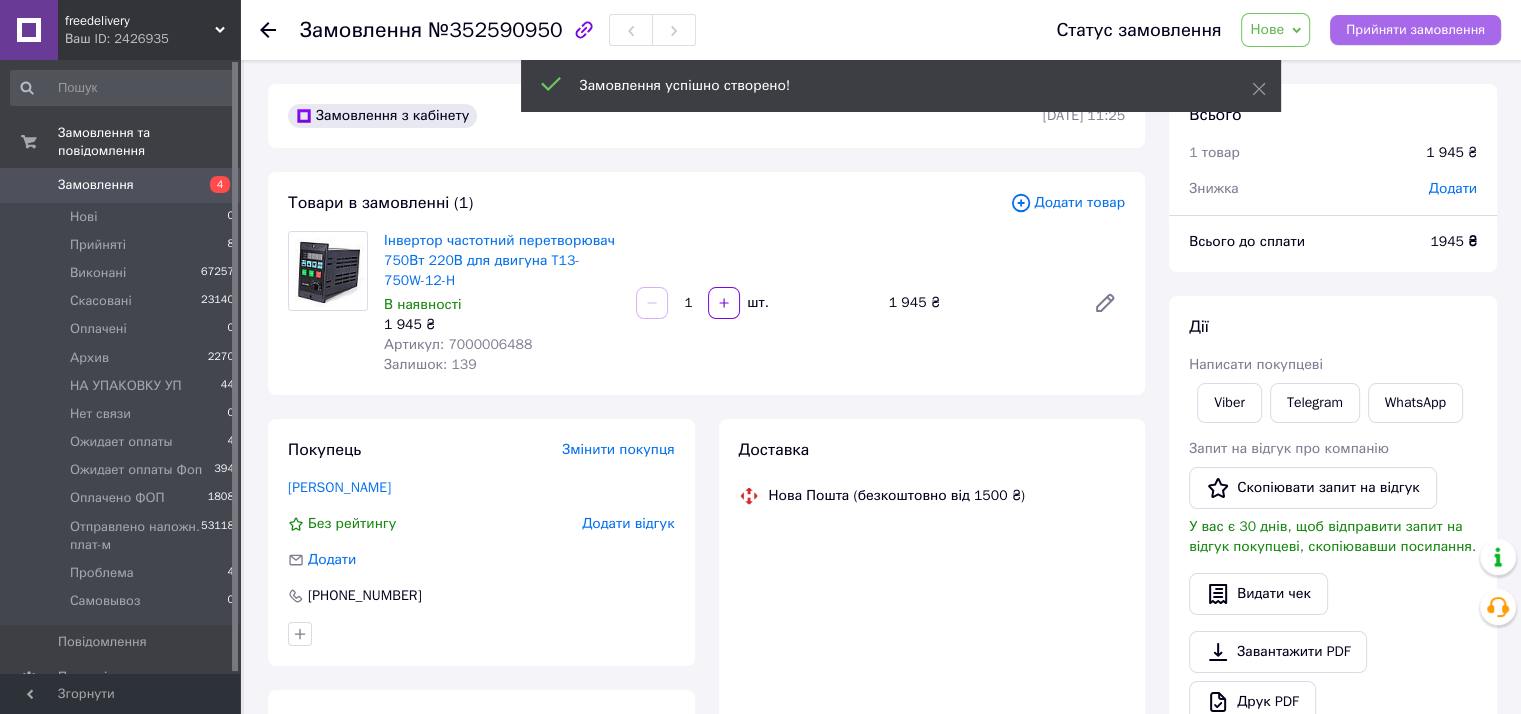 click on "Прийняти замовлення" at bounding box center (1415, 30) 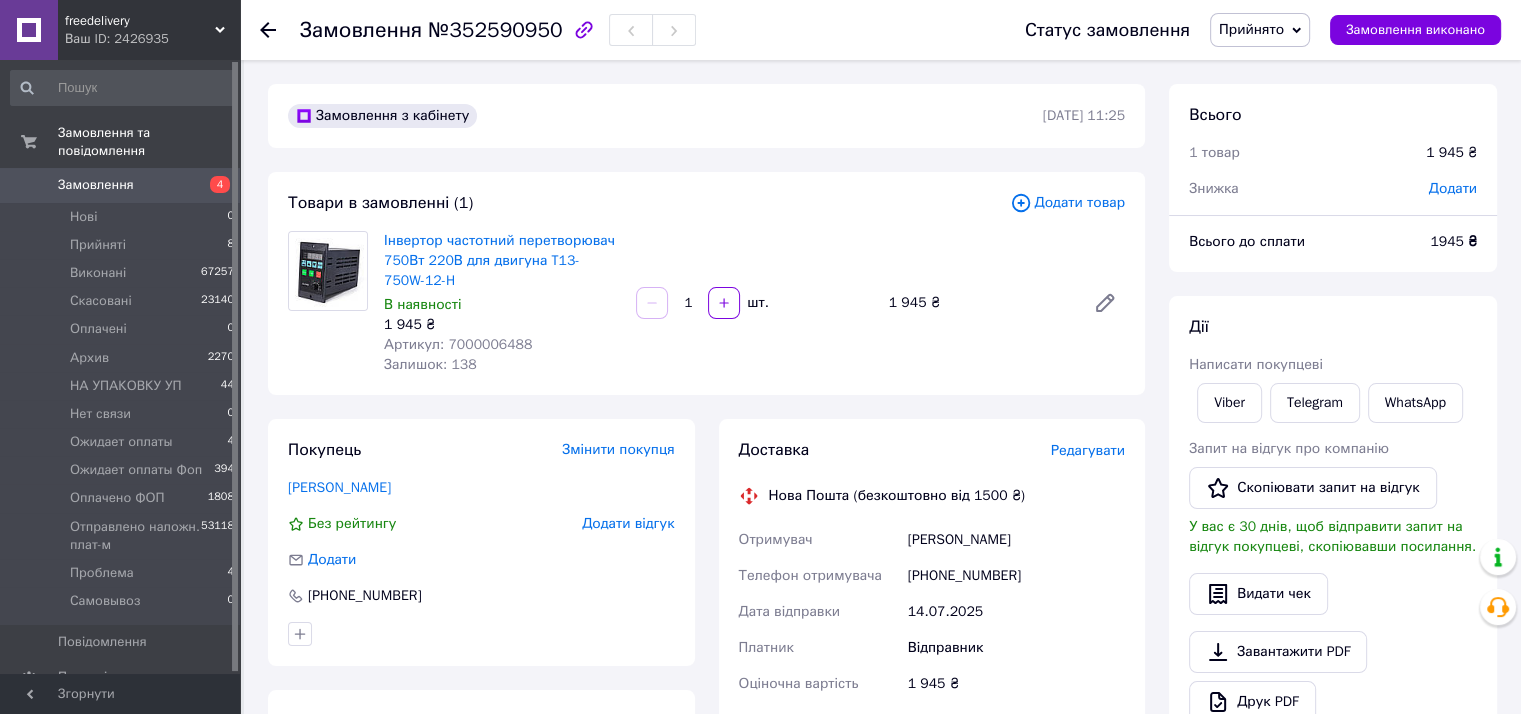 click on "№352590950" at bounding box center [495, 30] 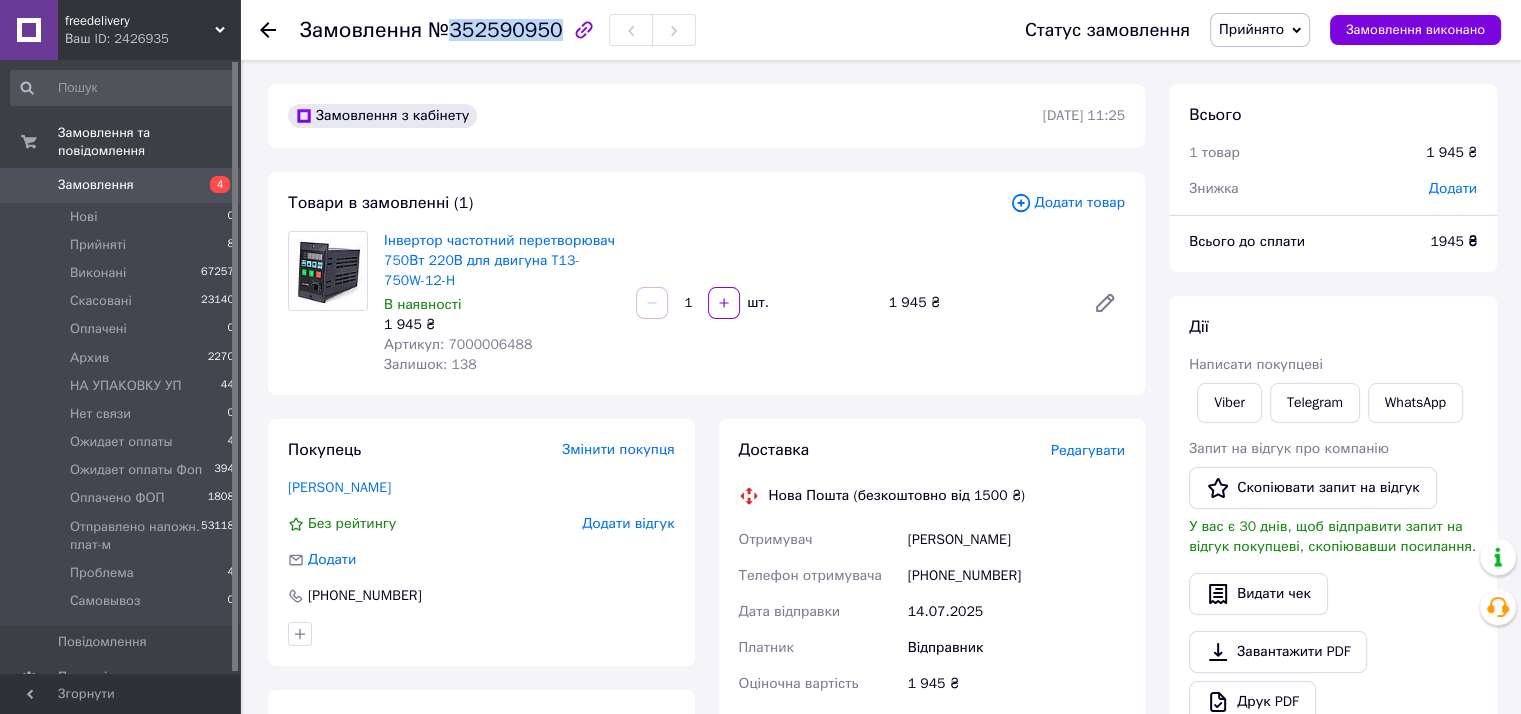 click on "№352590950" at bounding box center [495, 30] 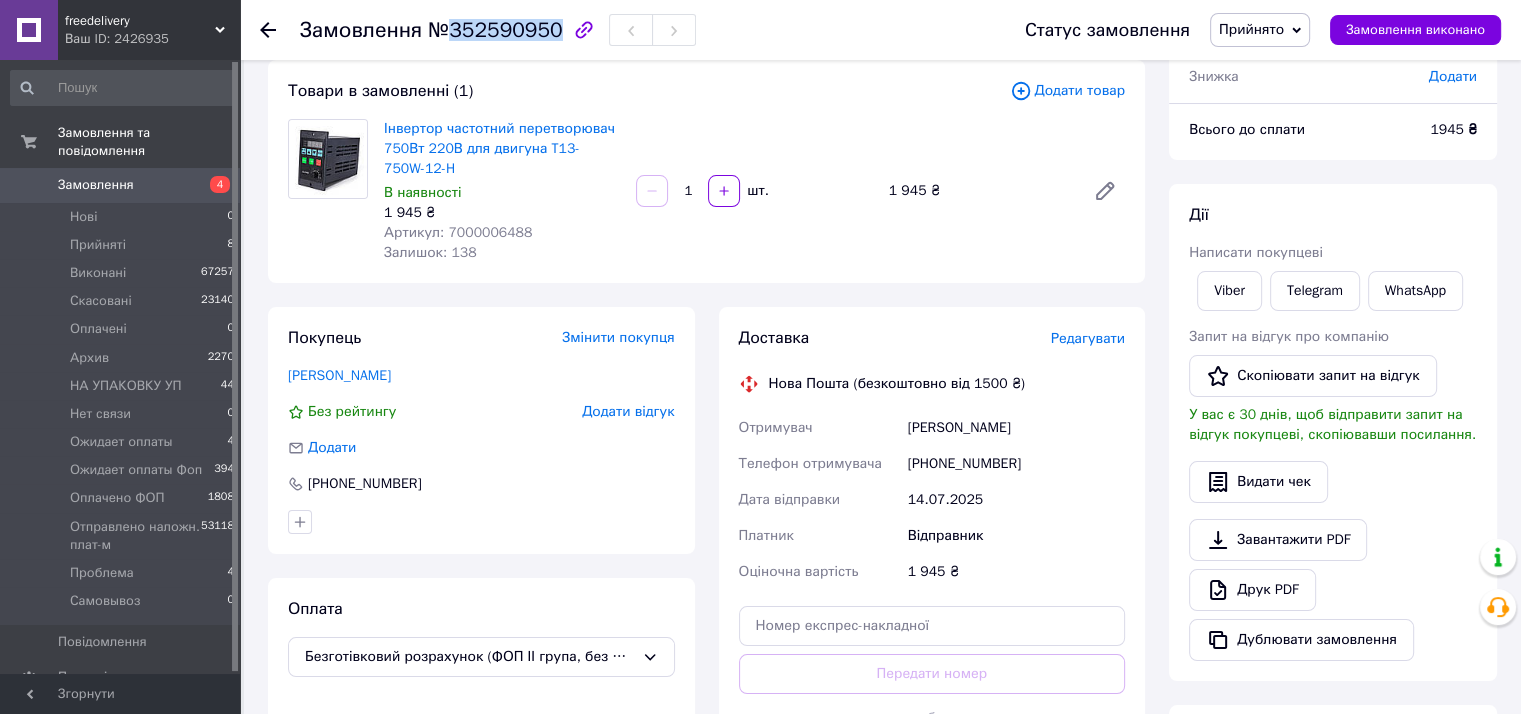 scroll, scrollTop: 0, scrollLeft: 0, axis: both 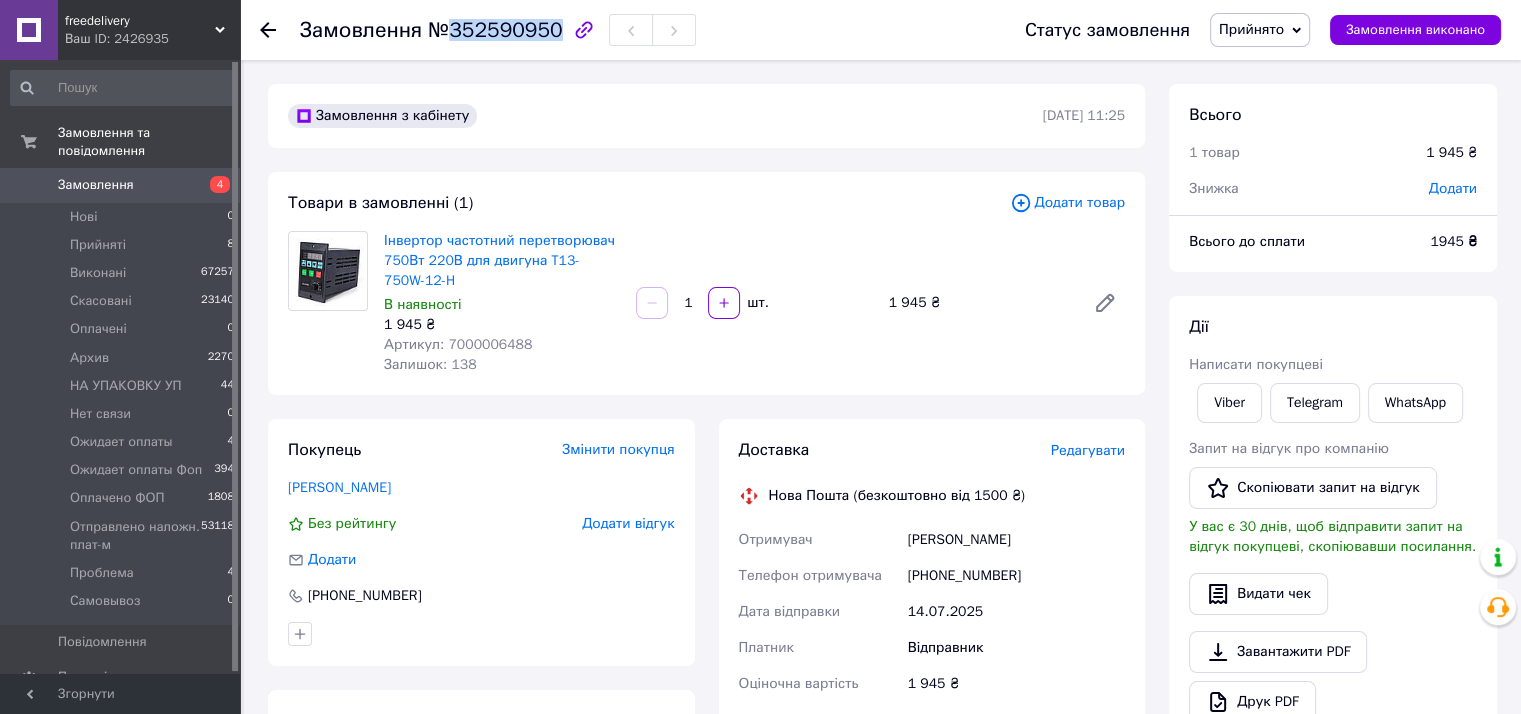 copy on "352590950" 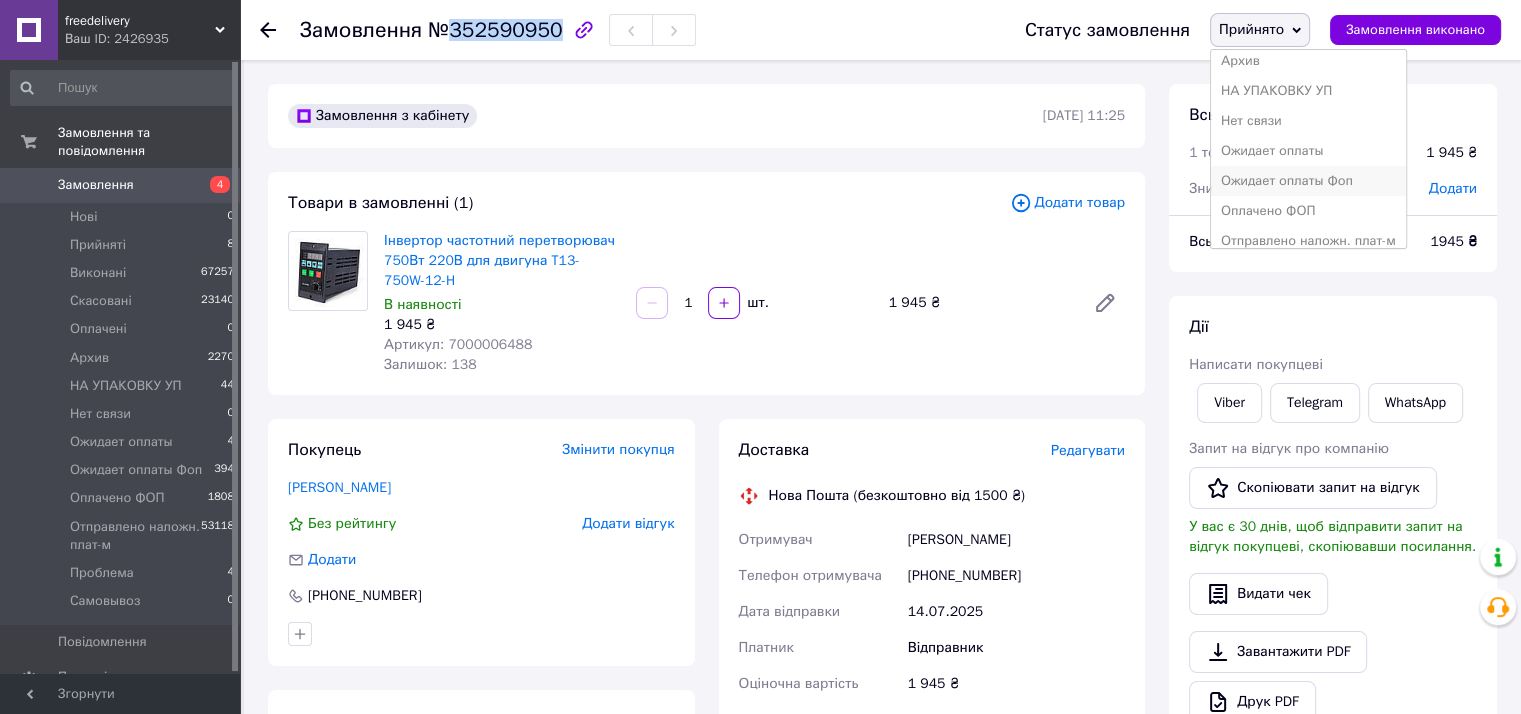 scroll, scrollTop: 172, scrollLeft: 0, axis: vertical 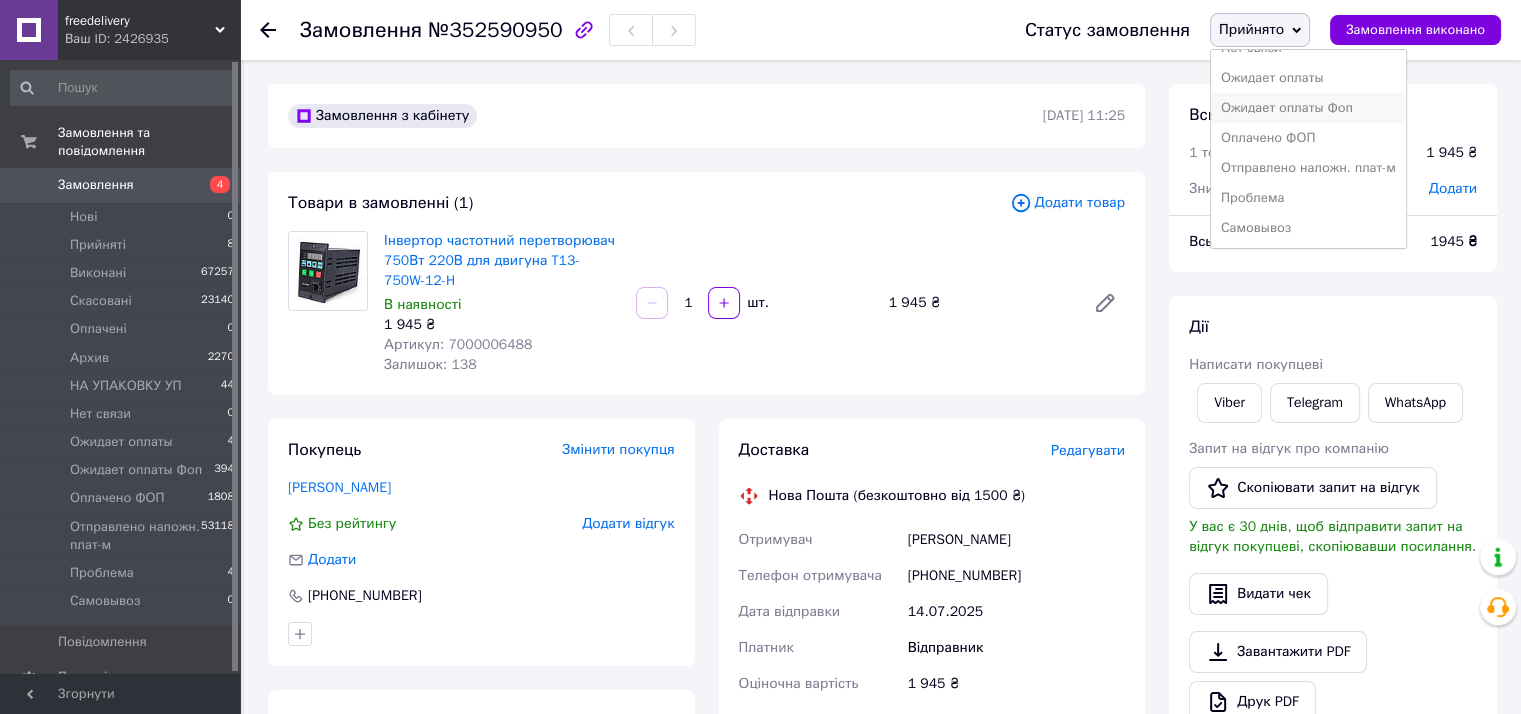 click on "Ожидает оплаты Фоп" at bounding box center [1308, 108] 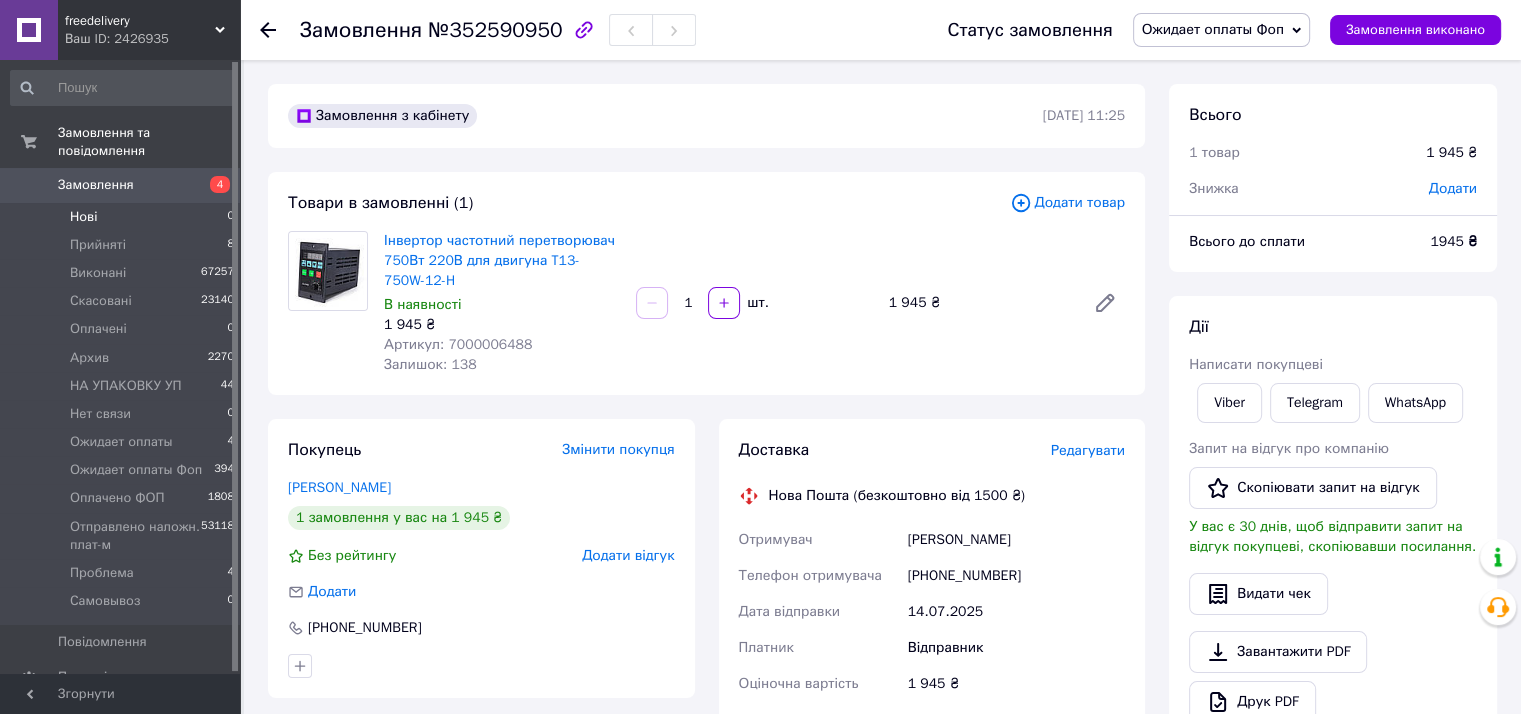 click on "Нові 0" at bounding box center [123, 217] 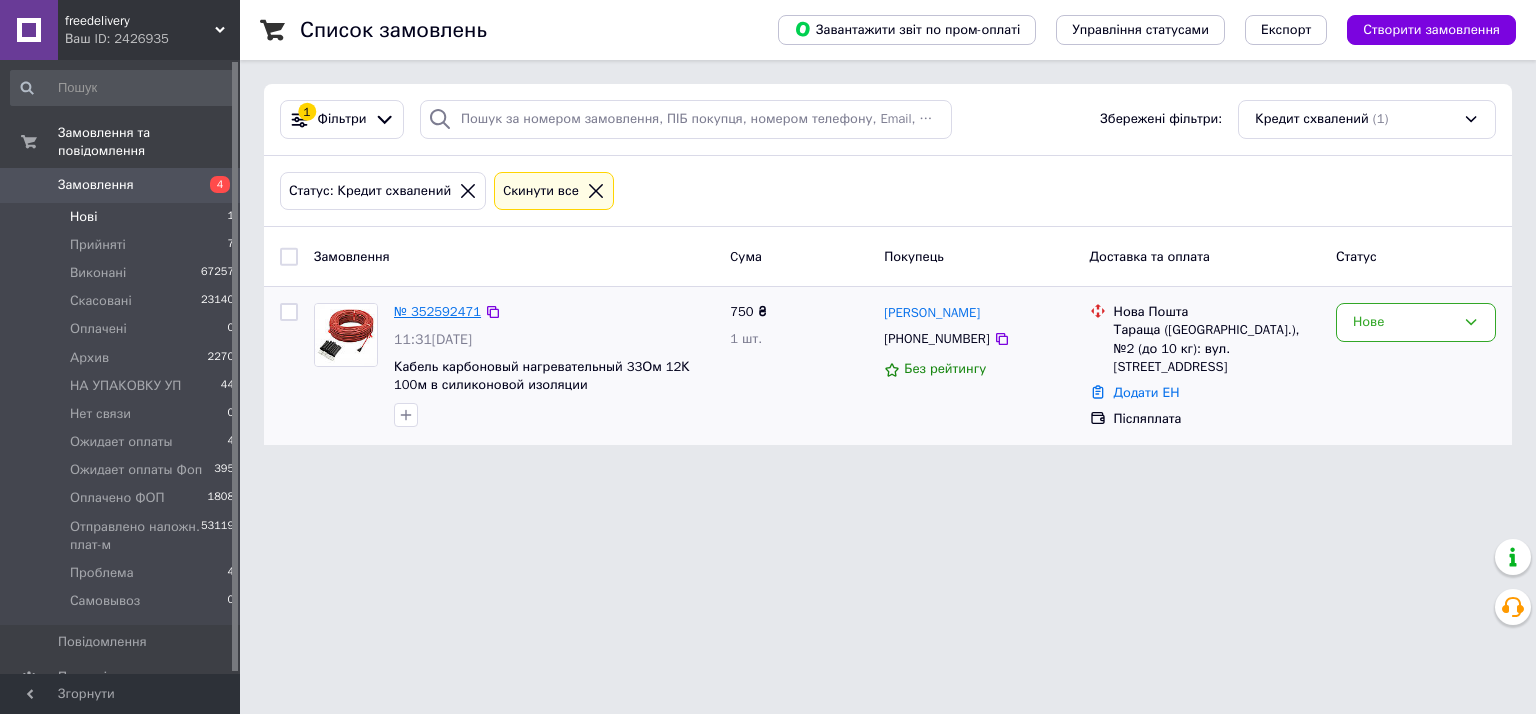 click on "№ 352592471" at bounding box center [437, 311] 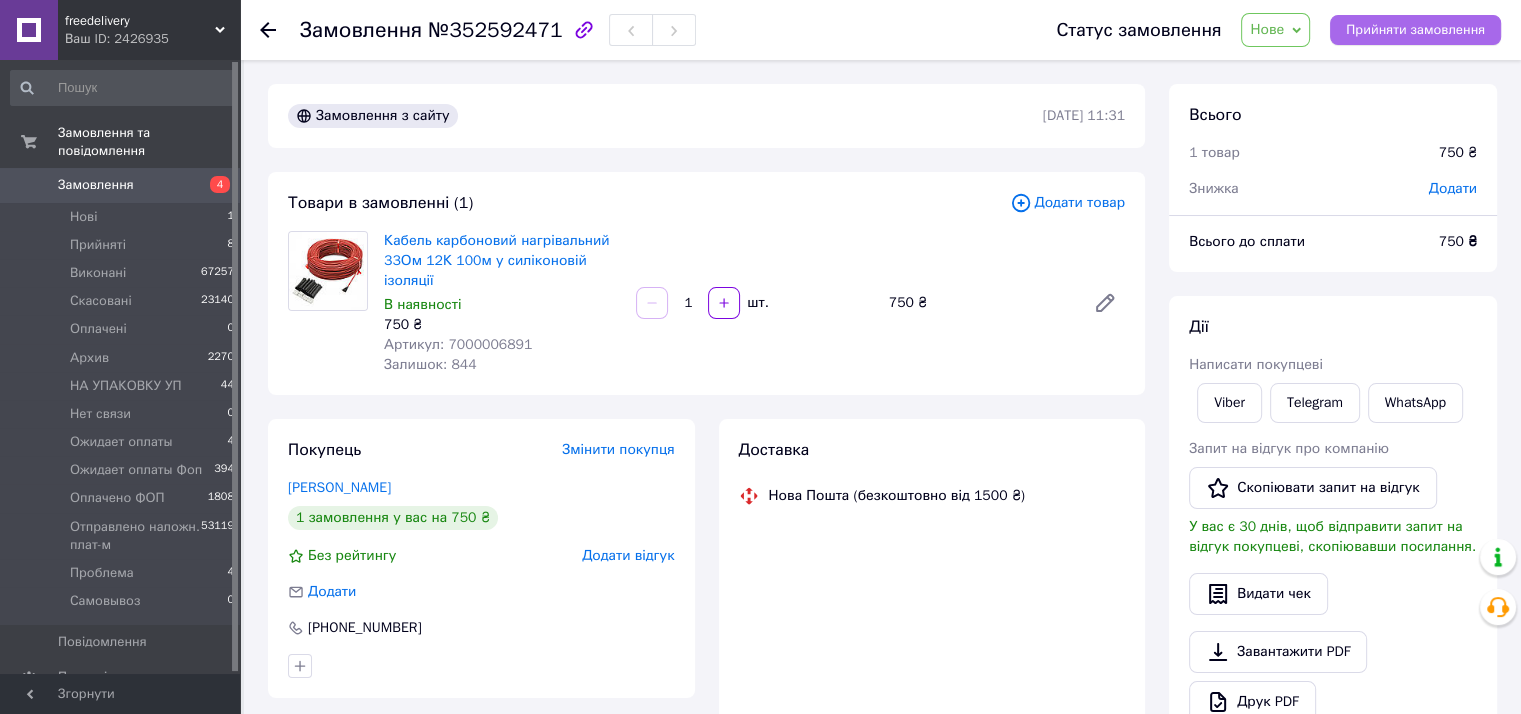 click on "Прийняти замовлення" at bounding box center [1415, 30] 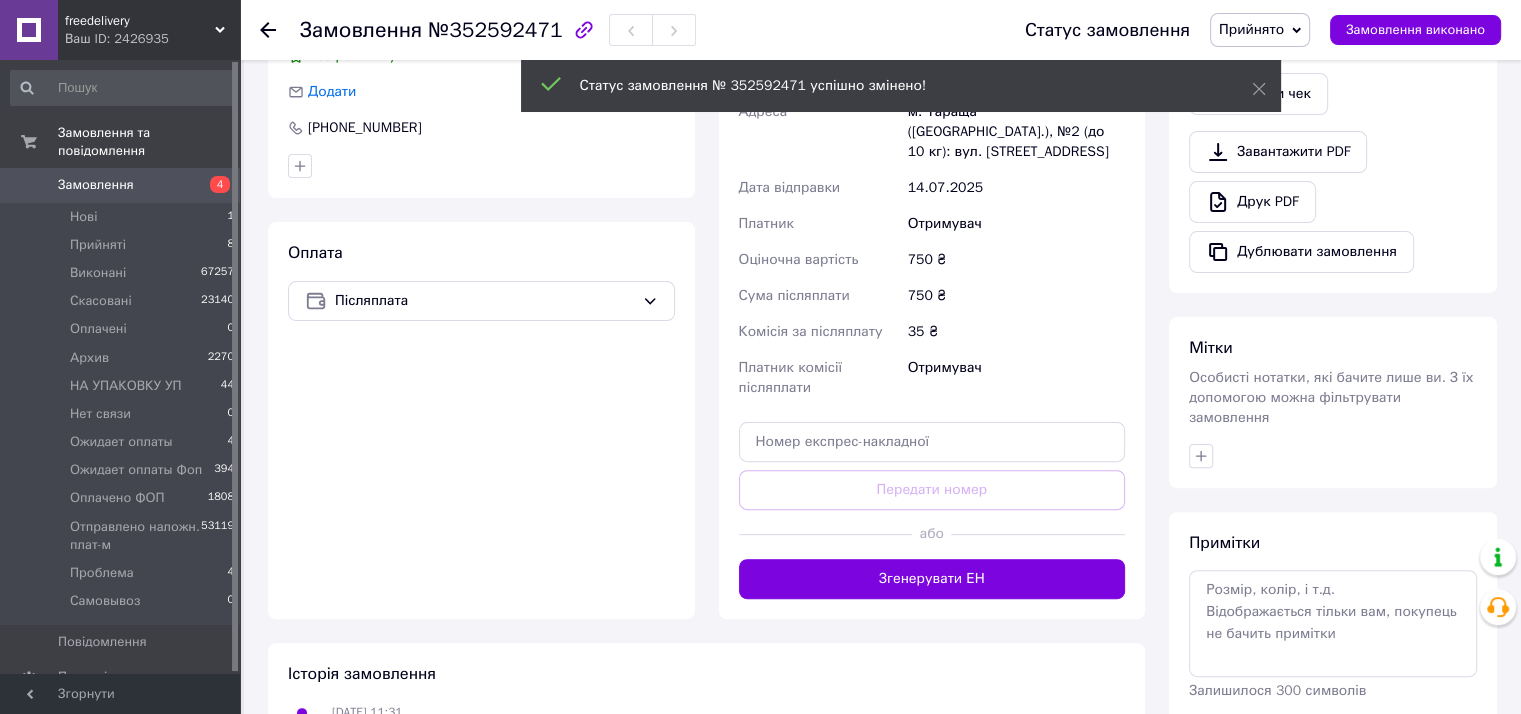 scroll, scrollTop: 571, scrollLeft: 0, axis: vertical 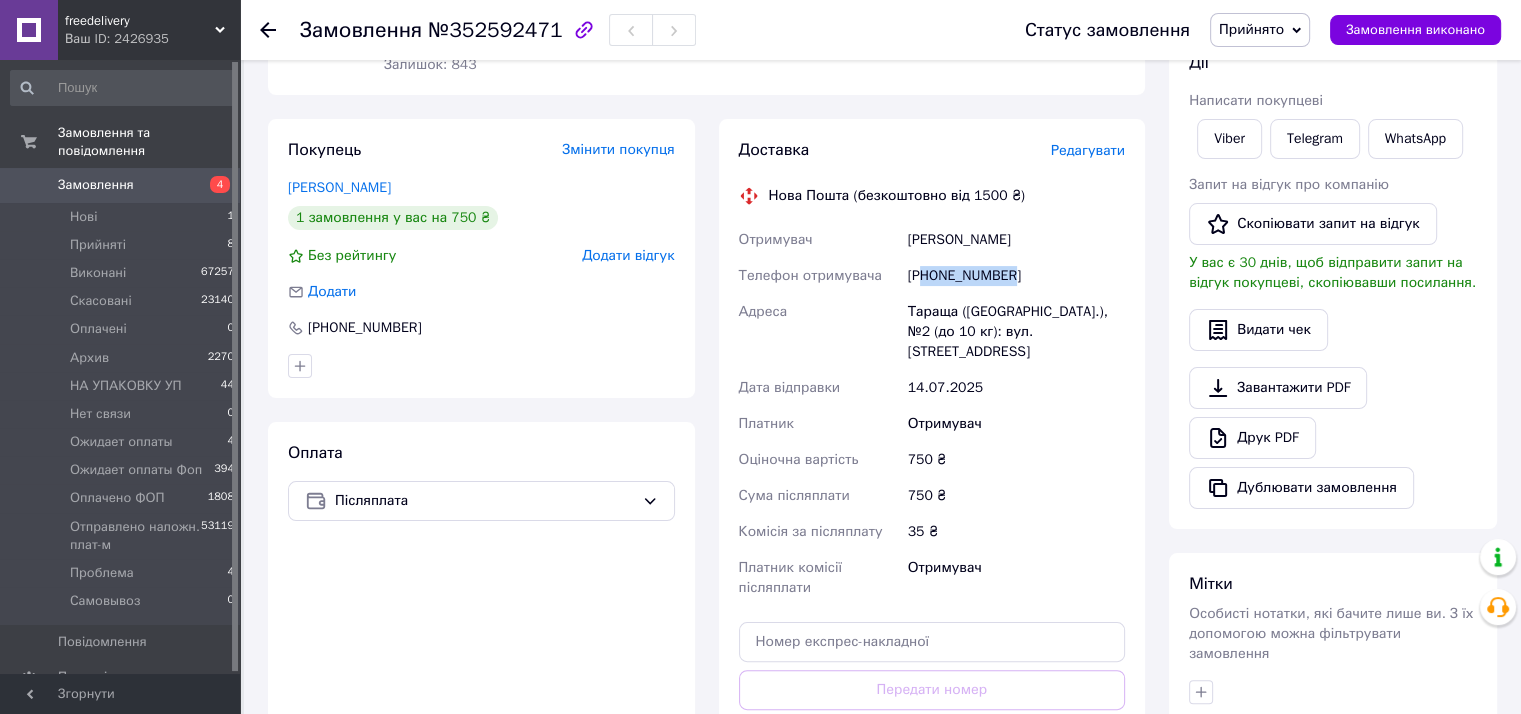 drag, startPoint x: 927, startPoint y: 280, endPoint x: 1048, endPoint y: 280, distance: 121 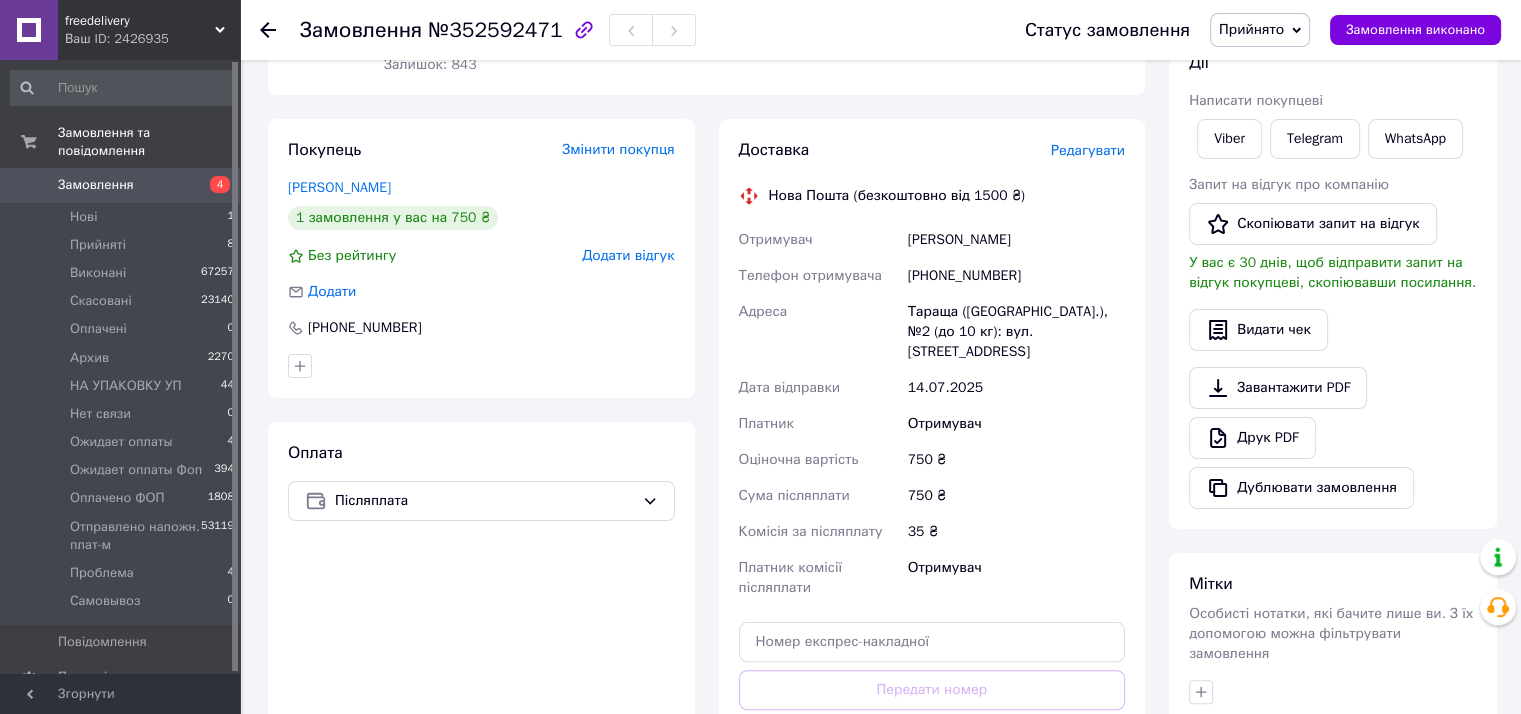 click on "[PHONE_NUMBER]" at bounding box center [1016, 276] 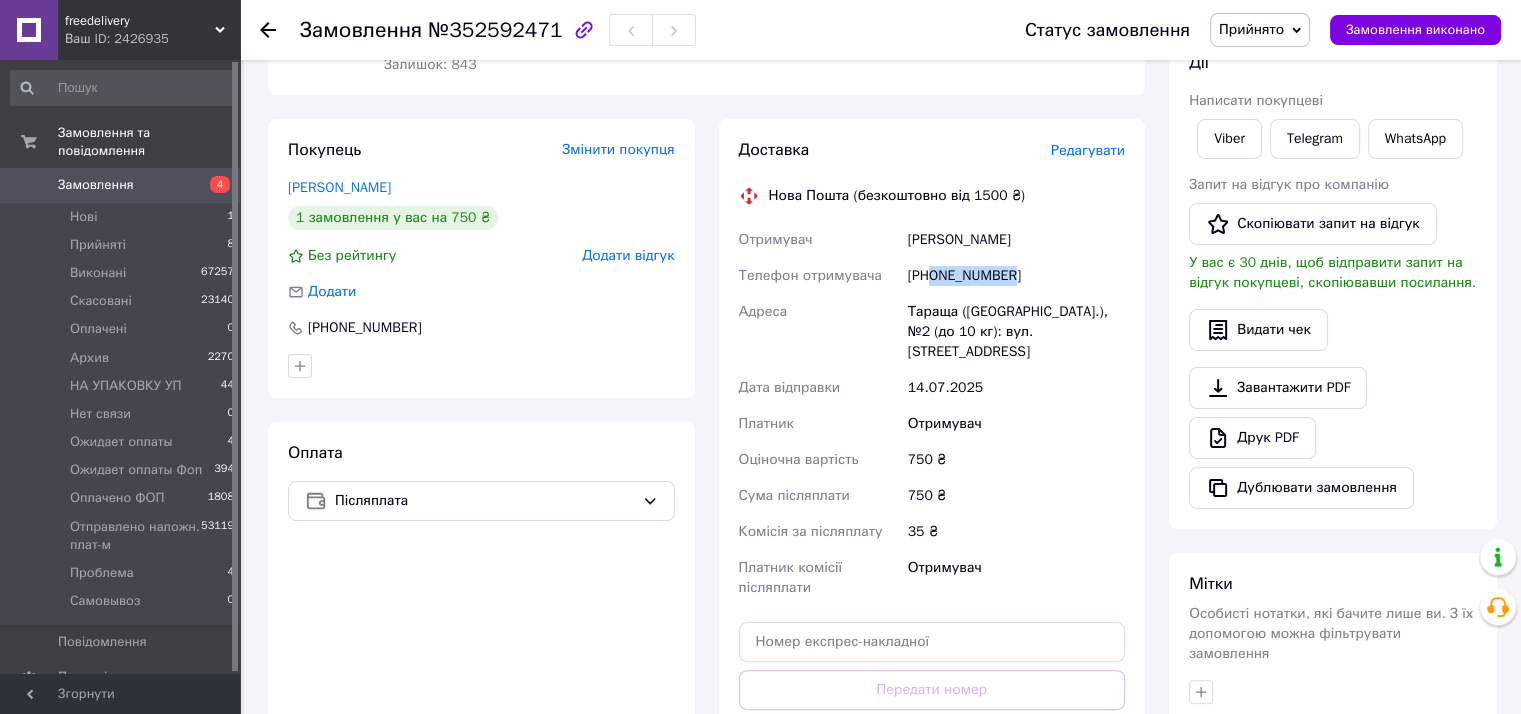 drag, startPoint x: 929, startPoint y: 275, endPoint x: 1016, endPoint y: 271, distance: 87.0919 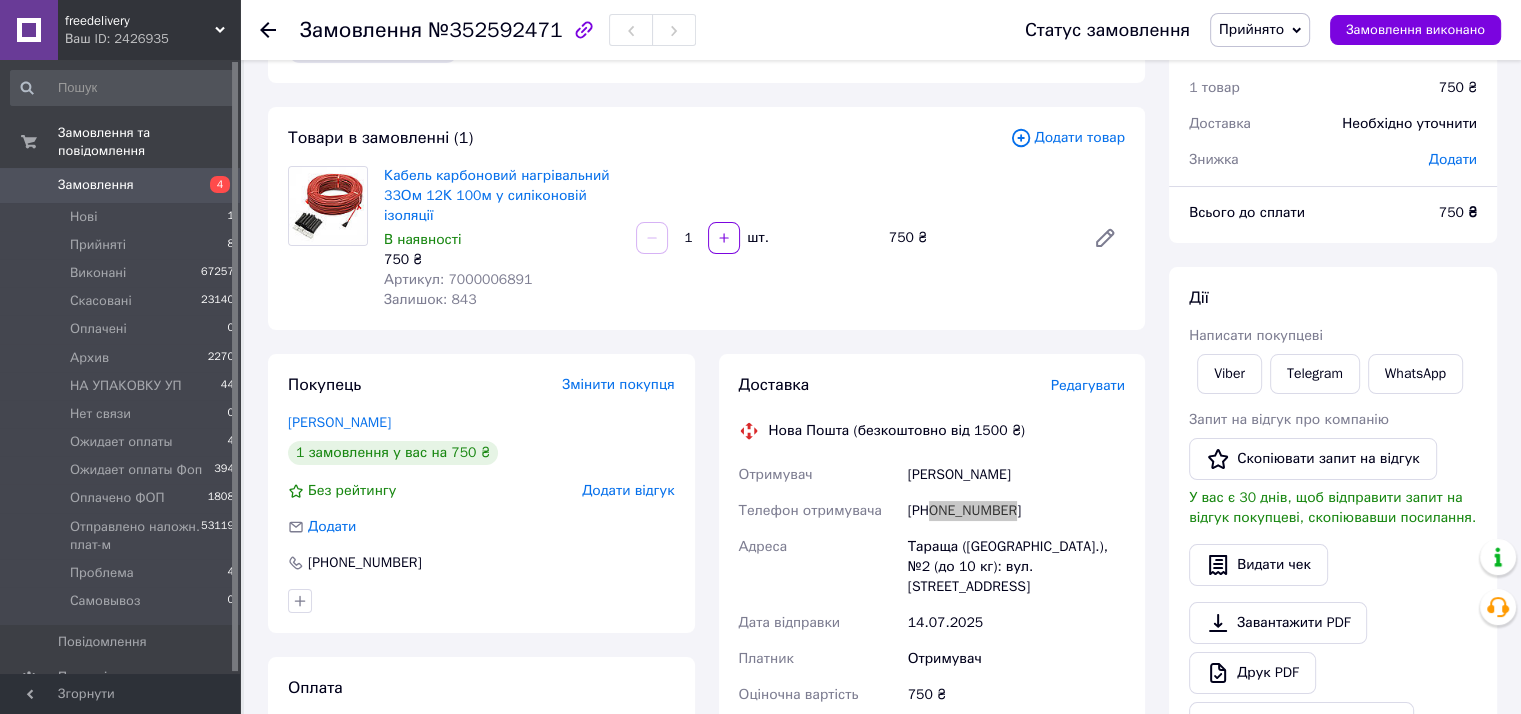 scroll, scrollTop: 100, scrollLeft: 0, axis: vertical 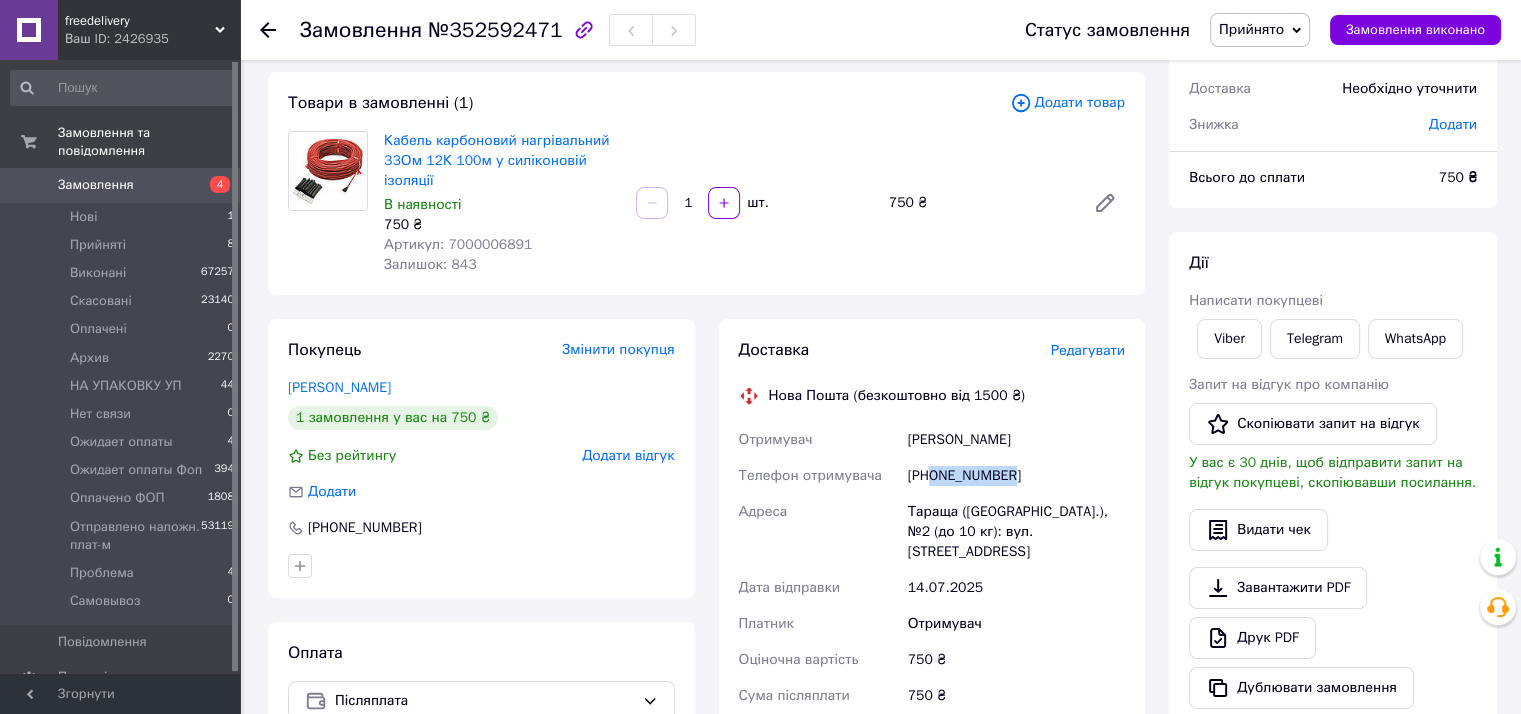click on "[PERSON_NAME] покупцеві Viber Telegram WhatsApp Запит на відгук про компанію   Скопіювати запит на відгук У вас є 30 днів, щоб відправити запит на відгук покупцеві, скопіювавши посилання.   Видати чек   Завантажити PDF   Друк PDF   Дублювати замовлення" at bounding box center [1333, 480] 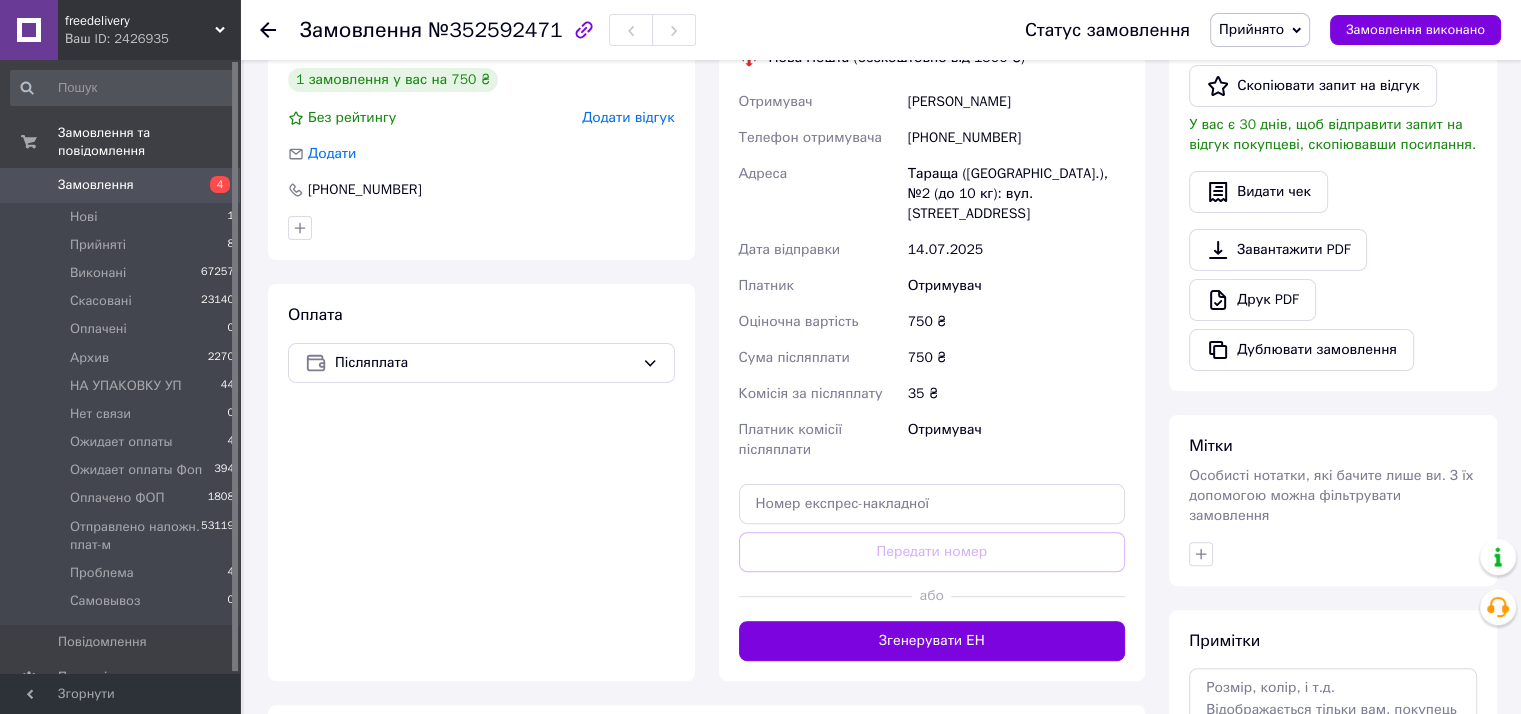 scroll, scrollTop: 500, scrollLeft: 0, axis: vertical 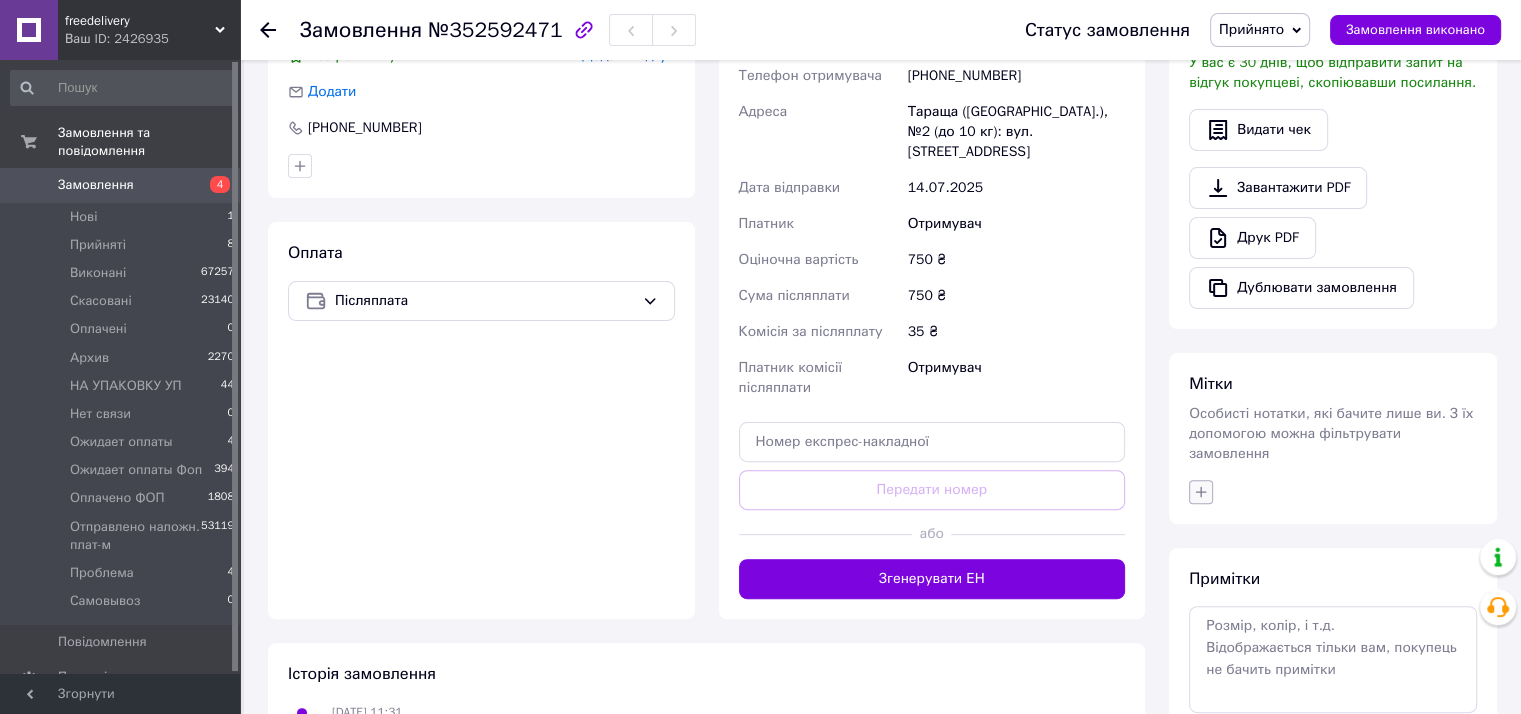 click 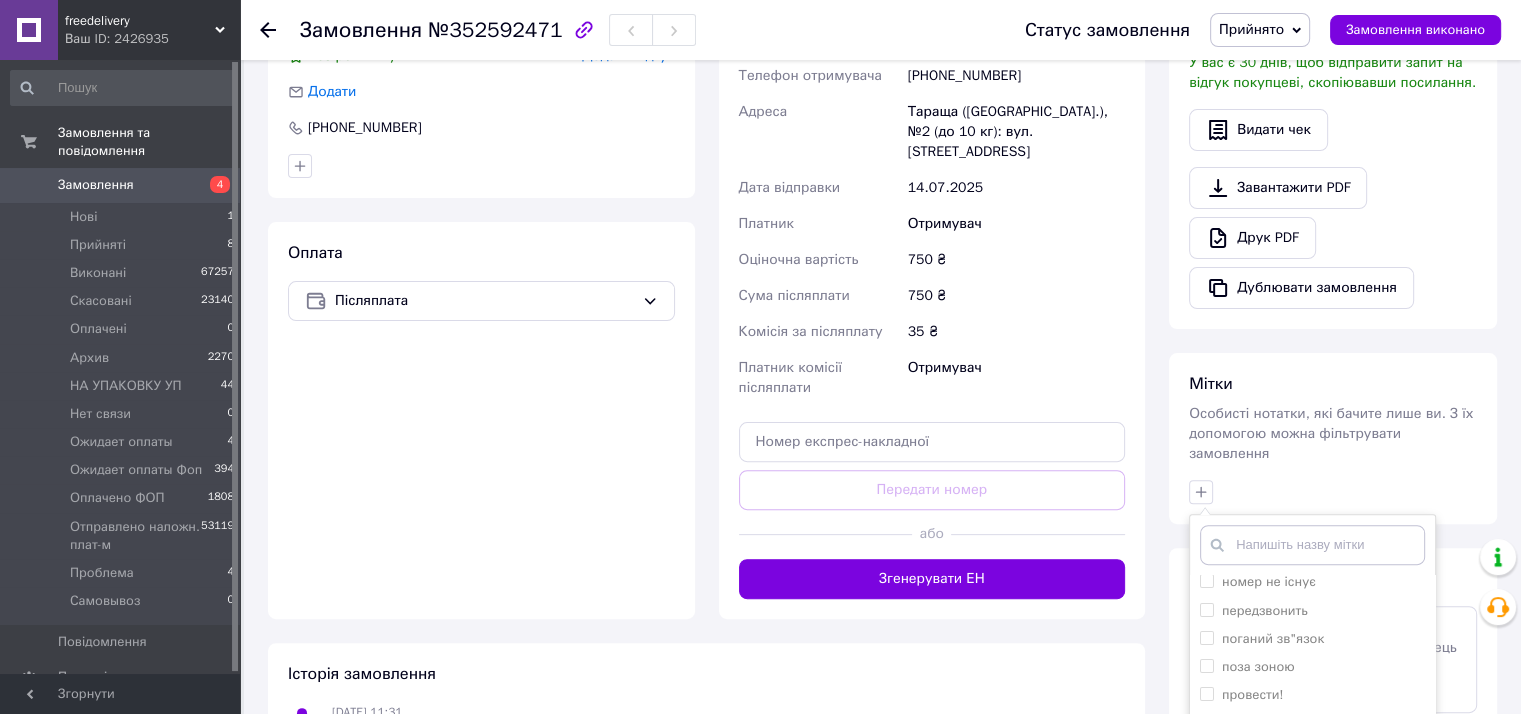 scroll, scrollTop: 300, scrollLeft: 0, axis: vertical 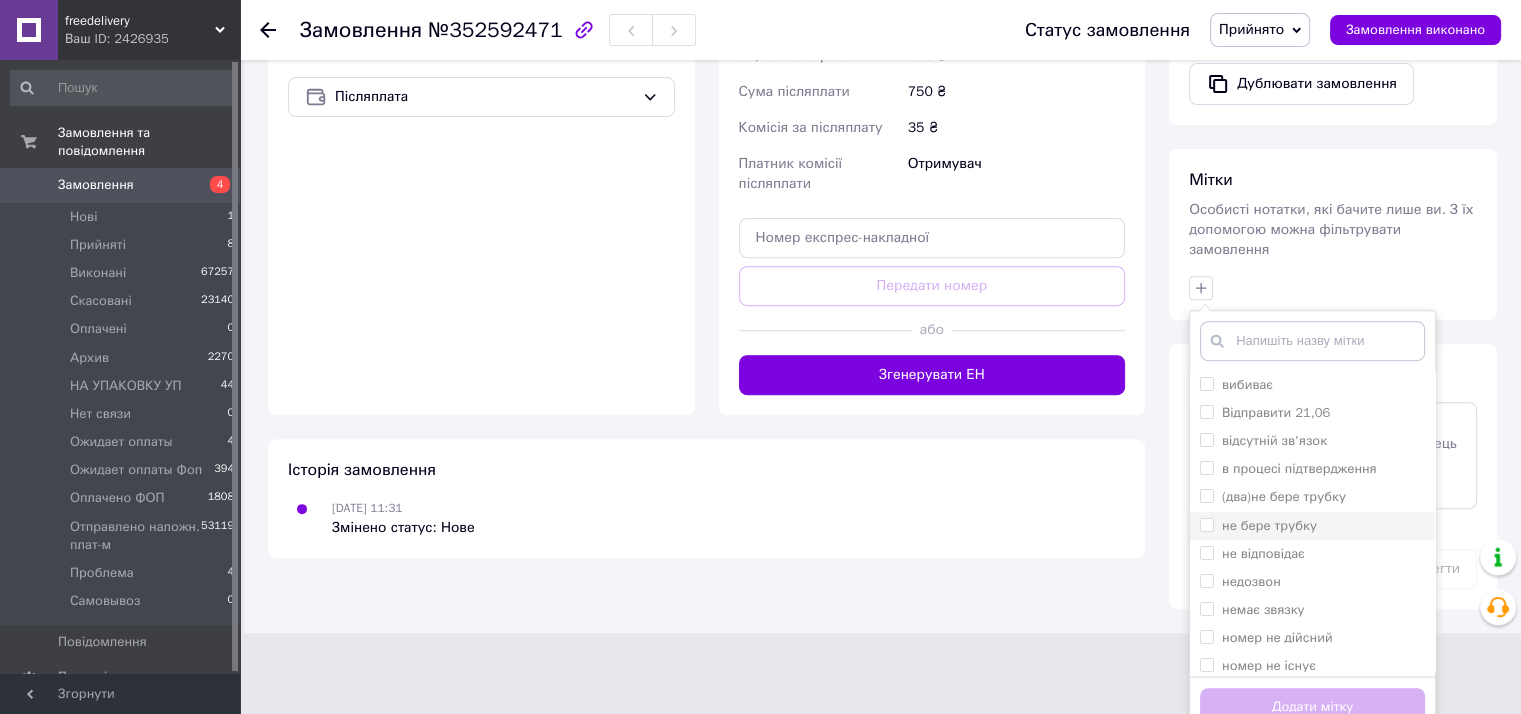 click on "не  бере трубку" at bounding box center (1269, 525) 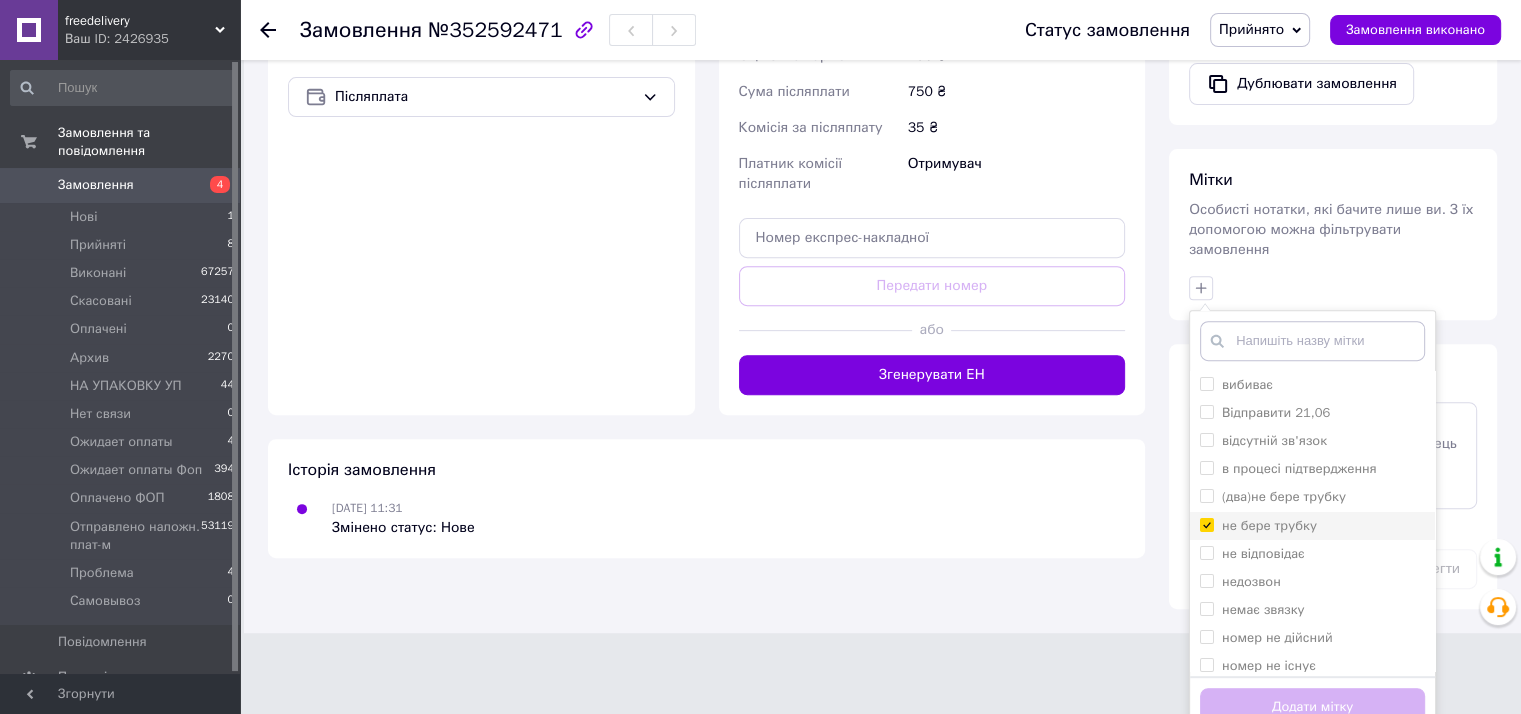 checkbox on "true" 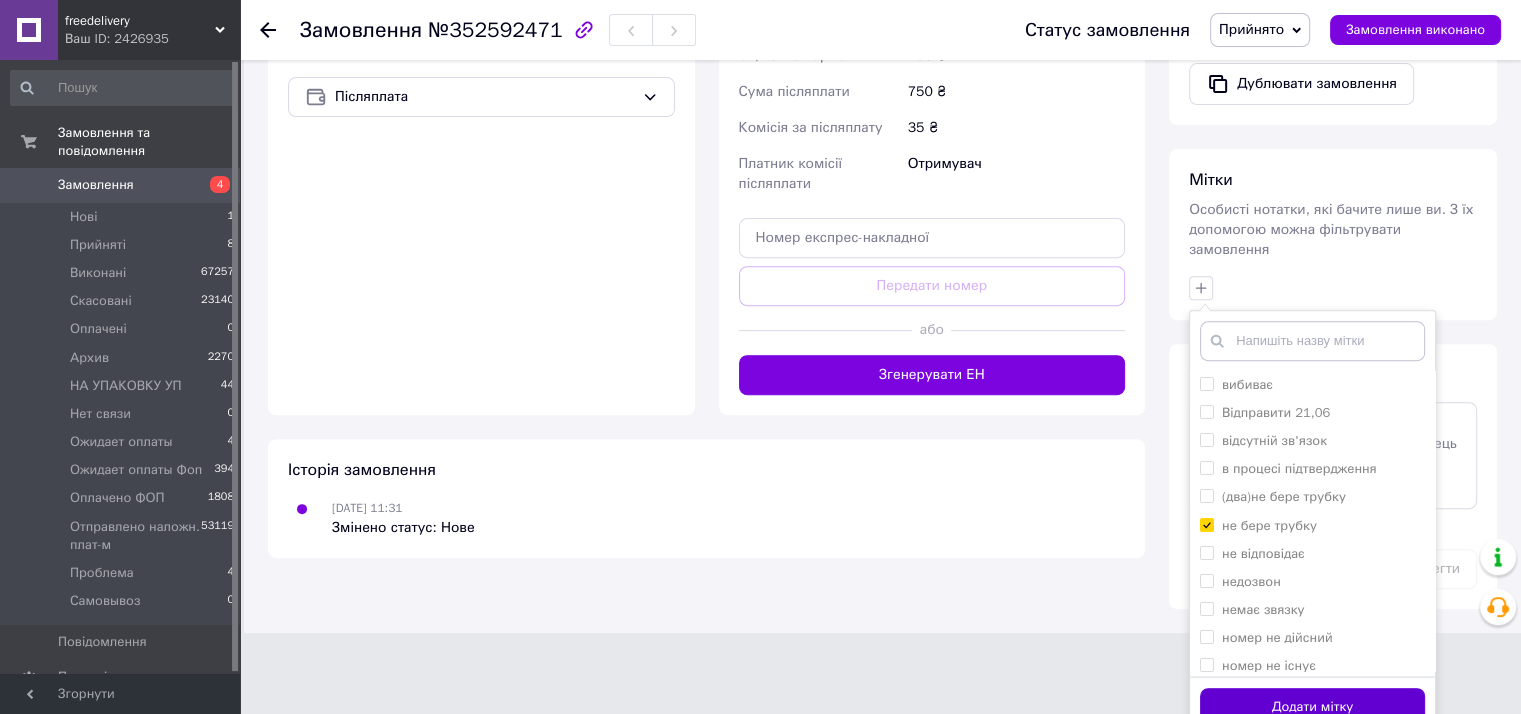 click on "Додати мітку" at bounding box center (1312, 707) 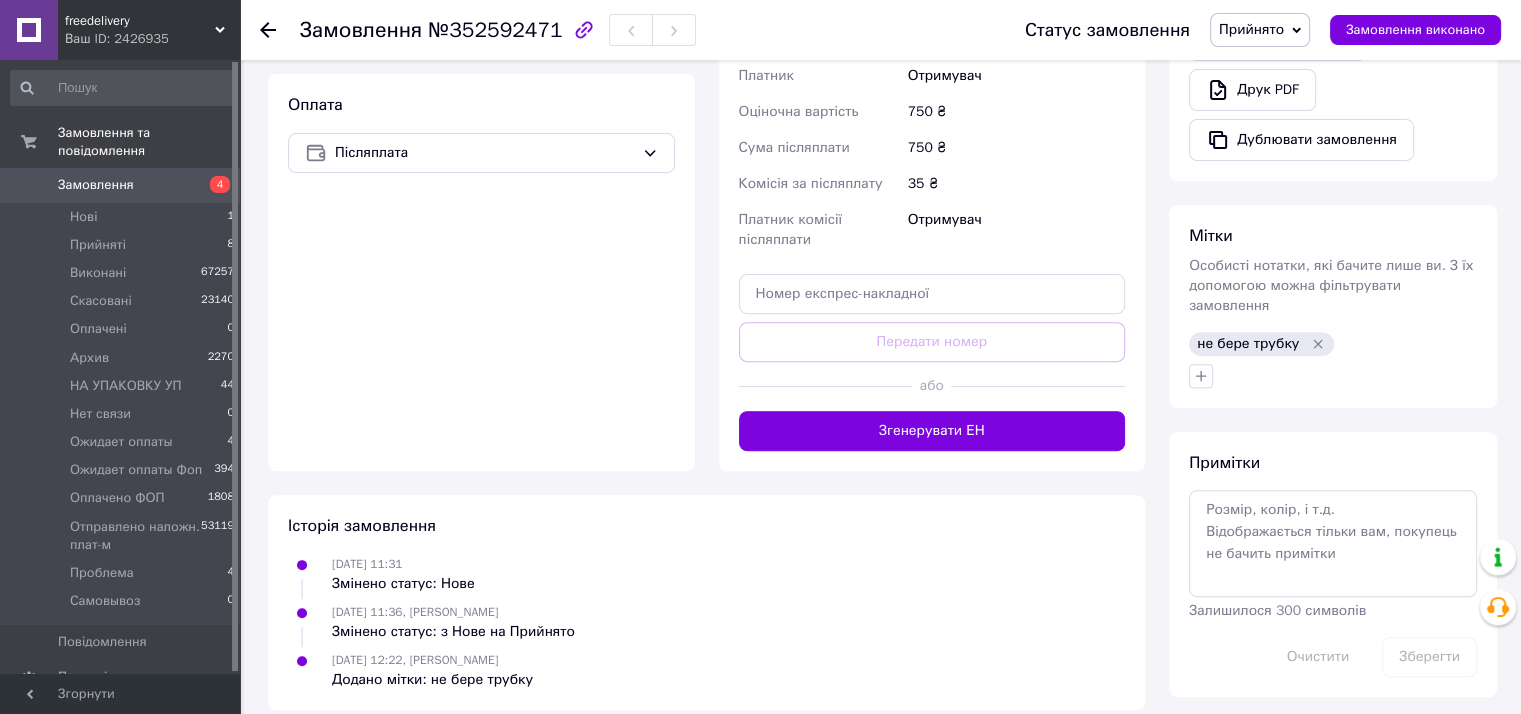 scroll, scrollTop: 668, scrollLeft: 0, axis: vertical 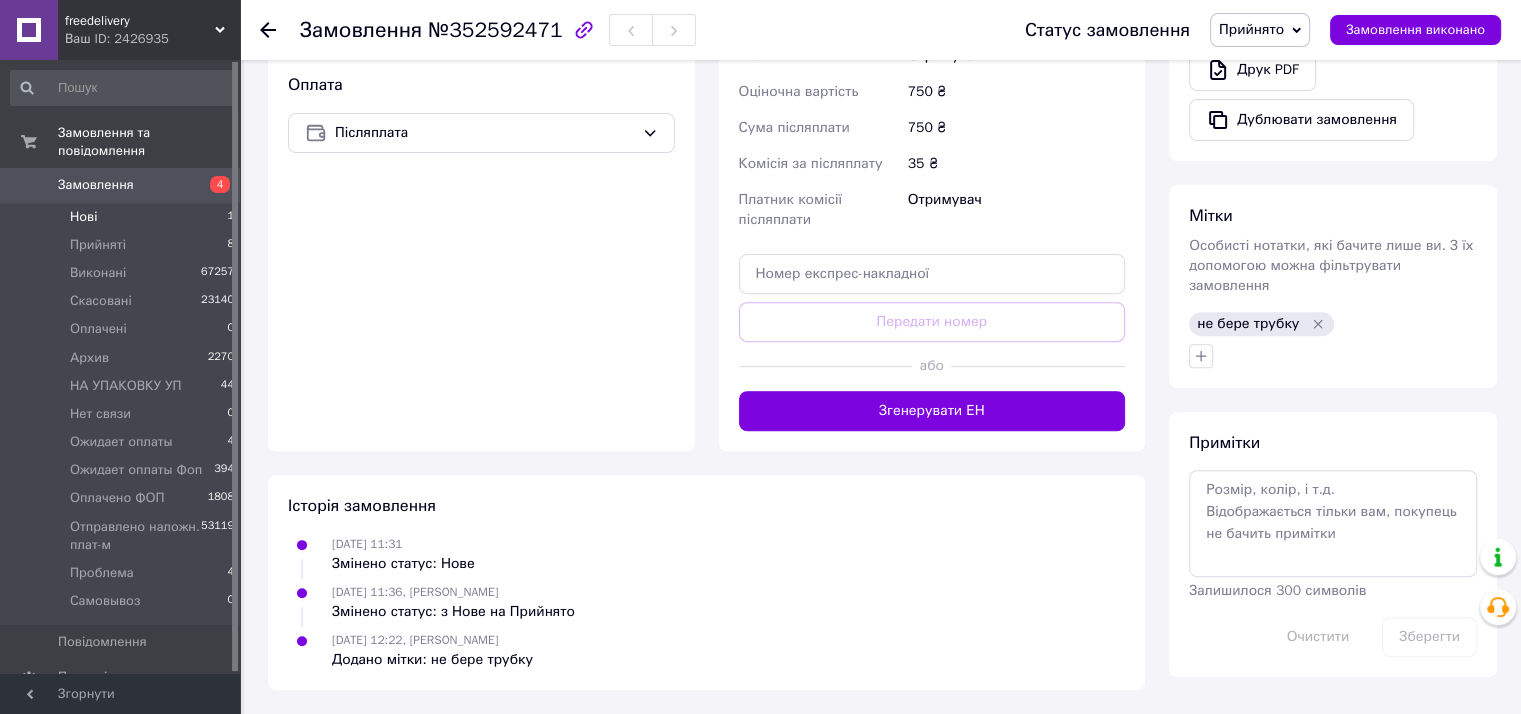 click on "Нові 1" at bounding box center [123, 217] 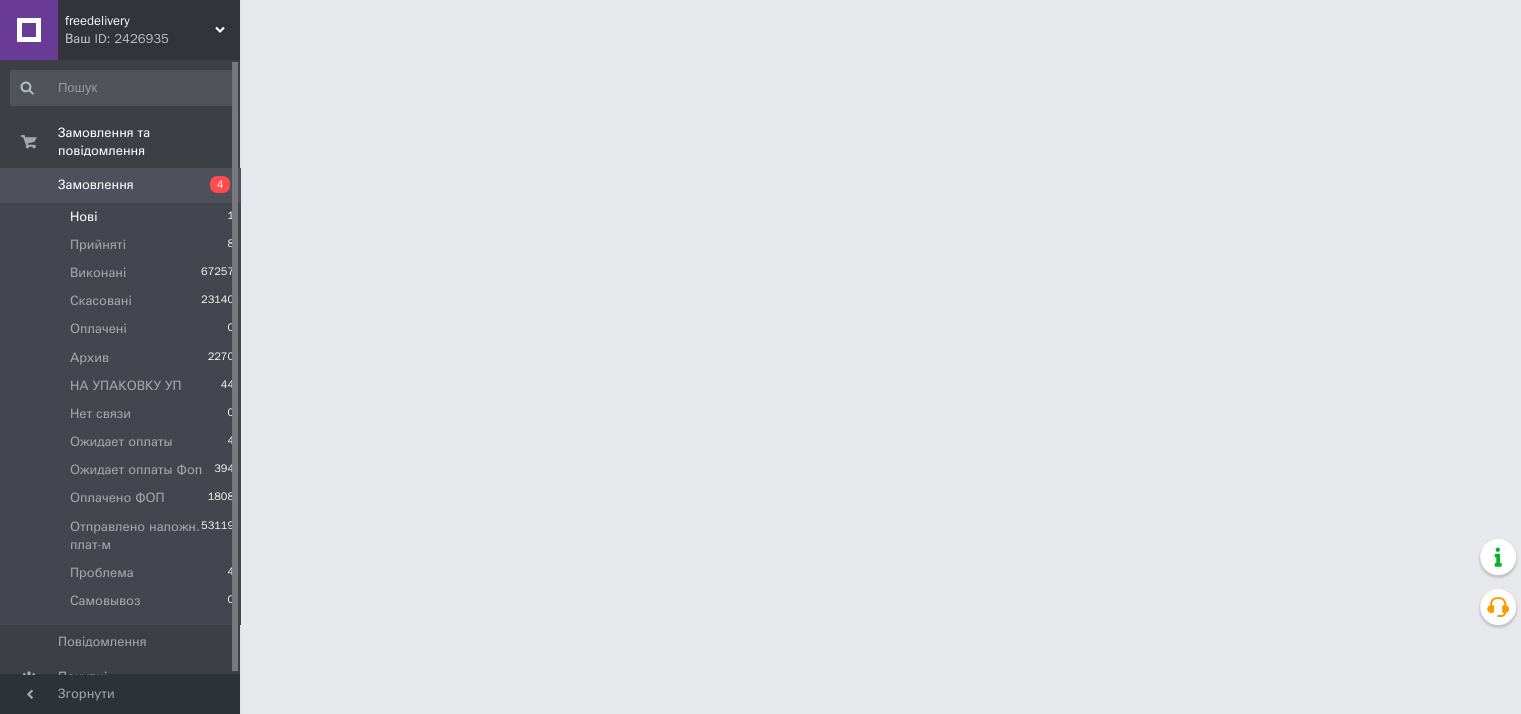 scroll, scrollTop: 0, scrollLeft: 0, axis: both 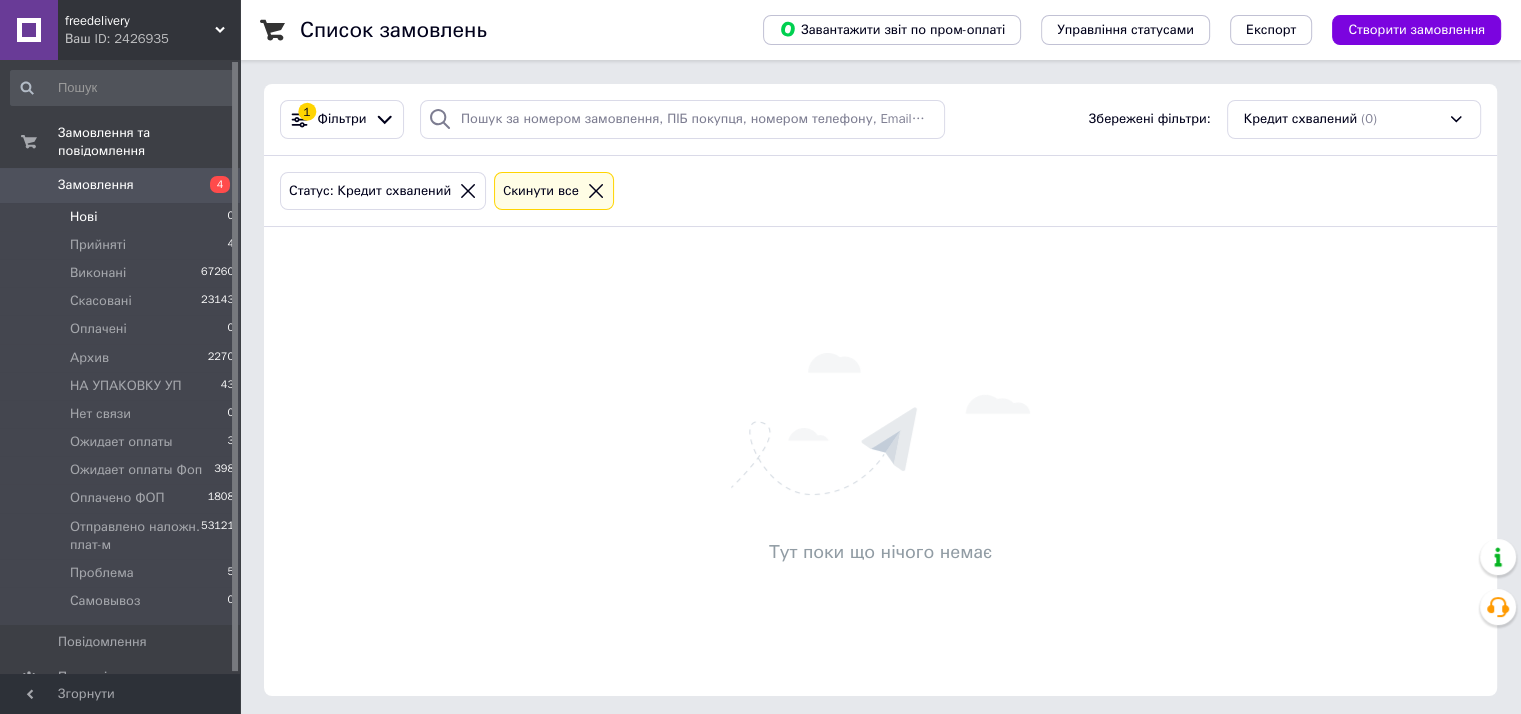 click on "Cкинути все" at bounding box center [541, 191] 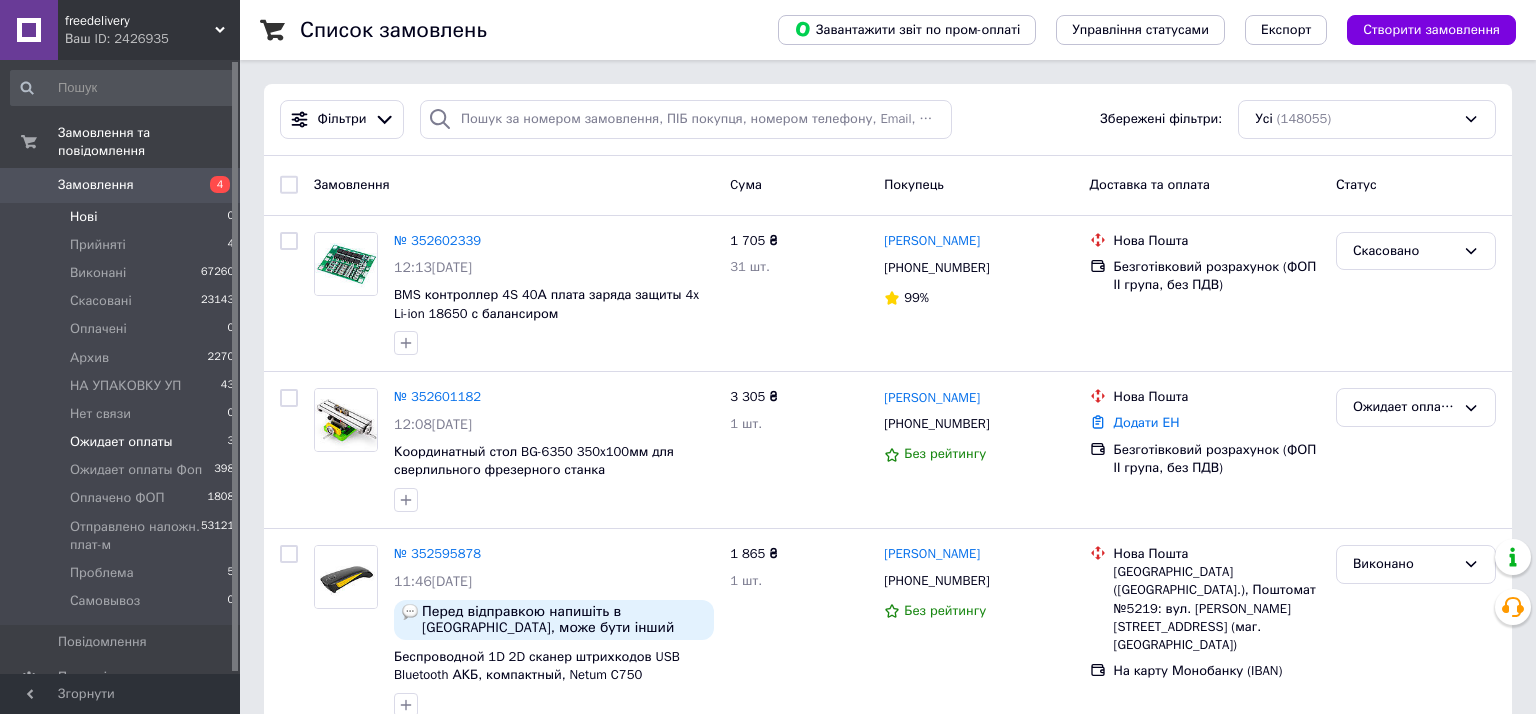 click on "Ожидает оплаты 3" at bounding box center (123, 442) 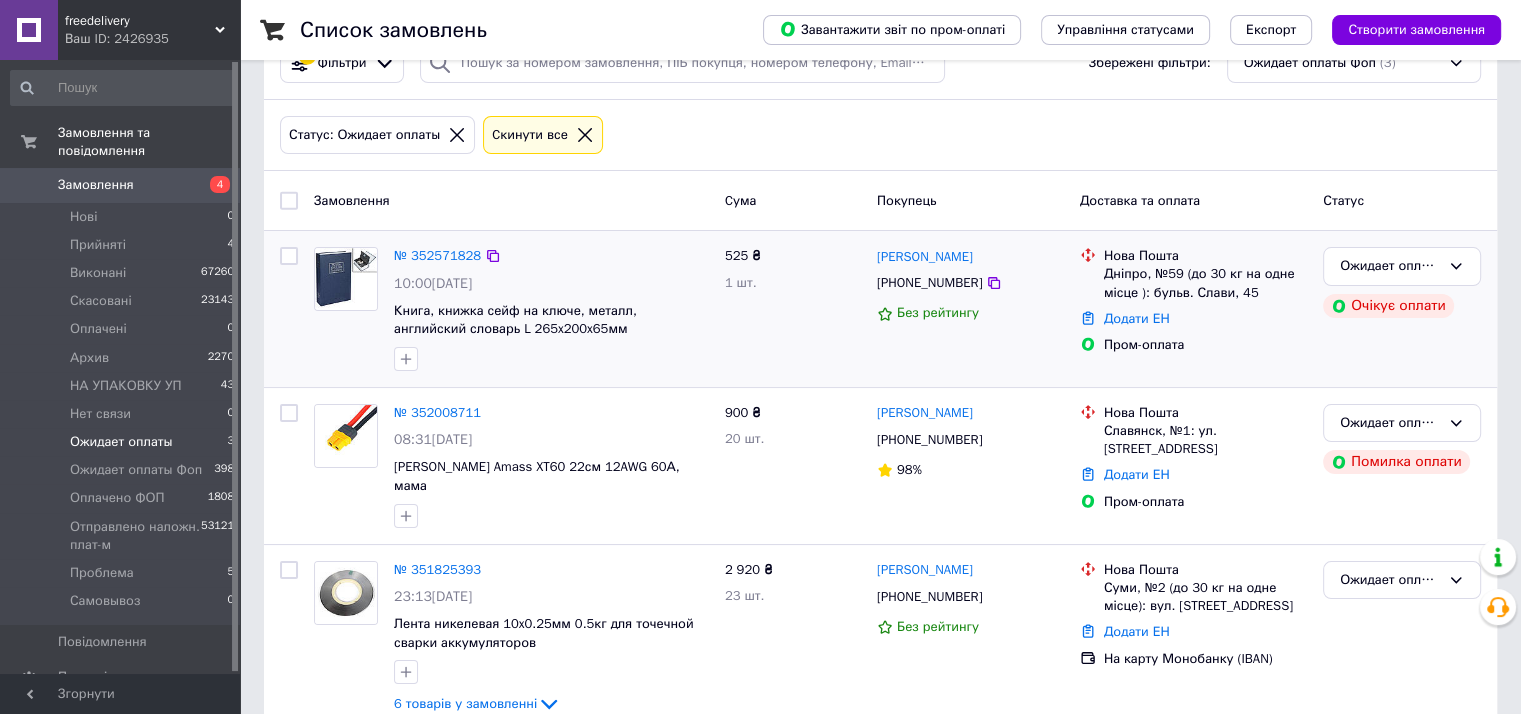 scroll, scrollTop: 80, scrollLeft: 0, axis: vertical 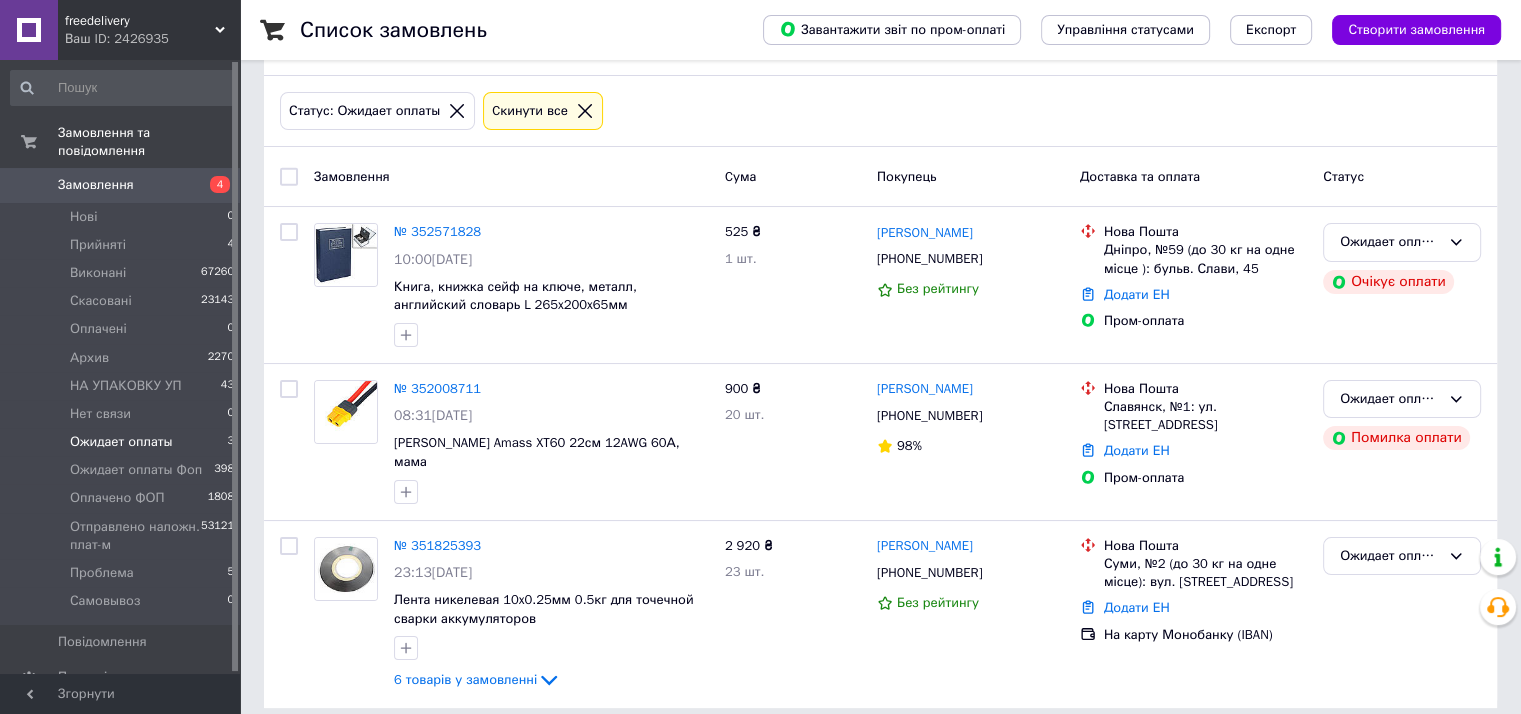 click on "Статус: Ожидает оплаты Cкинути все" at bounding box center [880, 111] 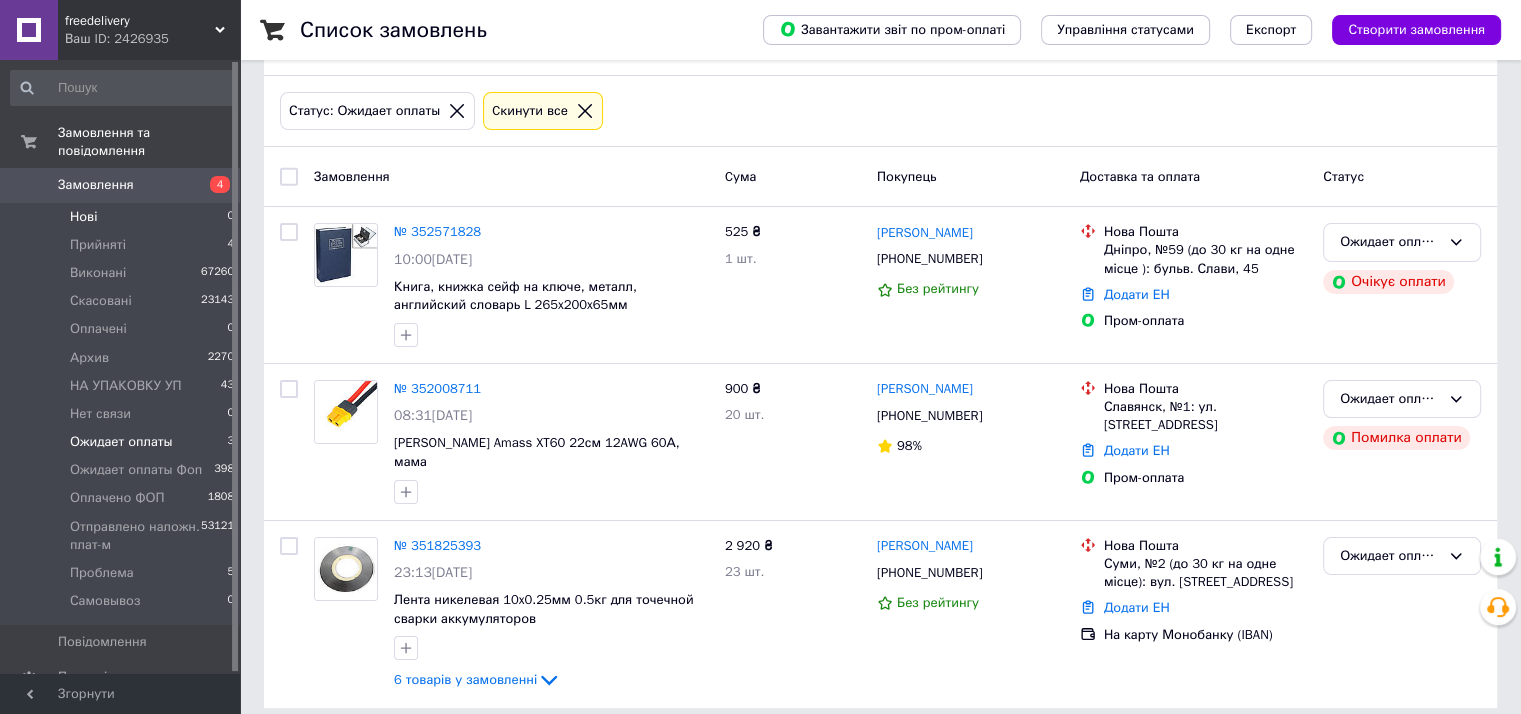 click on "Нові 0" at bounding box center (123, 217) 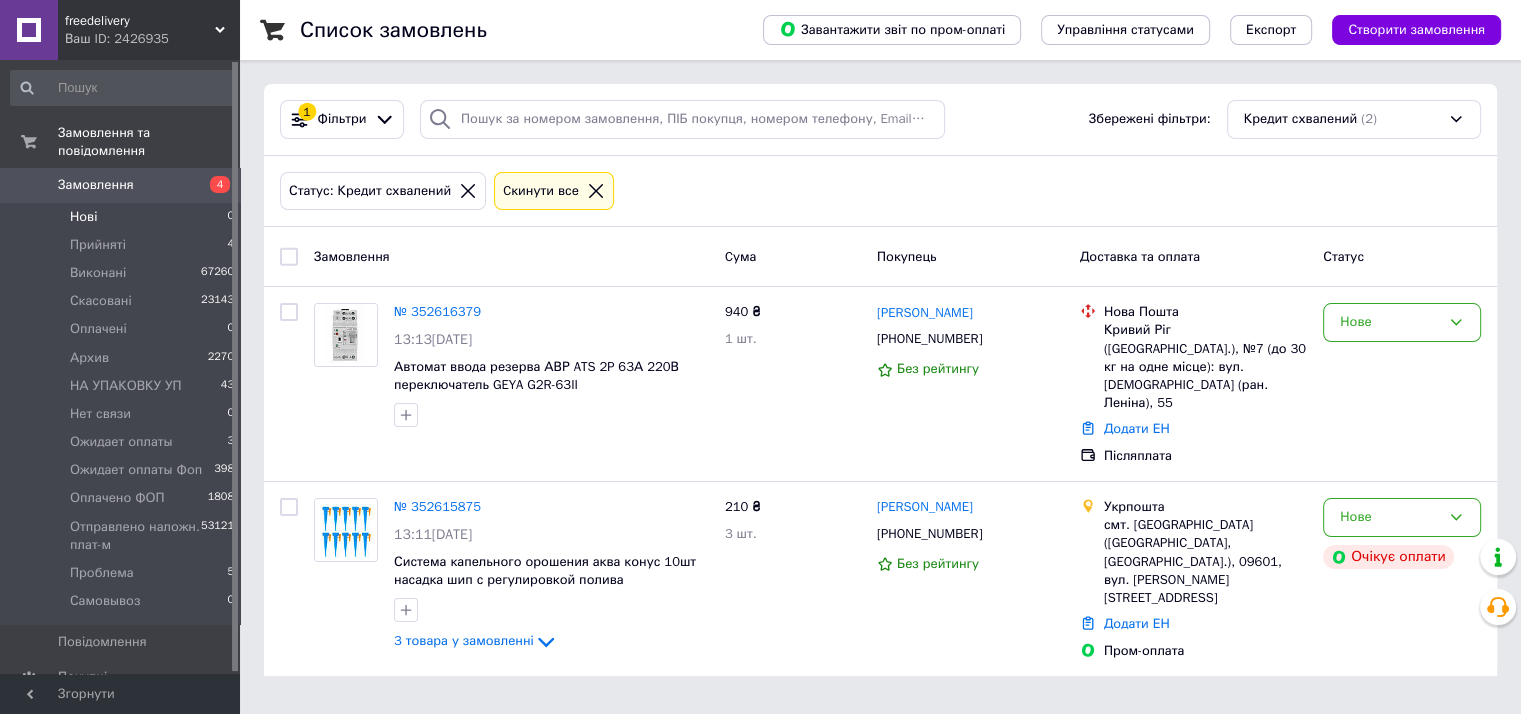 scroll, scrollTop: 0, scrollLeft: 0, axis: both 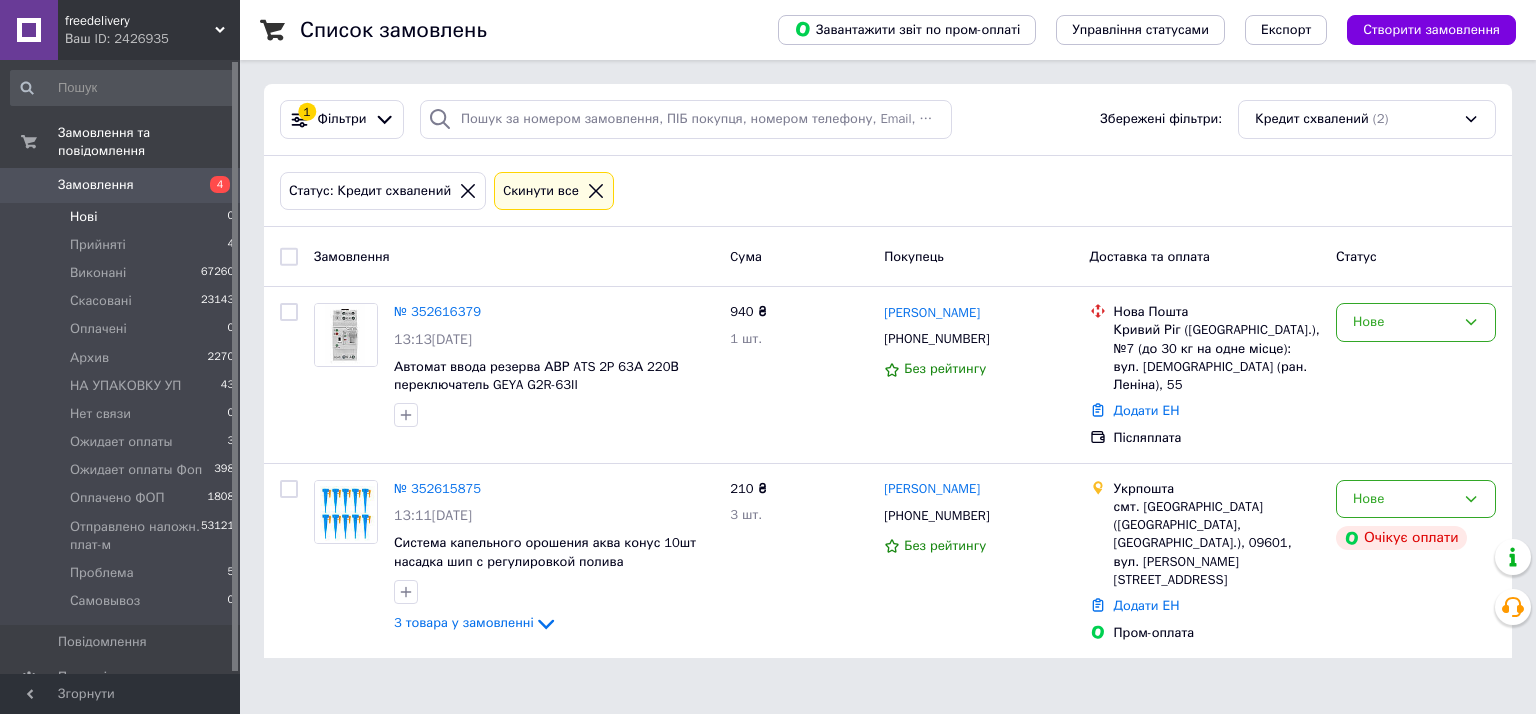 click on "Нові 0" at bounding box center [123, 217] 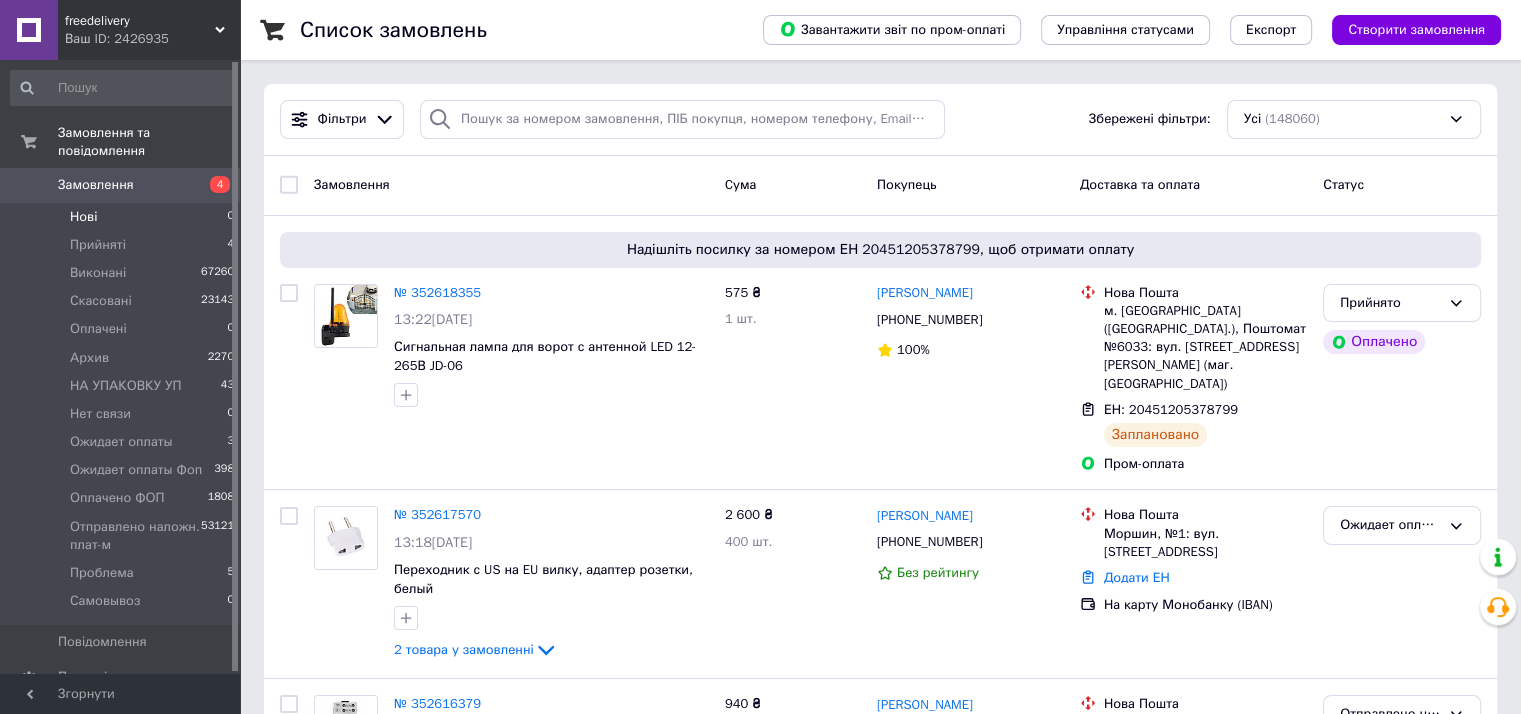 click on "0" at bounding box center (230, 217) 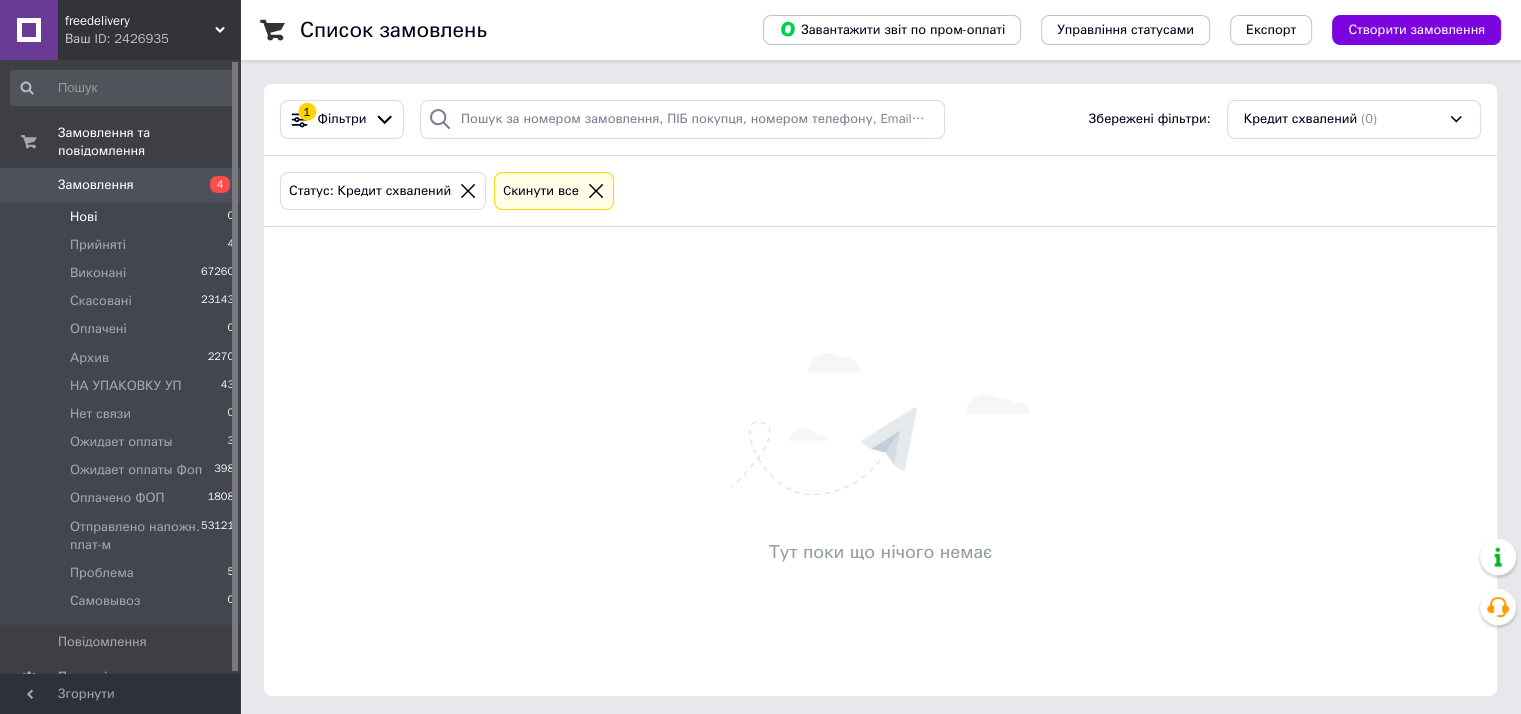 click 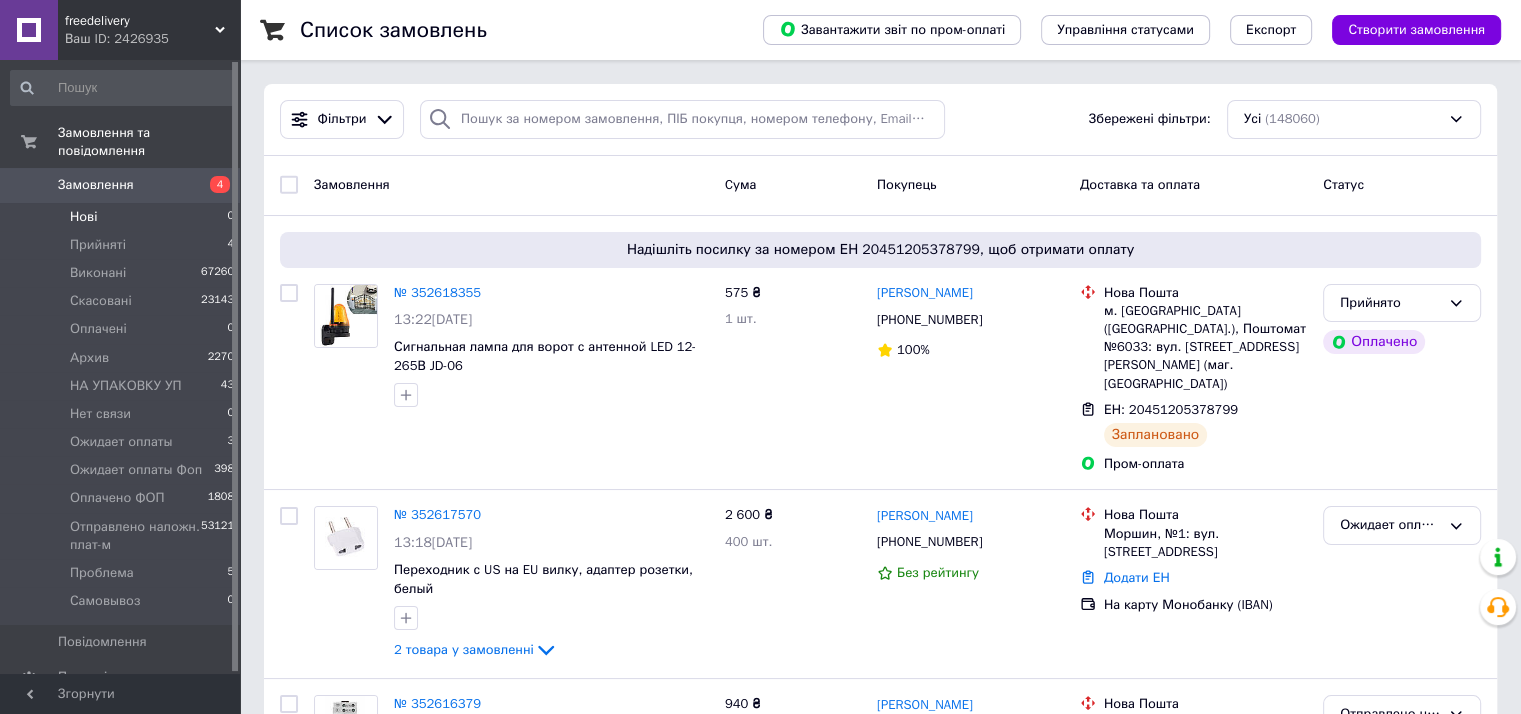 click on "Нові 0" at bounding box center [123, 217] 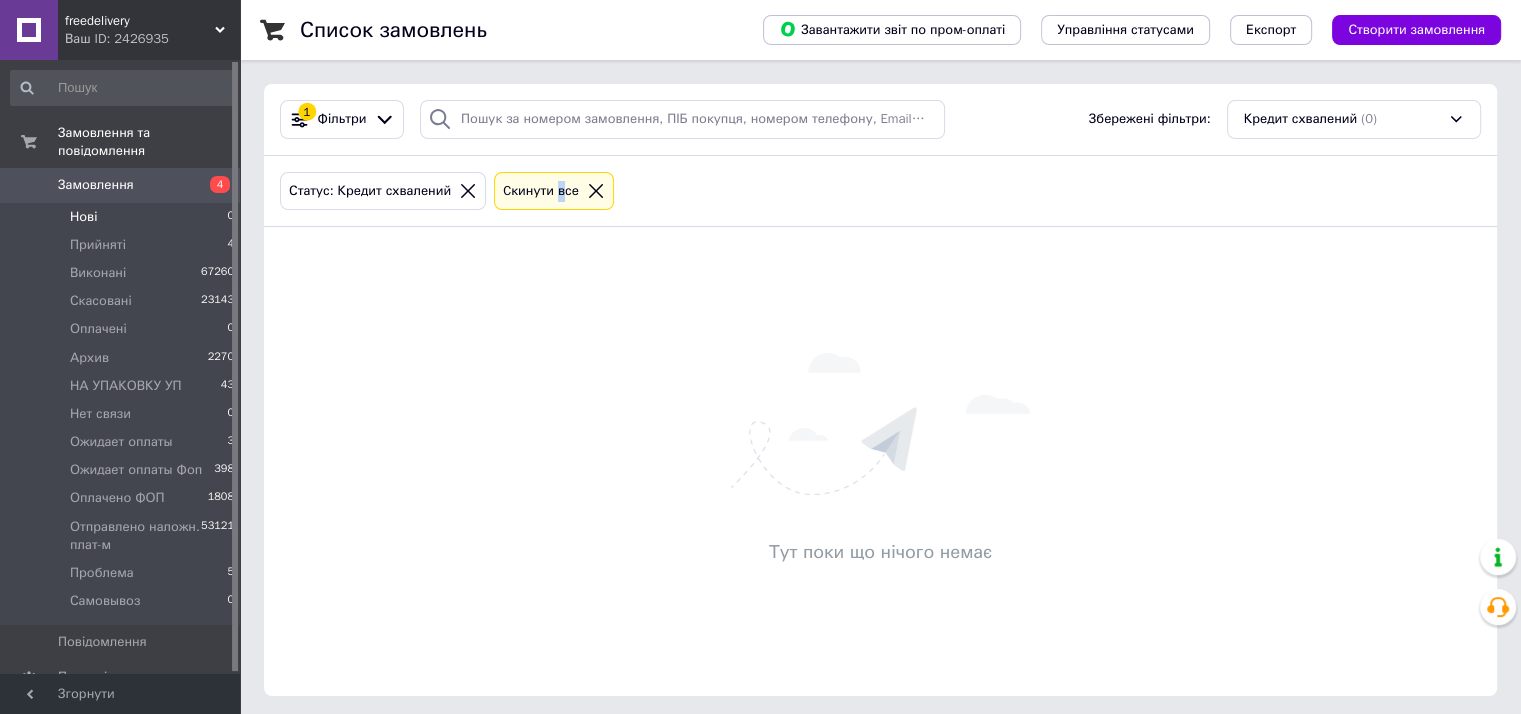click on "Cкинути все" at bounding box center (554, 191) 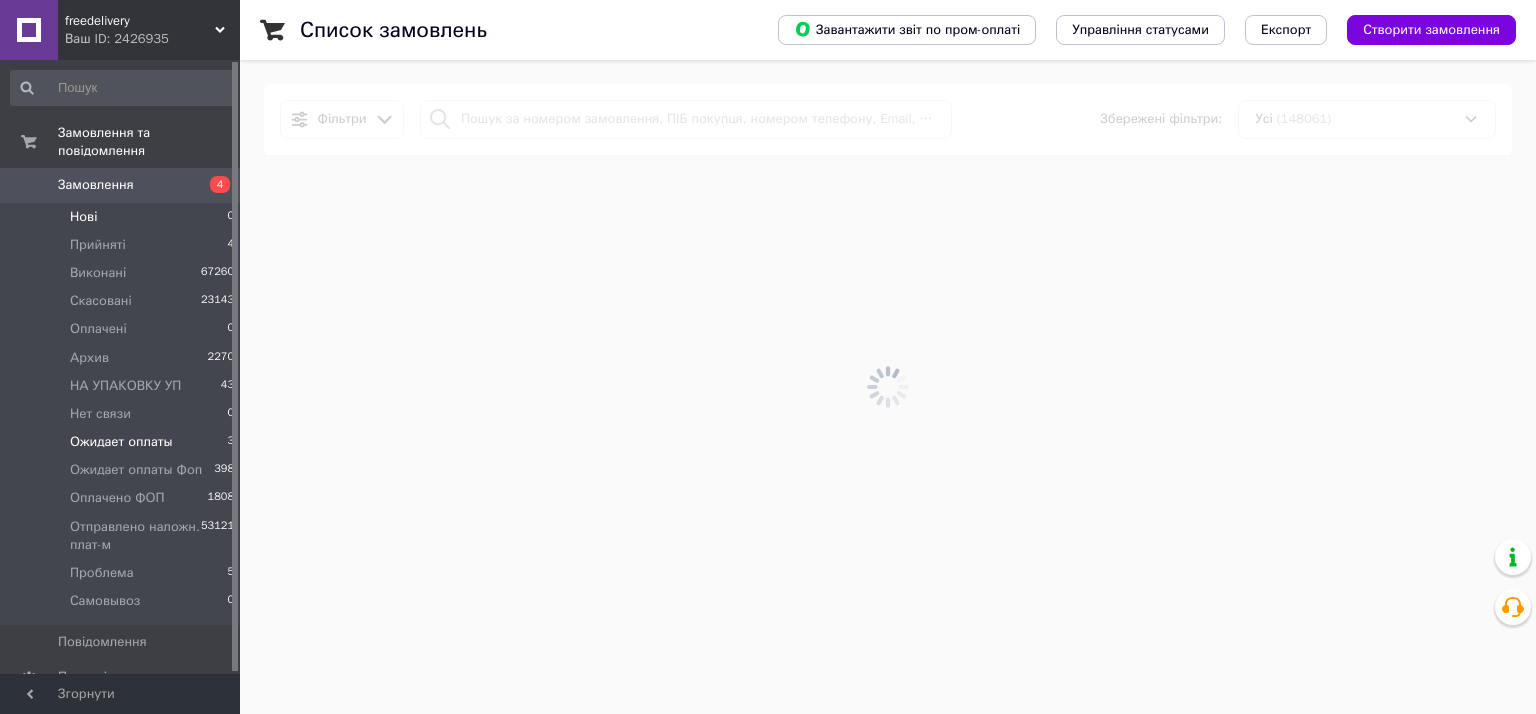 click on "Ожидает оплаты 3" at bounding box center (123, 442) 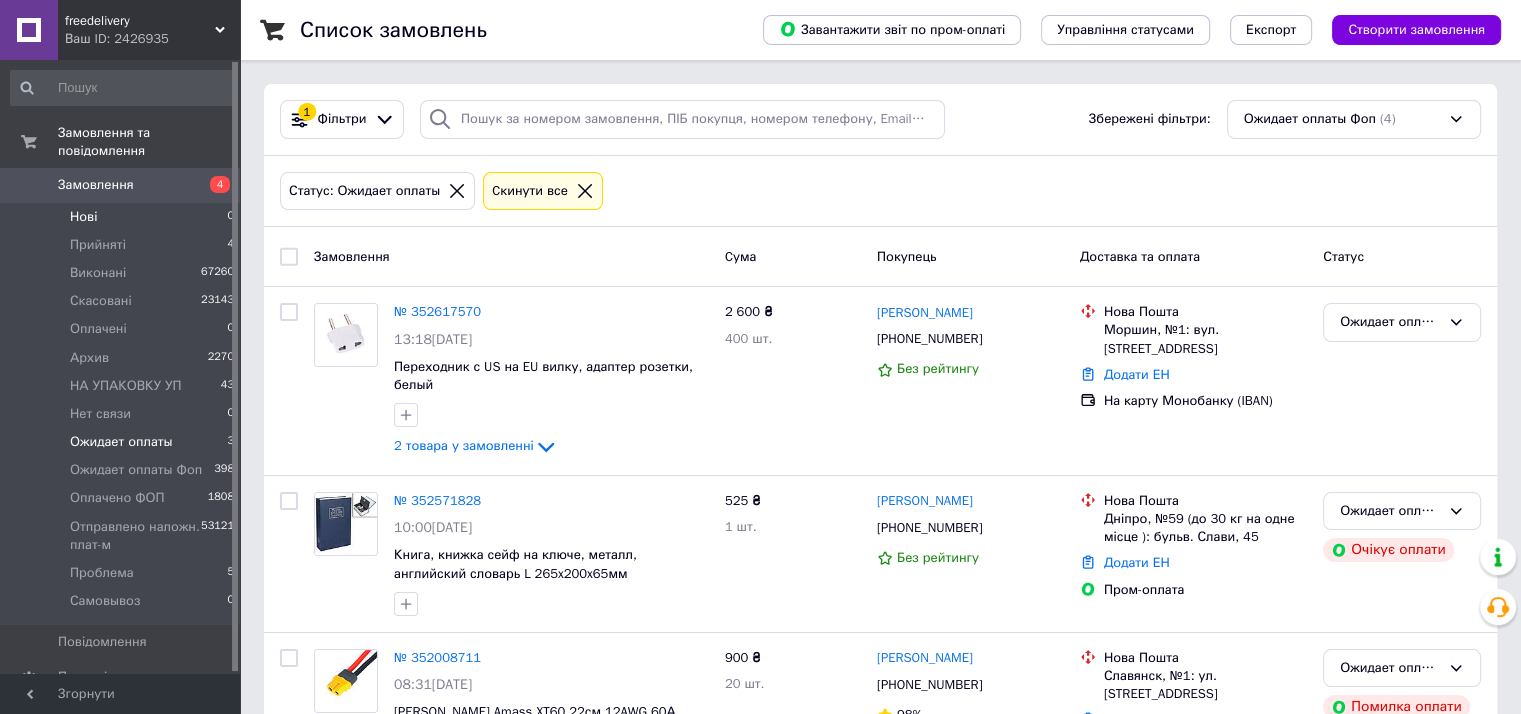 click on "Нові 0" at bounding box center (123, 217) 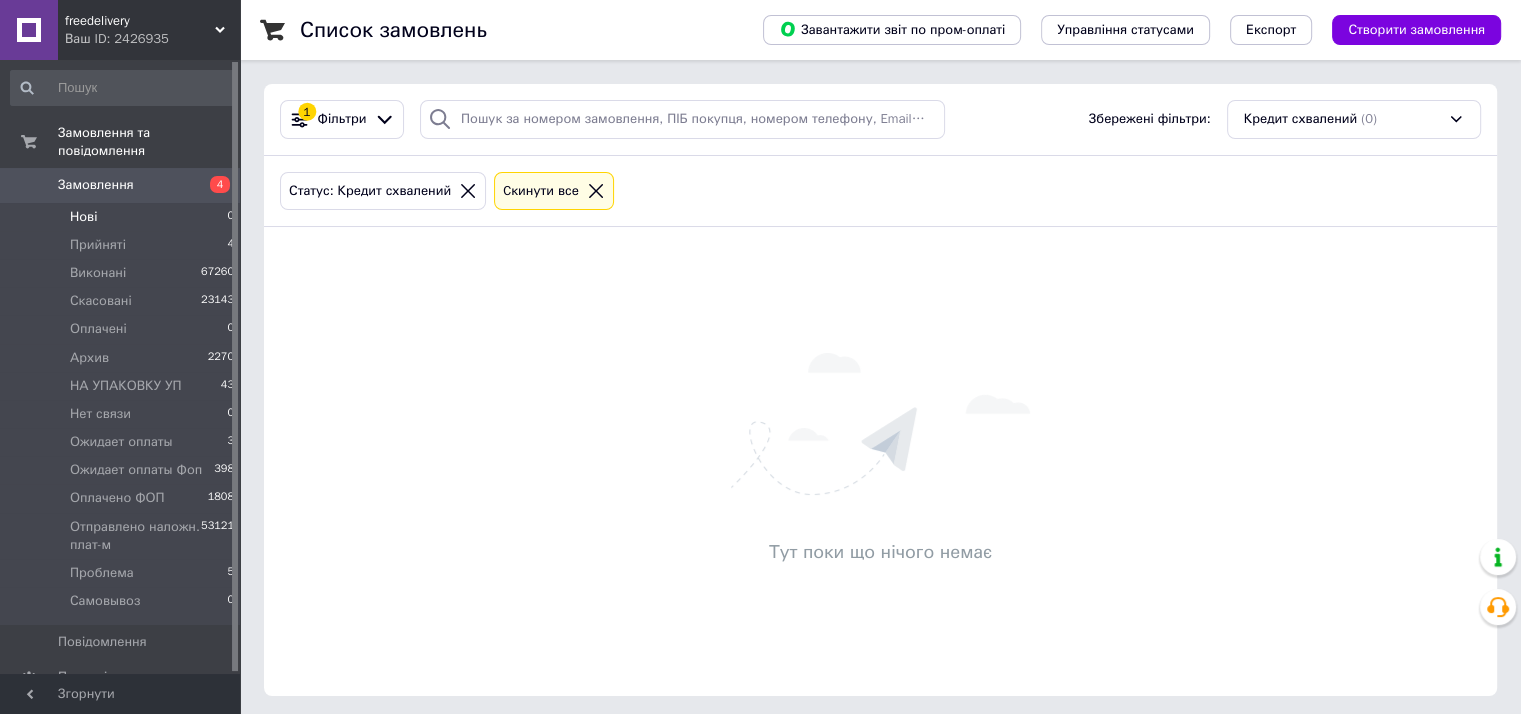 click 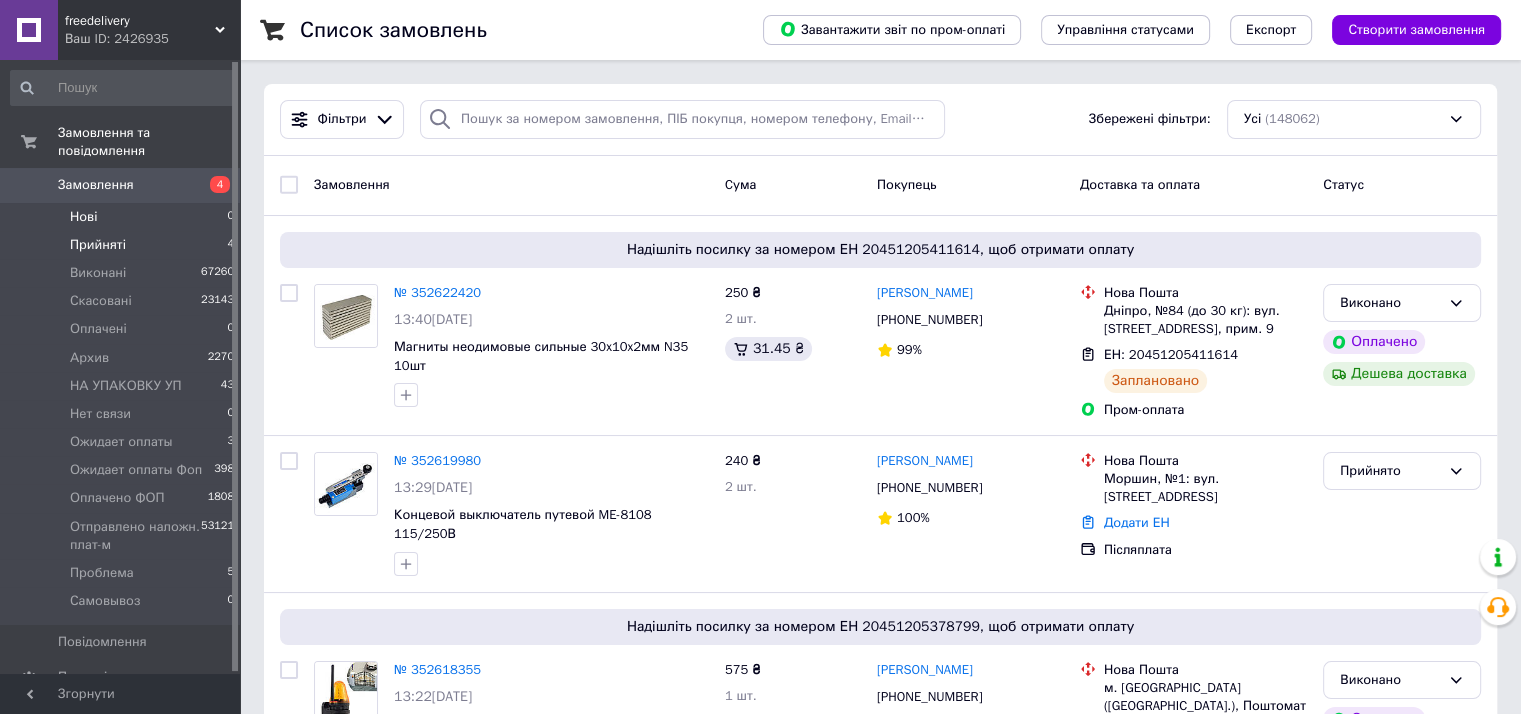 click on "Прийняті 4" at bounding box center (123, 245) 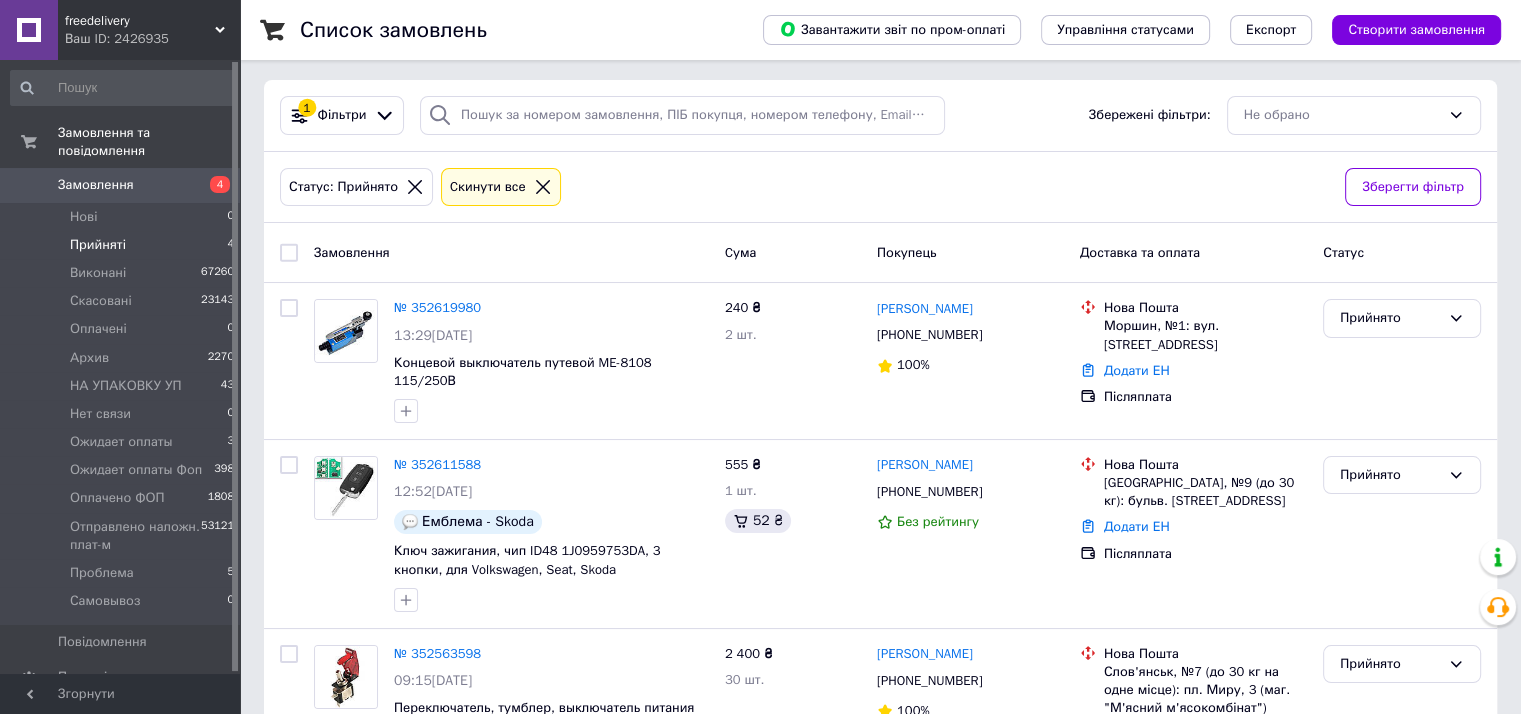 scroll, scrollTop: 0, scrollLeft: 0, axis: both 